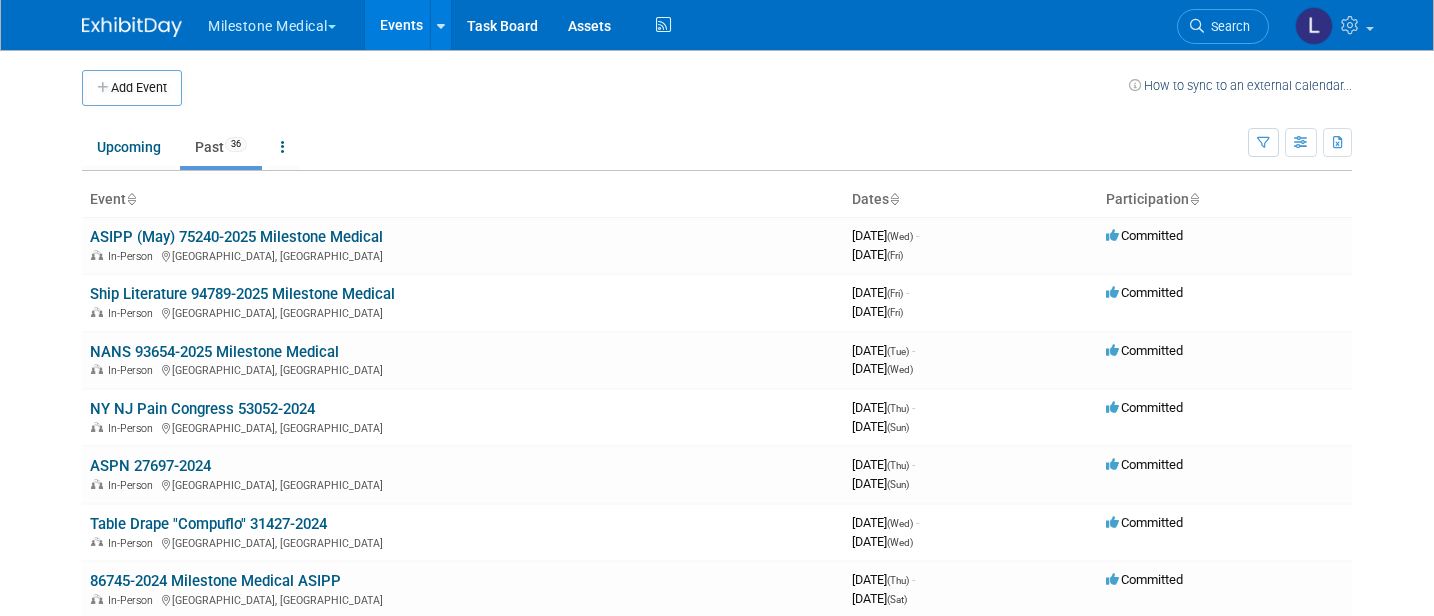 scroll, scrollTop: 0, scrollLeft: 0, axis: both 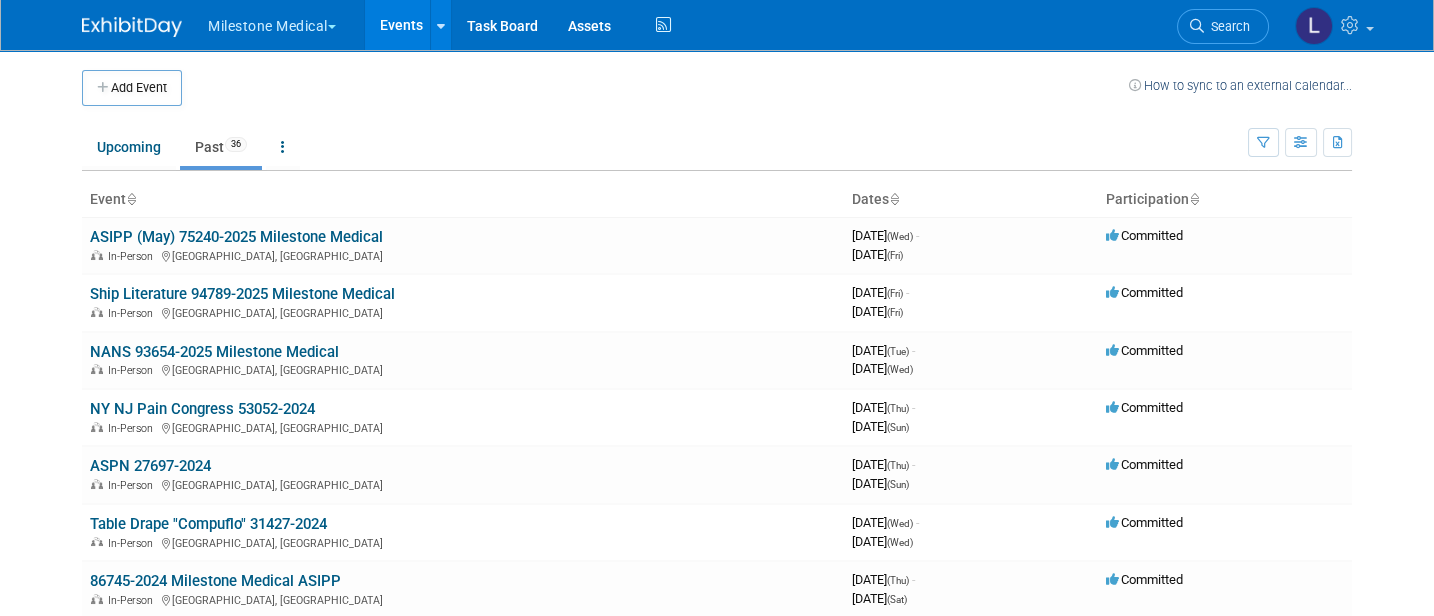click on "Add Event" at bounding box center [132, 88] 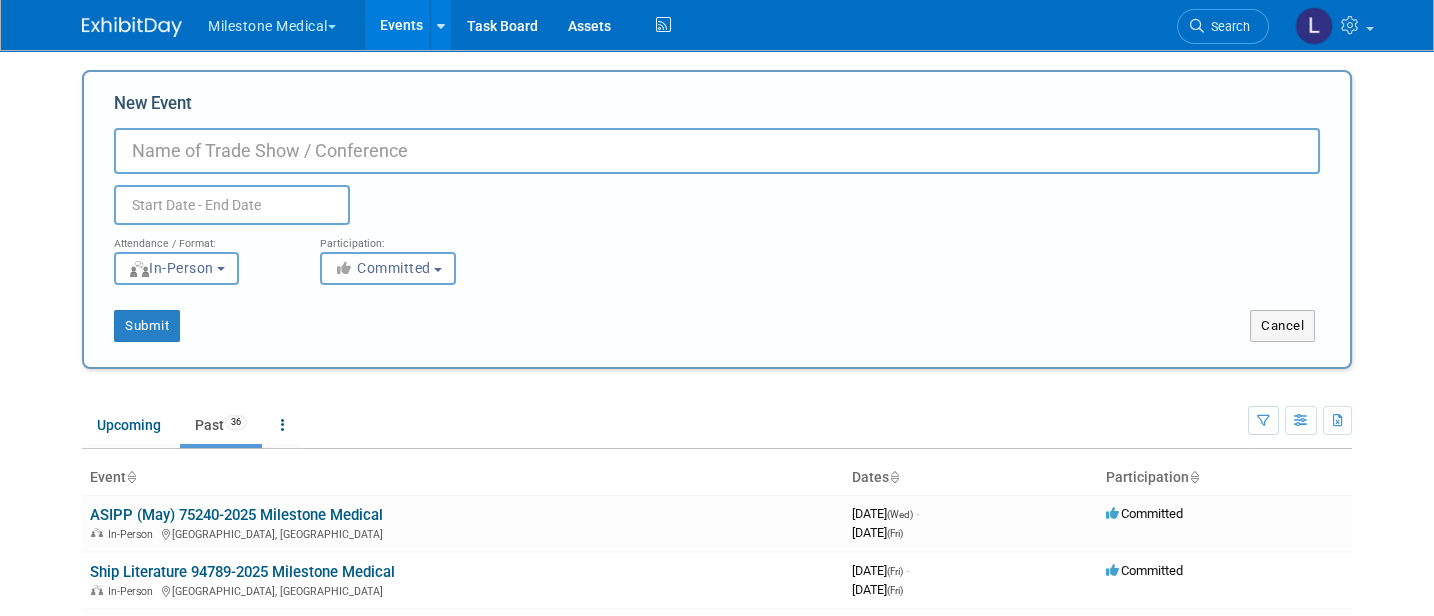 paste on "ASPN 16847-2025 Milestone Medical" 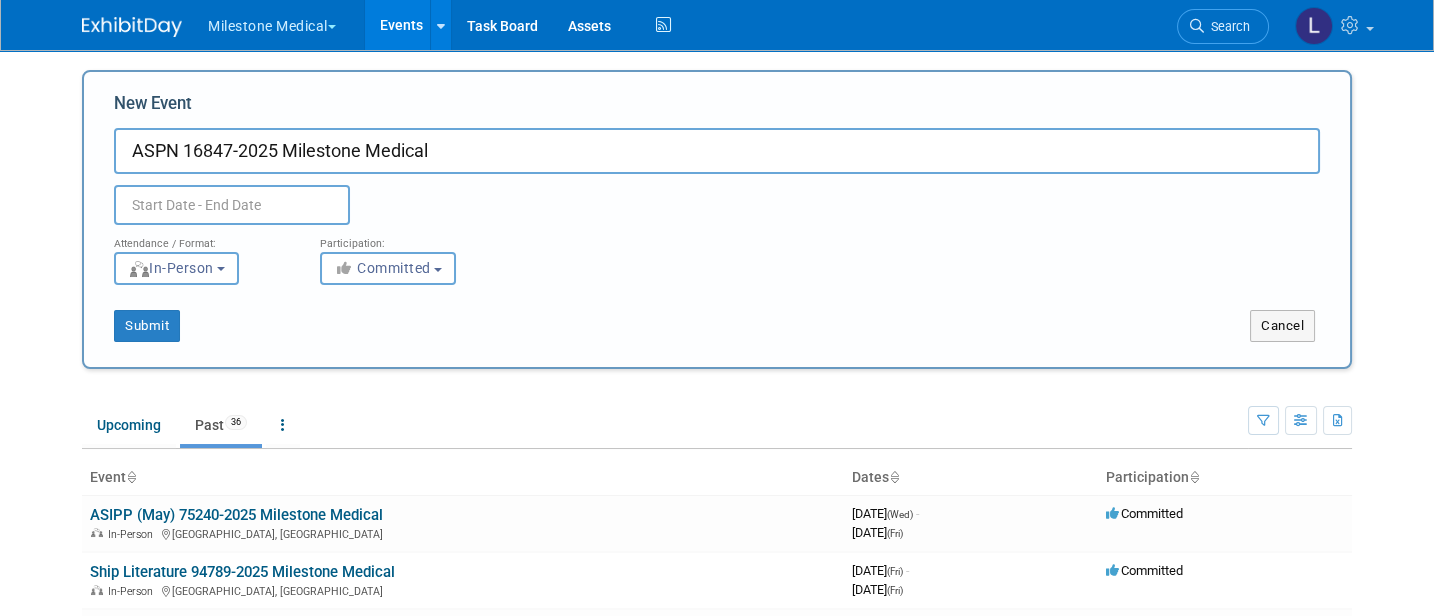 type on "ASPN 16847-2025 Milestone Medical" 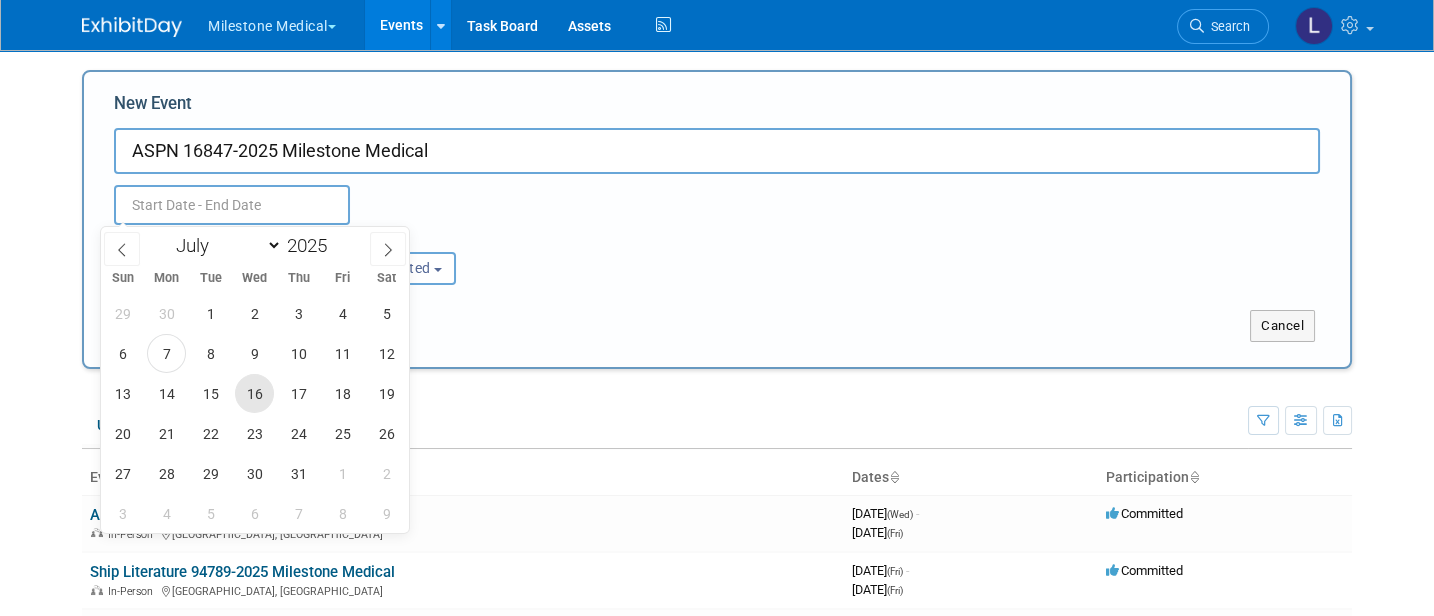 click on "16" at bounding box center [254, 393] 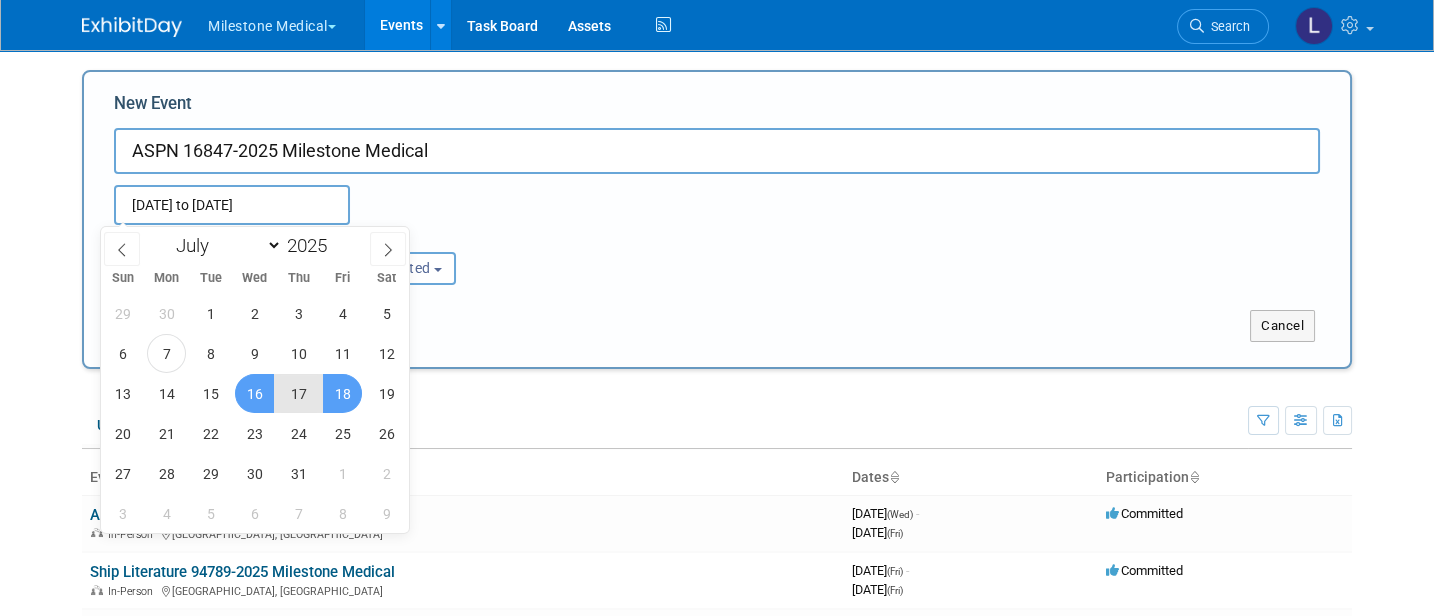 click on "18" at bounding box center (342, 393) 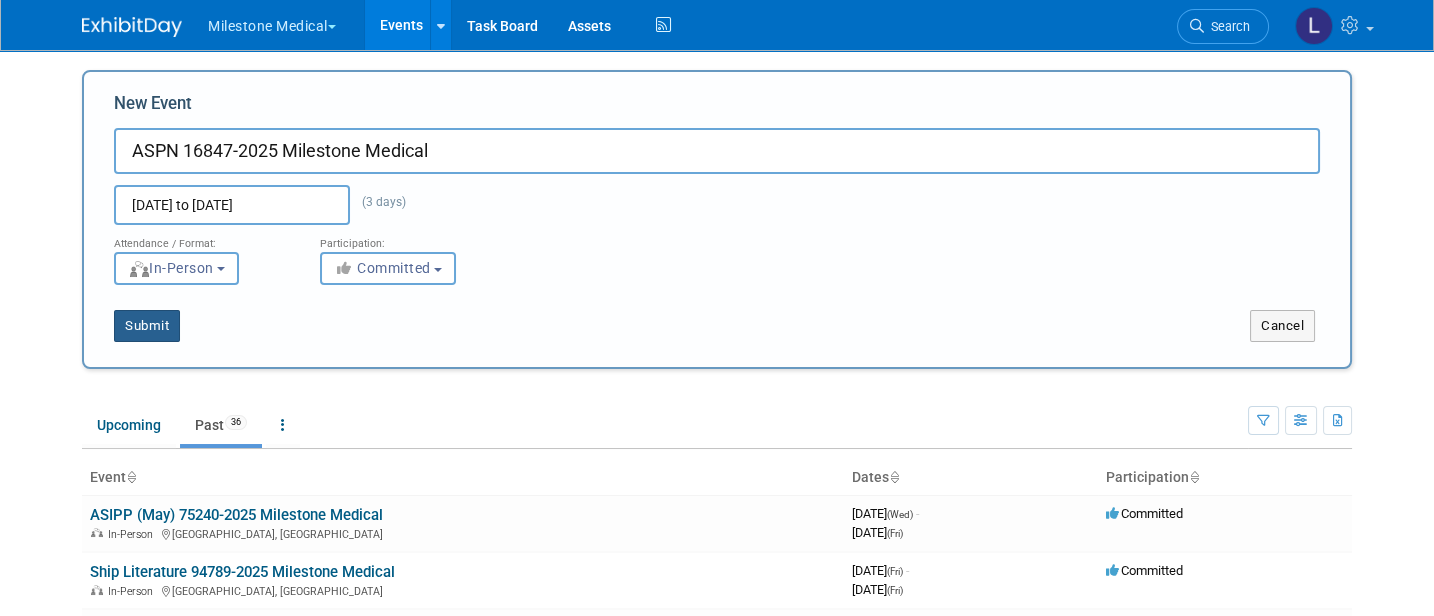 click on "Submit" at bounding box center (147, 326) 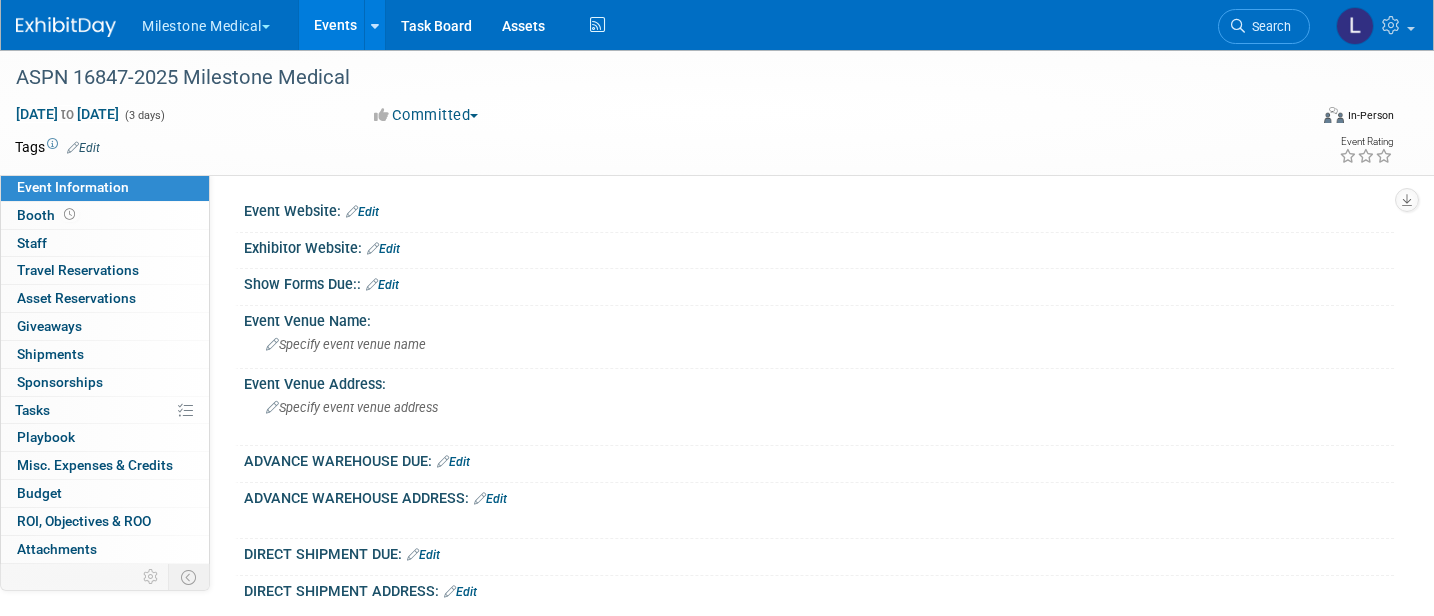 scroll, scrollTop: 0, scrollLeft: 0, axis: both 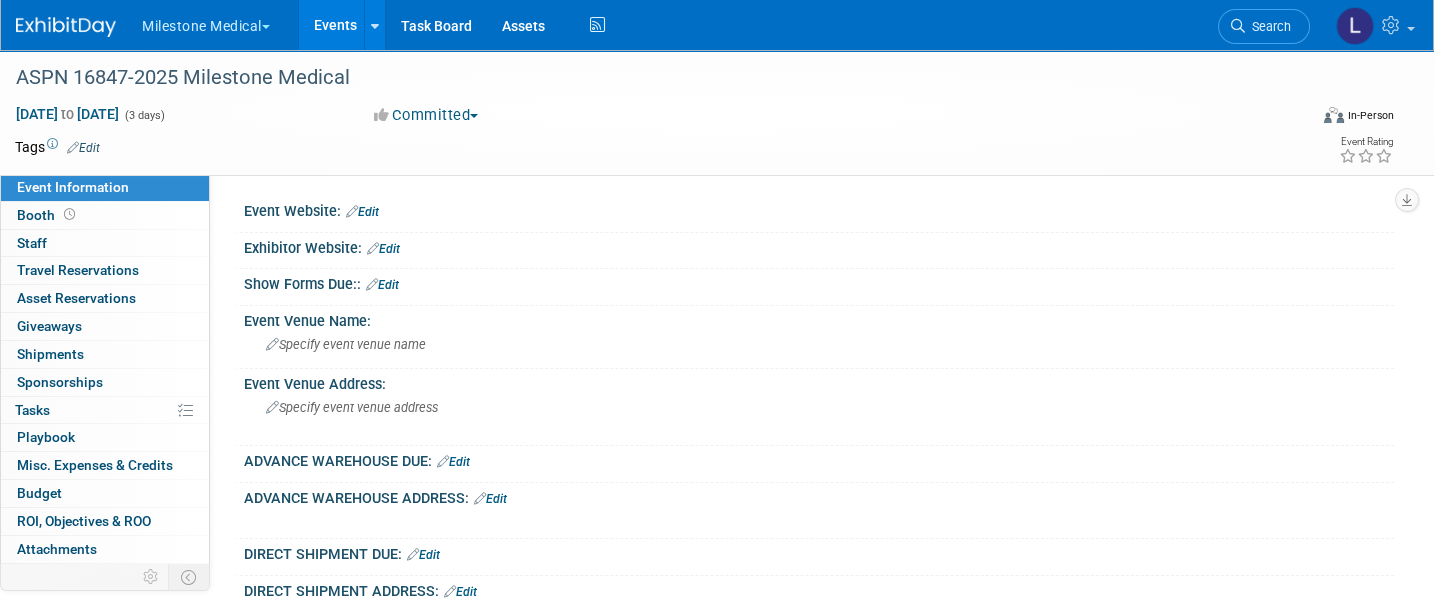 click on "Specify event venue address" at bounding box center (352, 407) 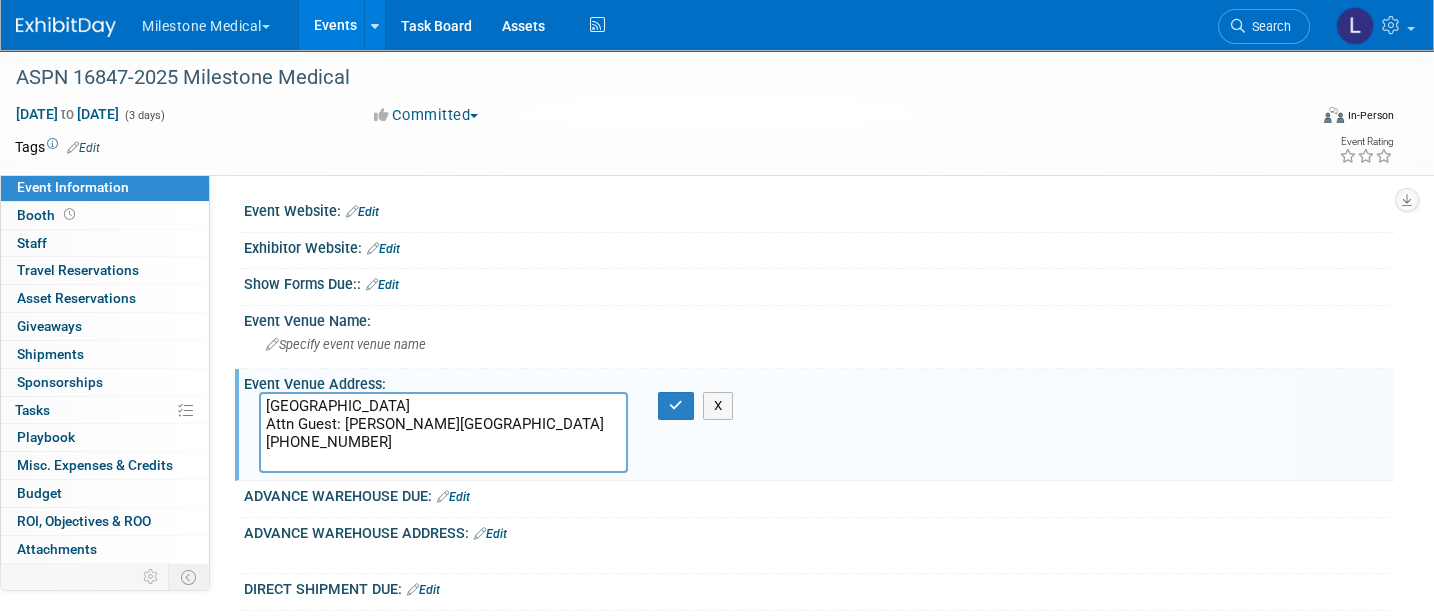 paste on "4525 Collins Avenue, Miami Beach, FL 33140" 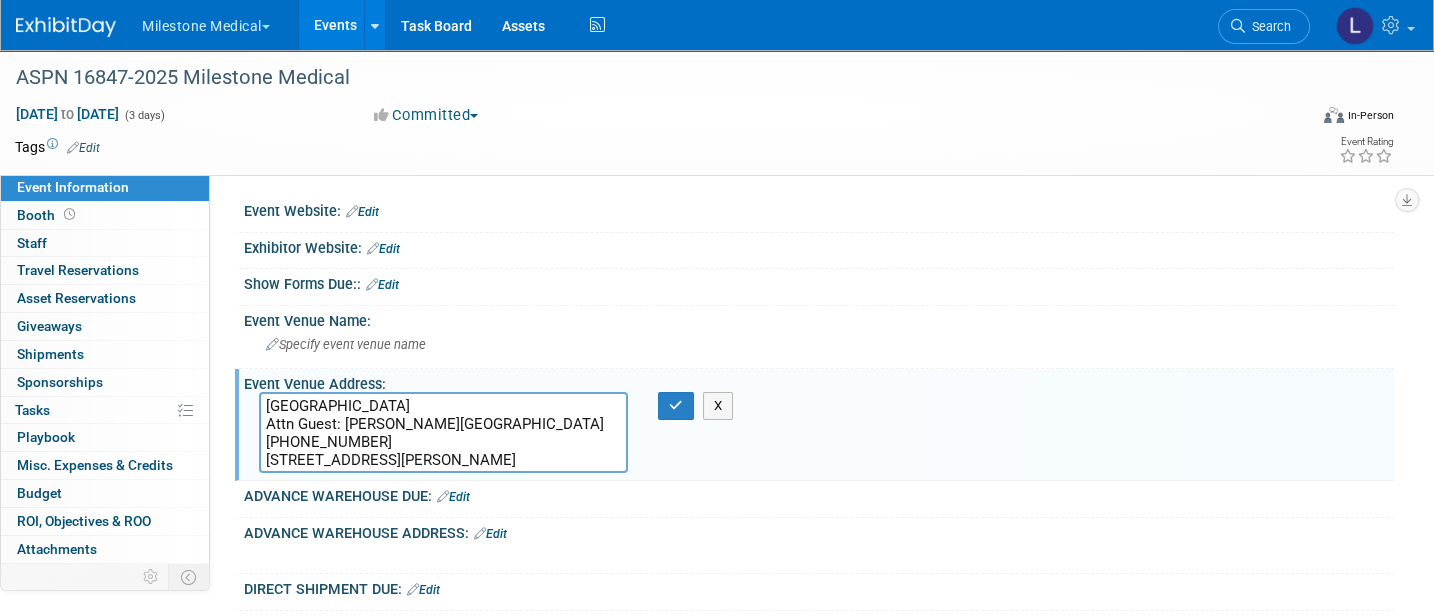 click on "Eden Roc Miami Beach Resort
Attn Guest: Tricia Dittlau
(678) 761-0766
4525 Collins Avenue, Miami Beach, FL 33140" at bounding box center (443, 432) 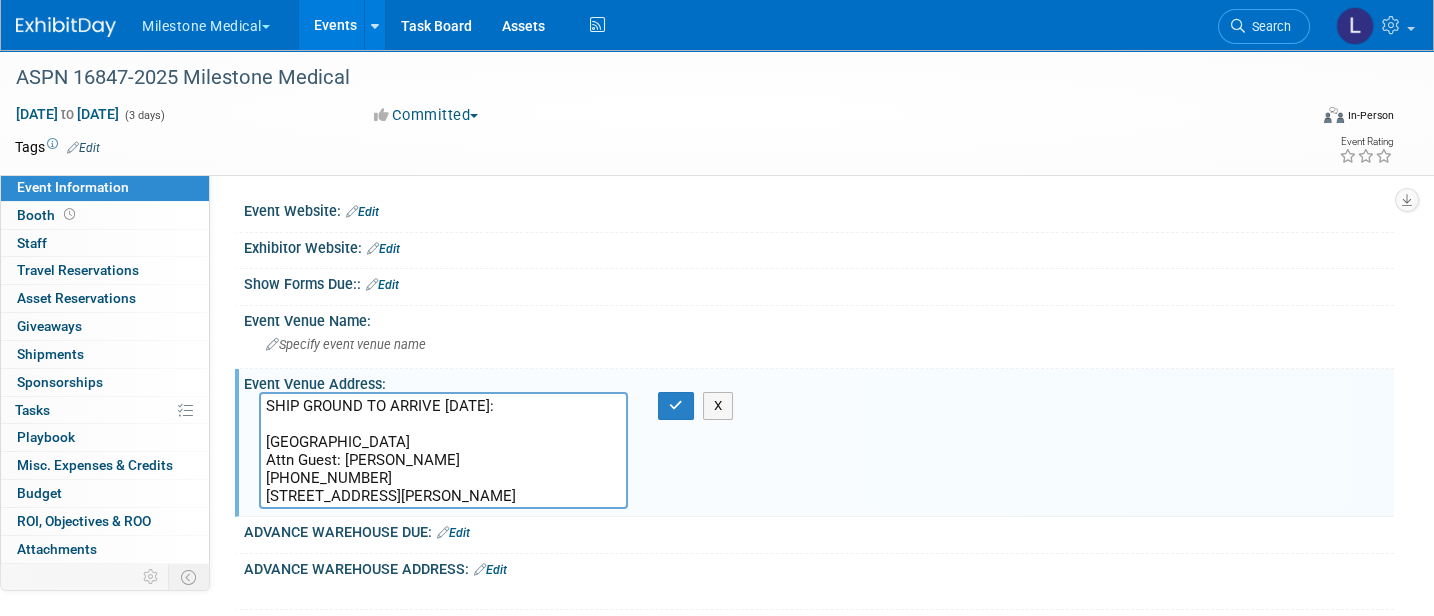 type on "SHIP GROUND TO ARRIVE TUESDAY, JULY 16:
Eden Roc Miami Beach Resort
Attn Guest: Tricia Dittlau
(678) 761-0766
4525 Collins Avenue, Miami Beach, FL 33140" 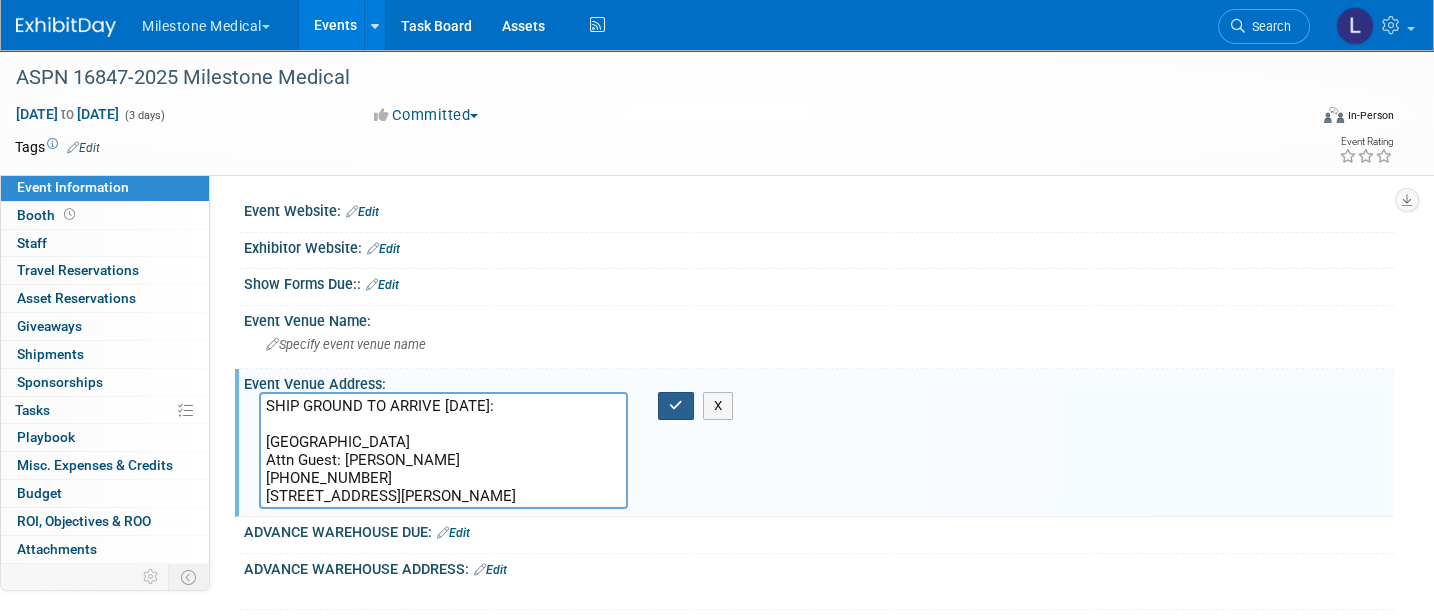 drag, startPoint x: 679, startPoint y: 402, endPoint x: 736, endPoint y: 484, distance: 99.86491 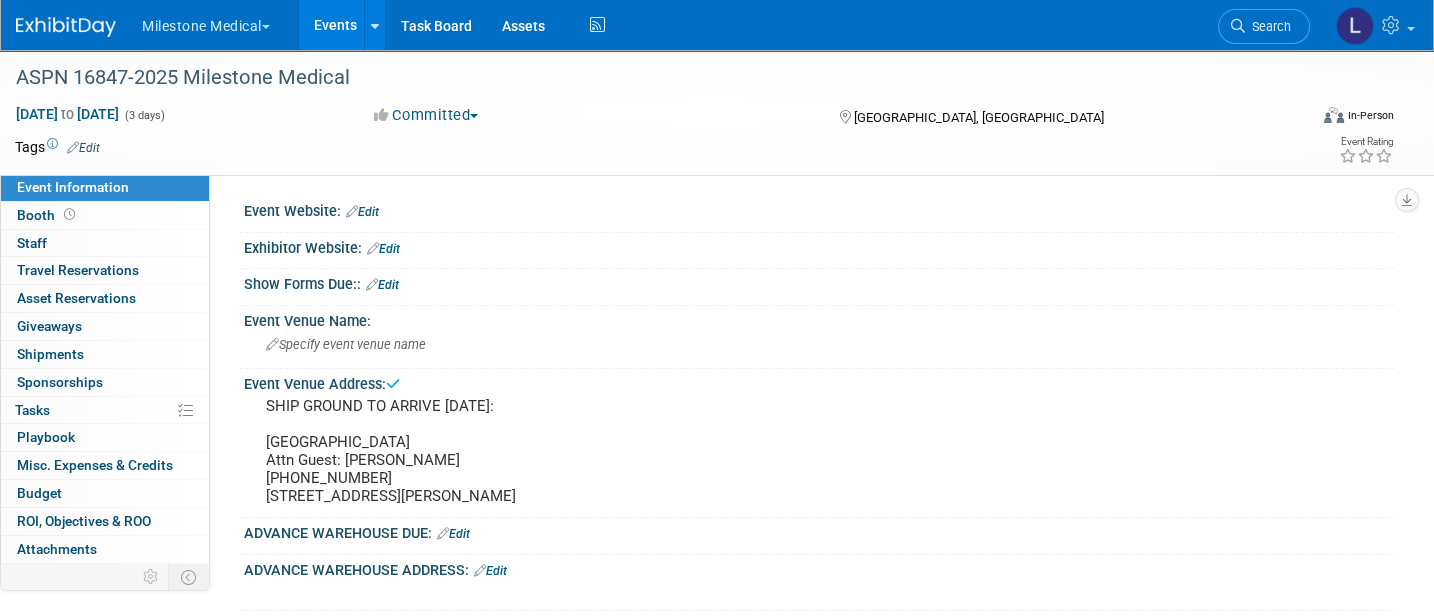 scroll, scrollTop: 133, scrollLeft: 0, axis: vertical 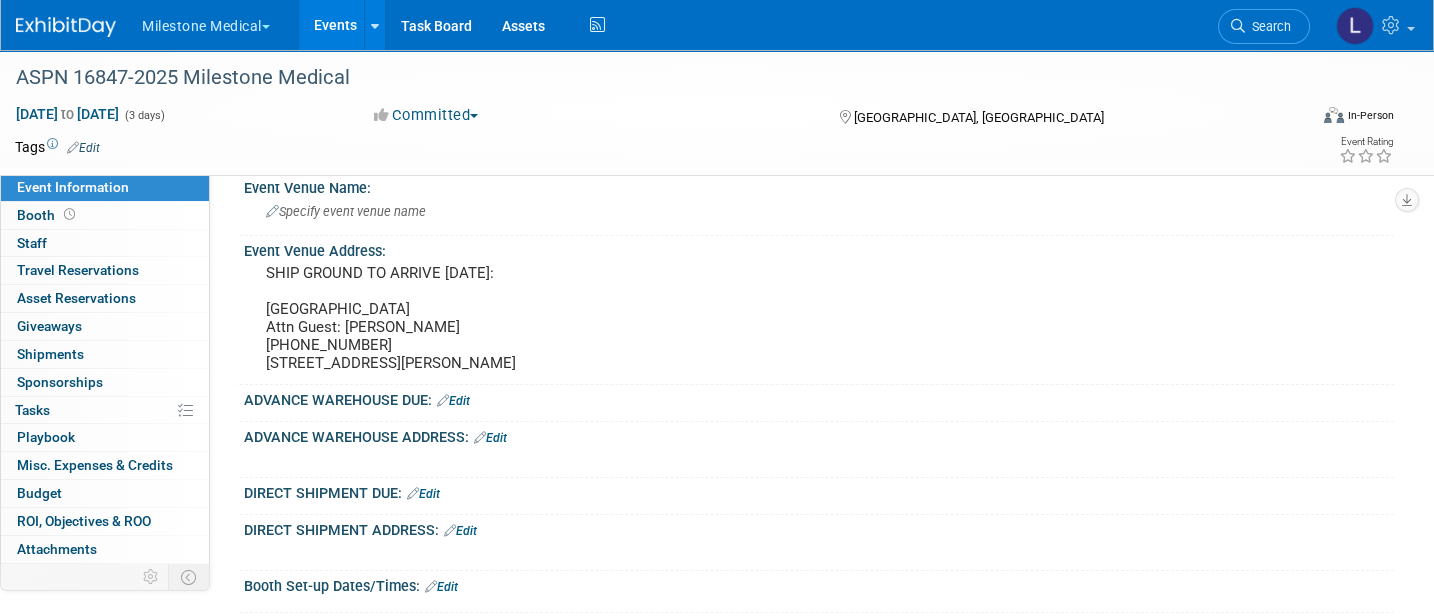 click on "Edit" at bounding box center (423, 494) 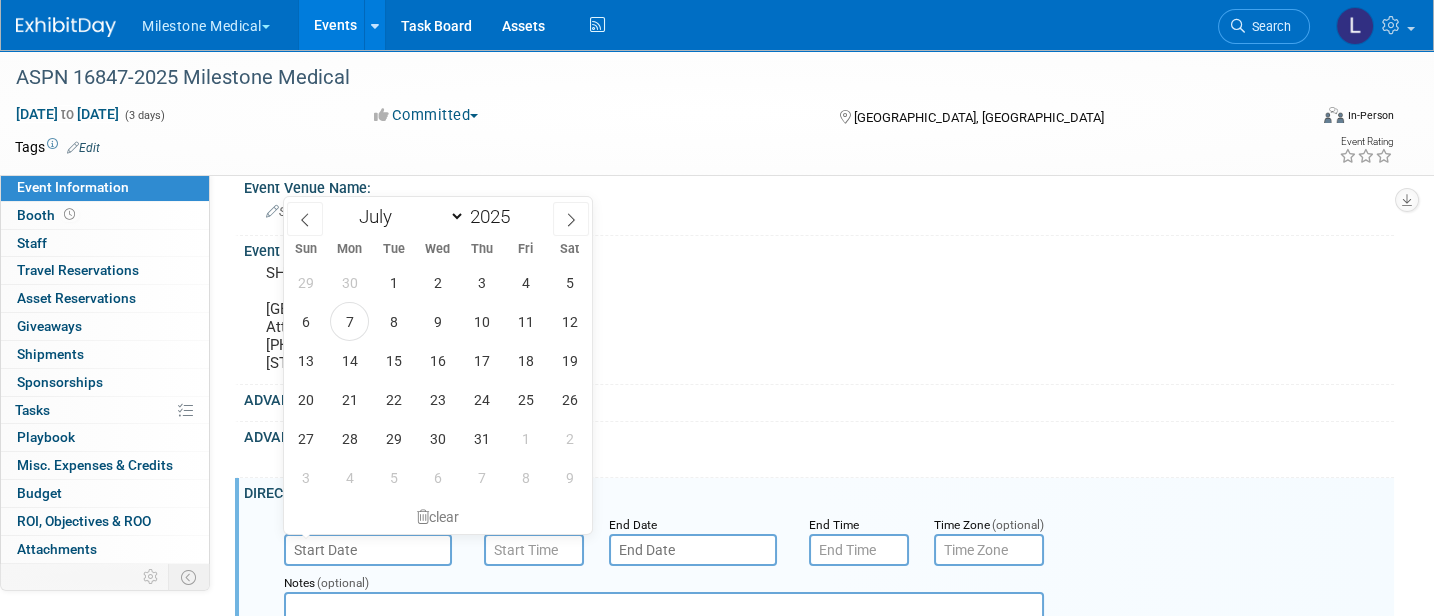 click at bounding box center [368, 550] 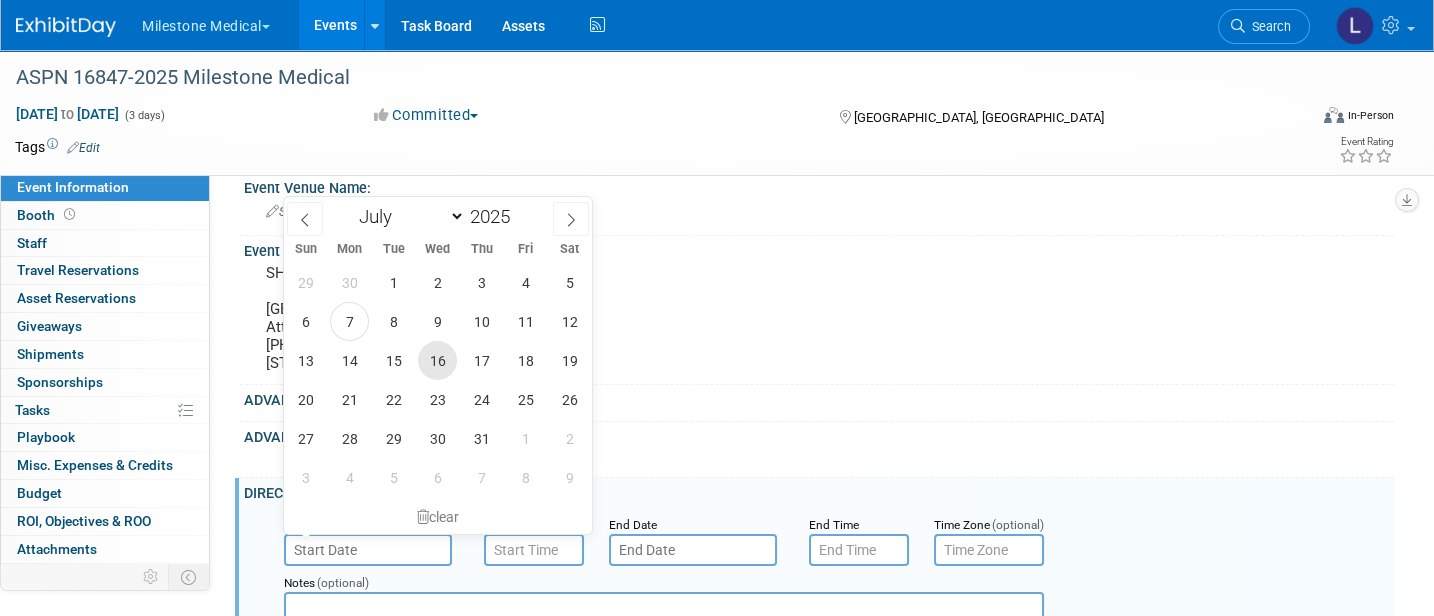 click on "16" at bounding box center [437, 360] 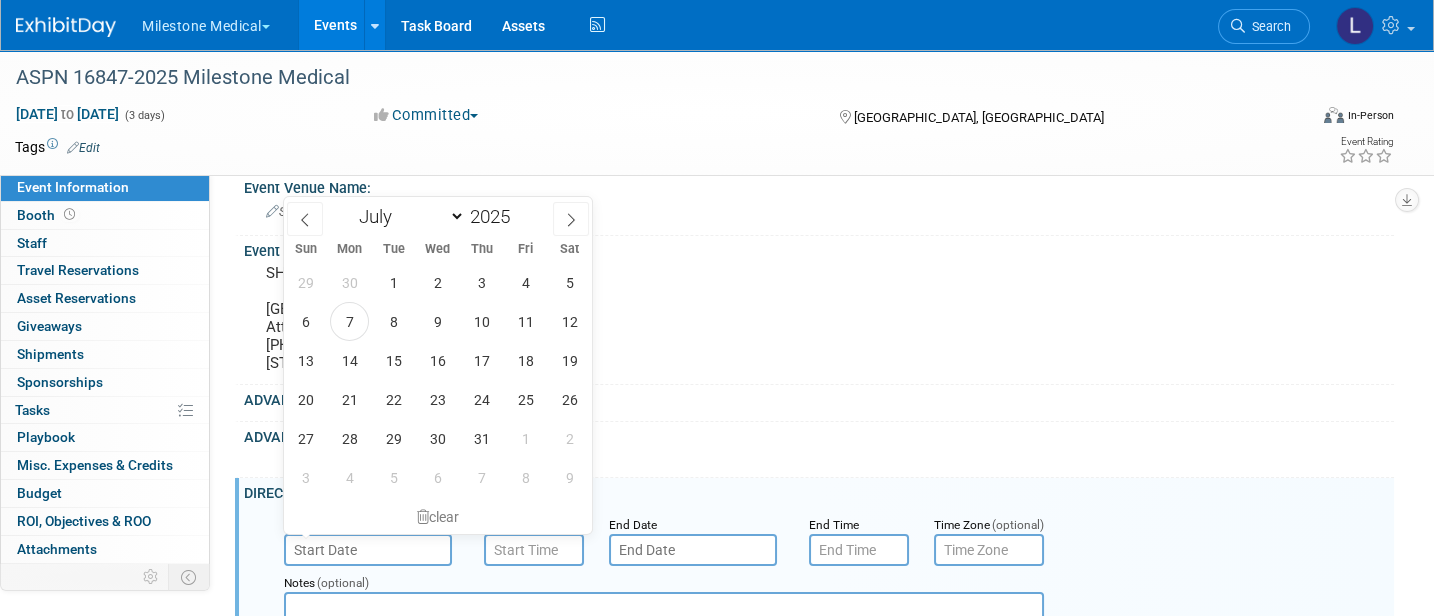 type on "[DATE]" 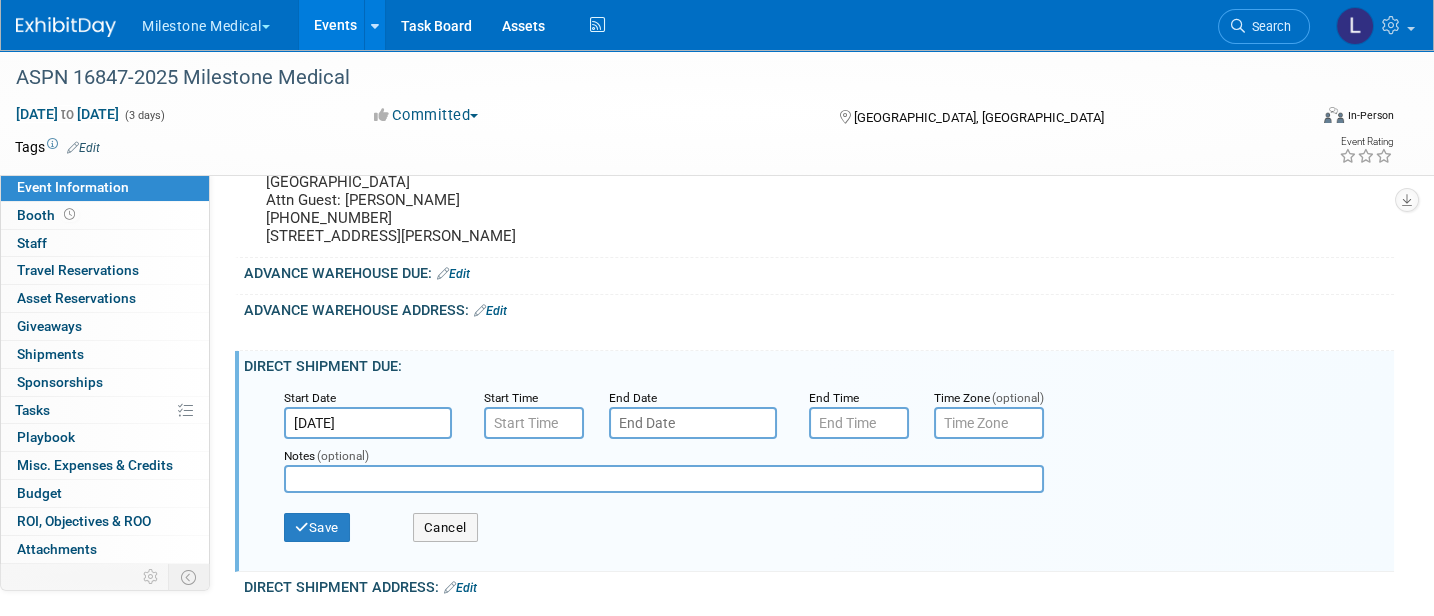 scroll, scrollTop: 400, scrollLeft: 0, axis: vertical 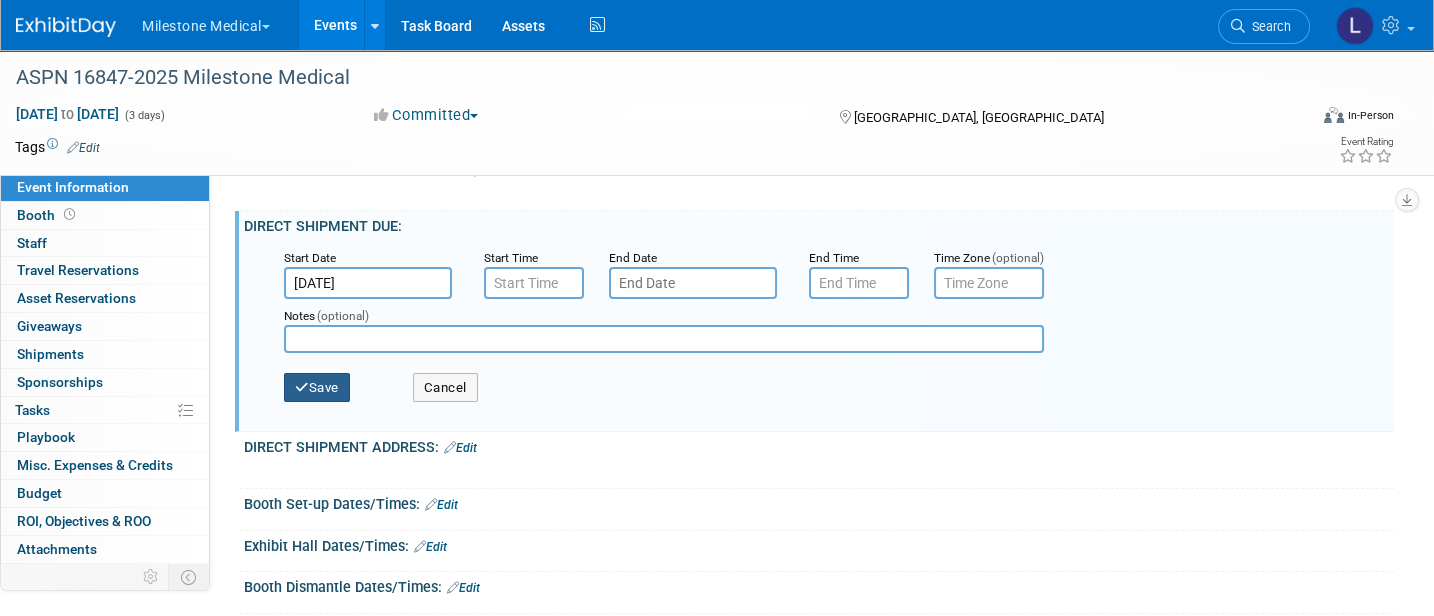 click on "Save" at bounding box center (317, 388) 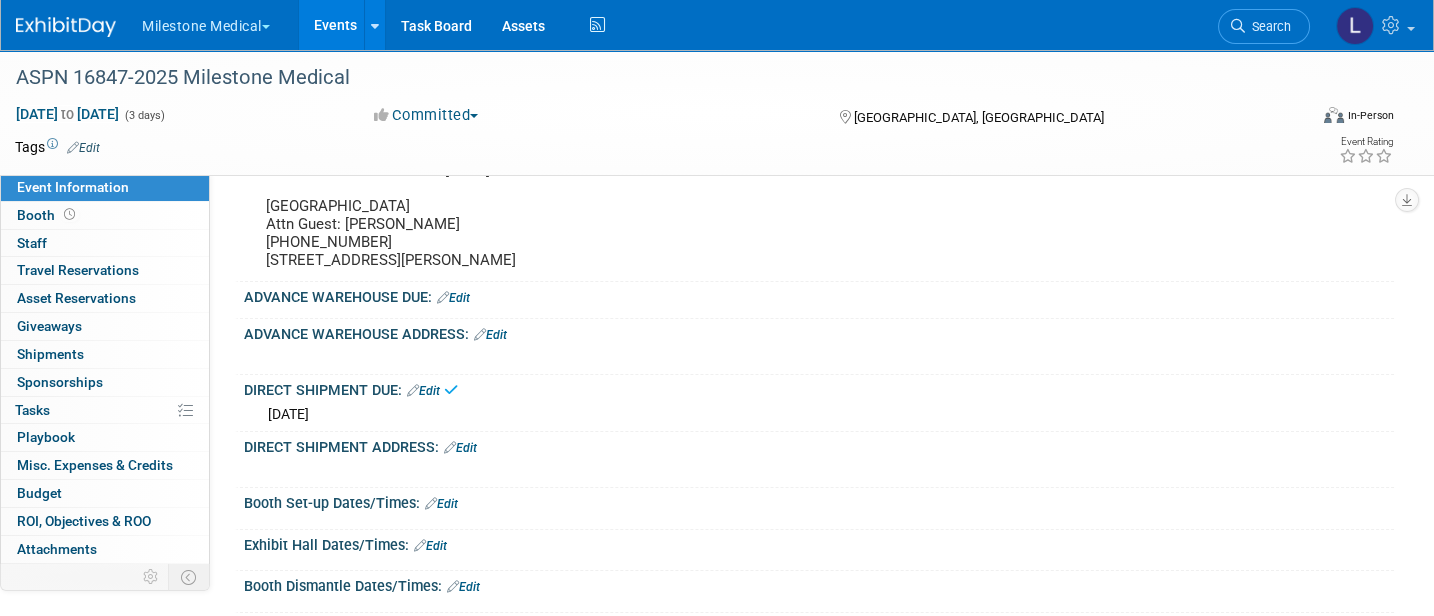 scroll, scrollTop: 133, scrollLeft: 0, axis: vertical 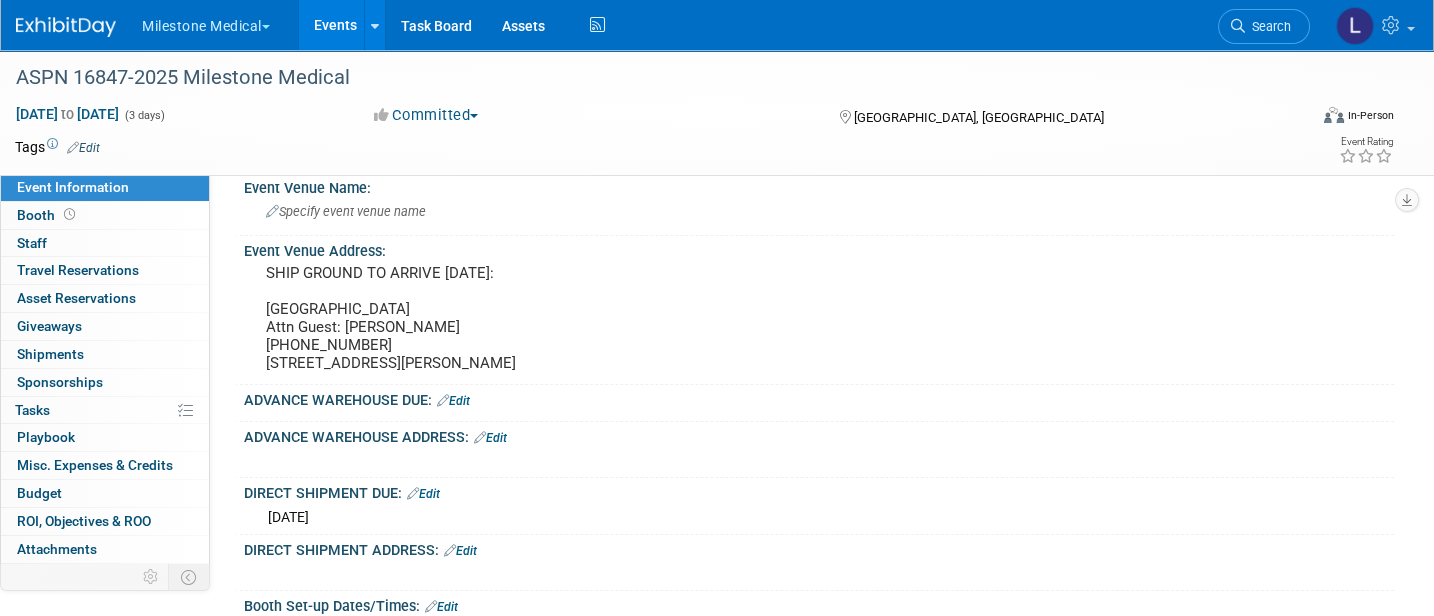click on "SHIP GROUND TO ARRIVE TUESDAY, JULY 16:
Eden Roc Miami Beach Resort
Attn Guest: Tricia Dittlau
(678) 761-0766
4525 Collins Avenue, Miami Beach, FL 33140" at bounding box center (483, 318) 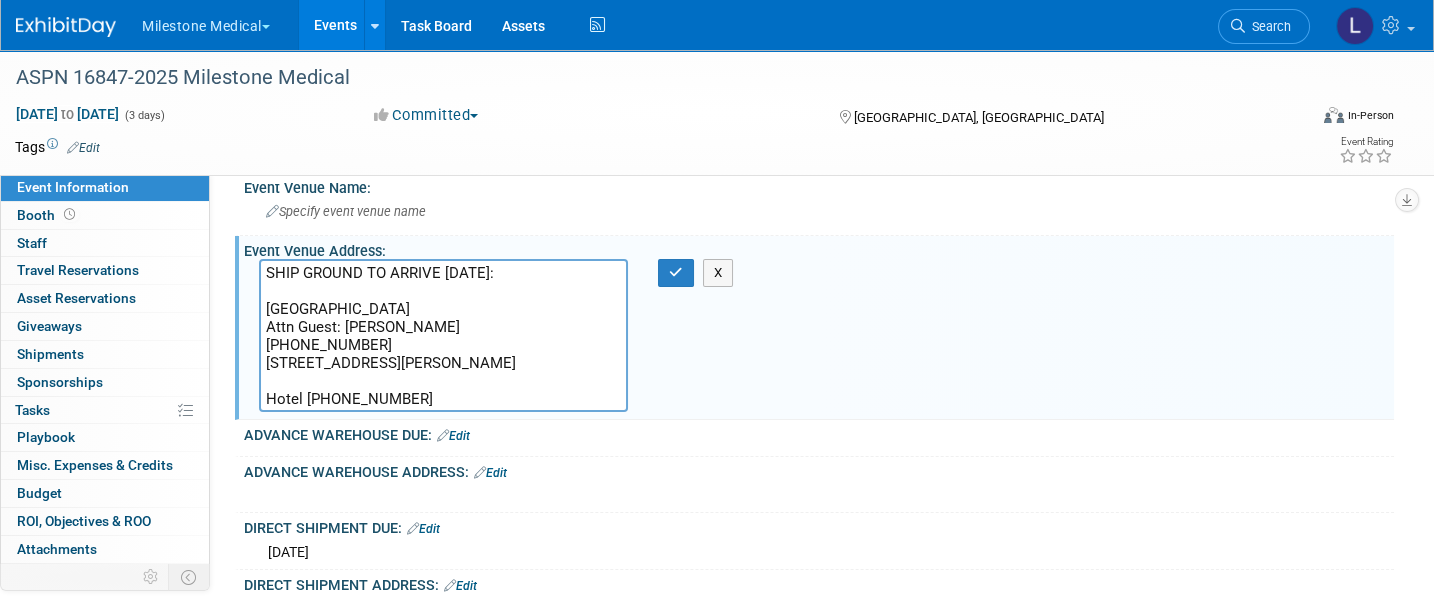 type on "SHIP GROUND TO ARRIVE [DATE]:
[GEOGRAPHIC_DATA]
Attn Guest: [PERSON_NAME]
[PHONE_NUMBER]
[STREET_ADDRESS][PERSON_NAME]
Hotel [PHONE_NUMBER]" 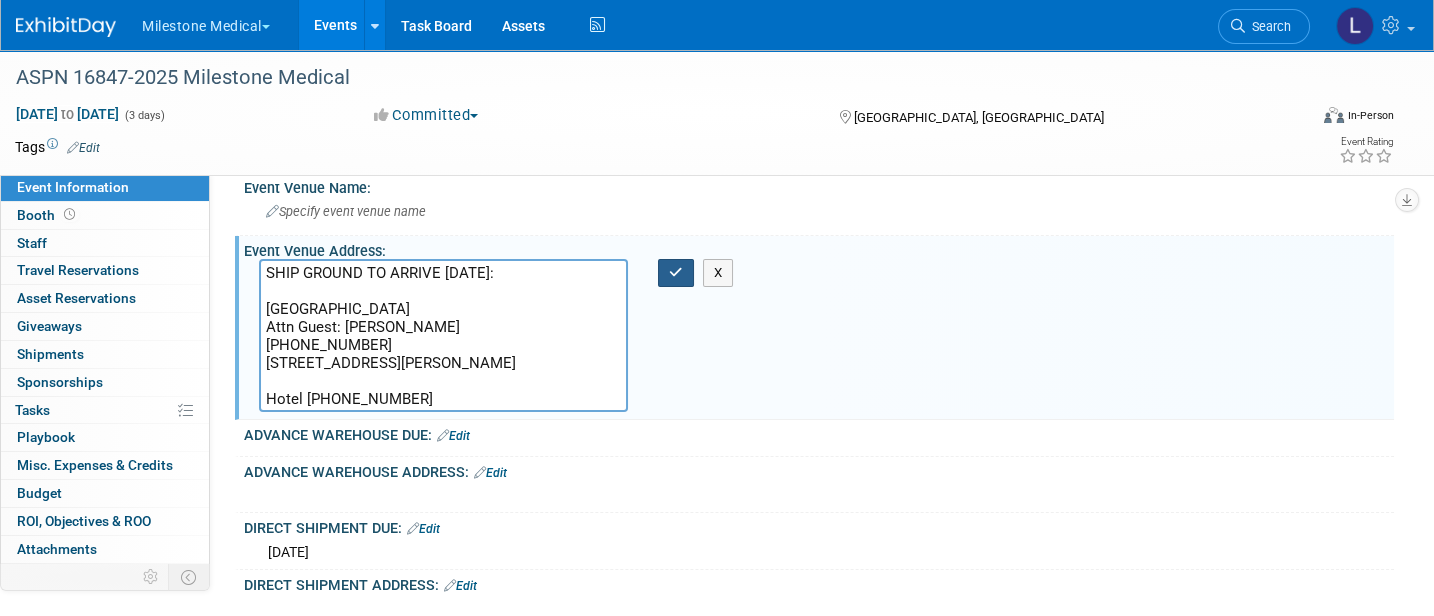 click at bounding box center (676, 273) 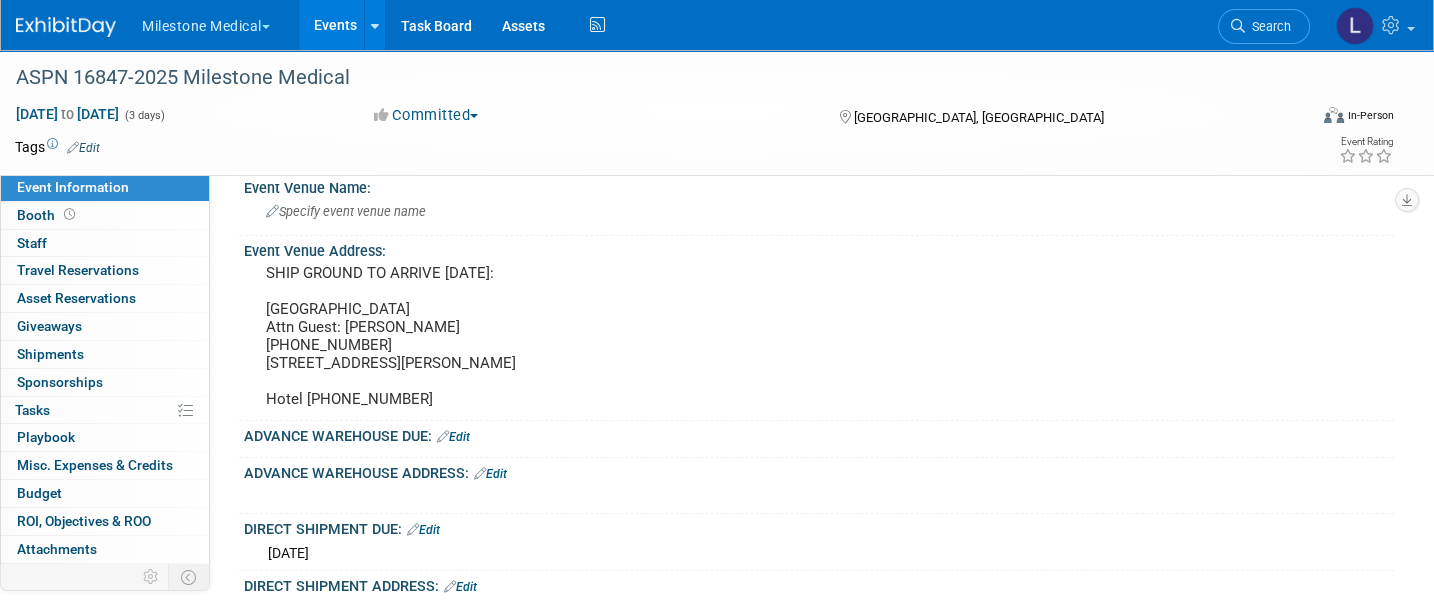 click on "Asset Reservations 0" at bounding box center (76, 298) 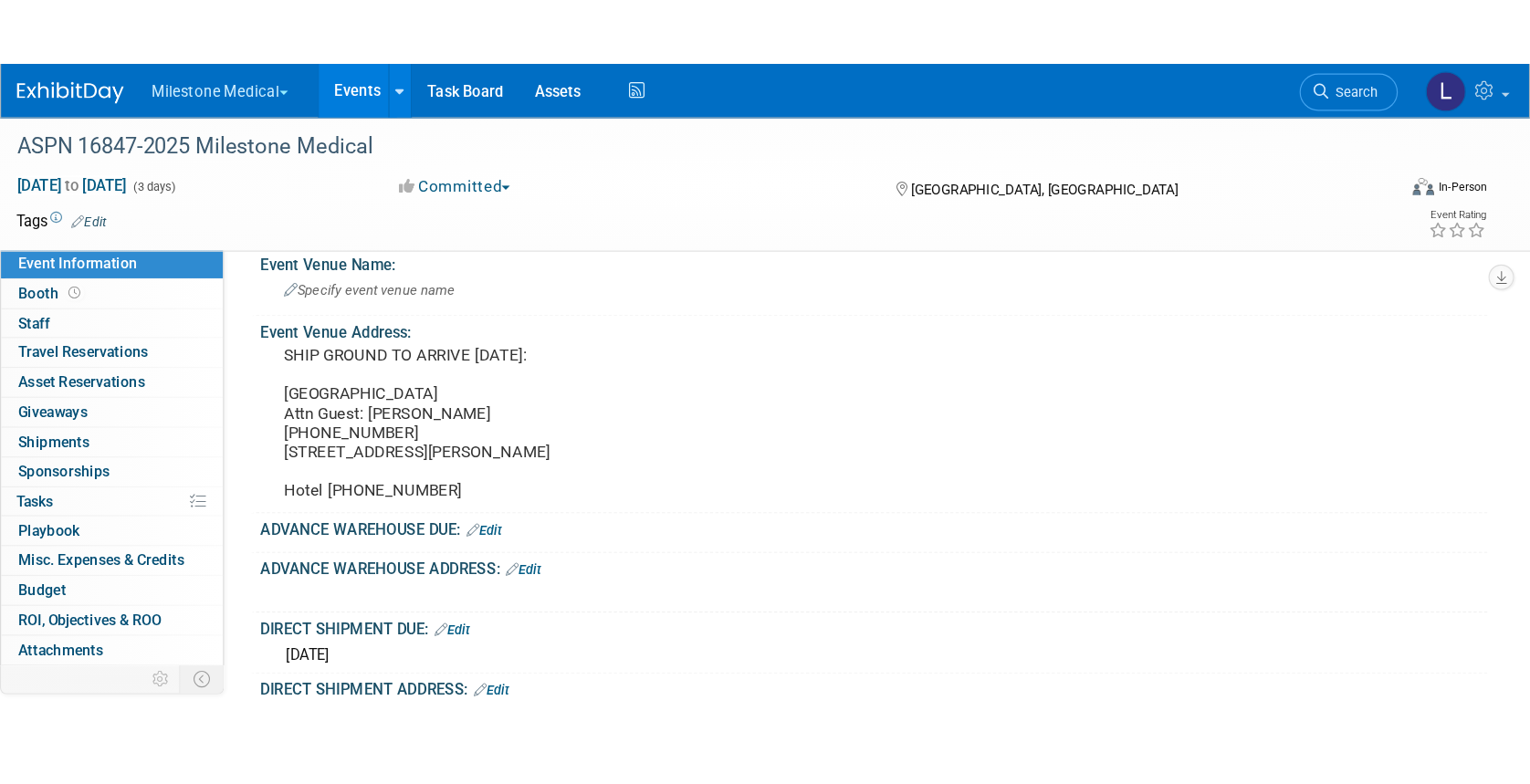 scroll, scrollTop: 0, scrollLeft: 0, axis: both 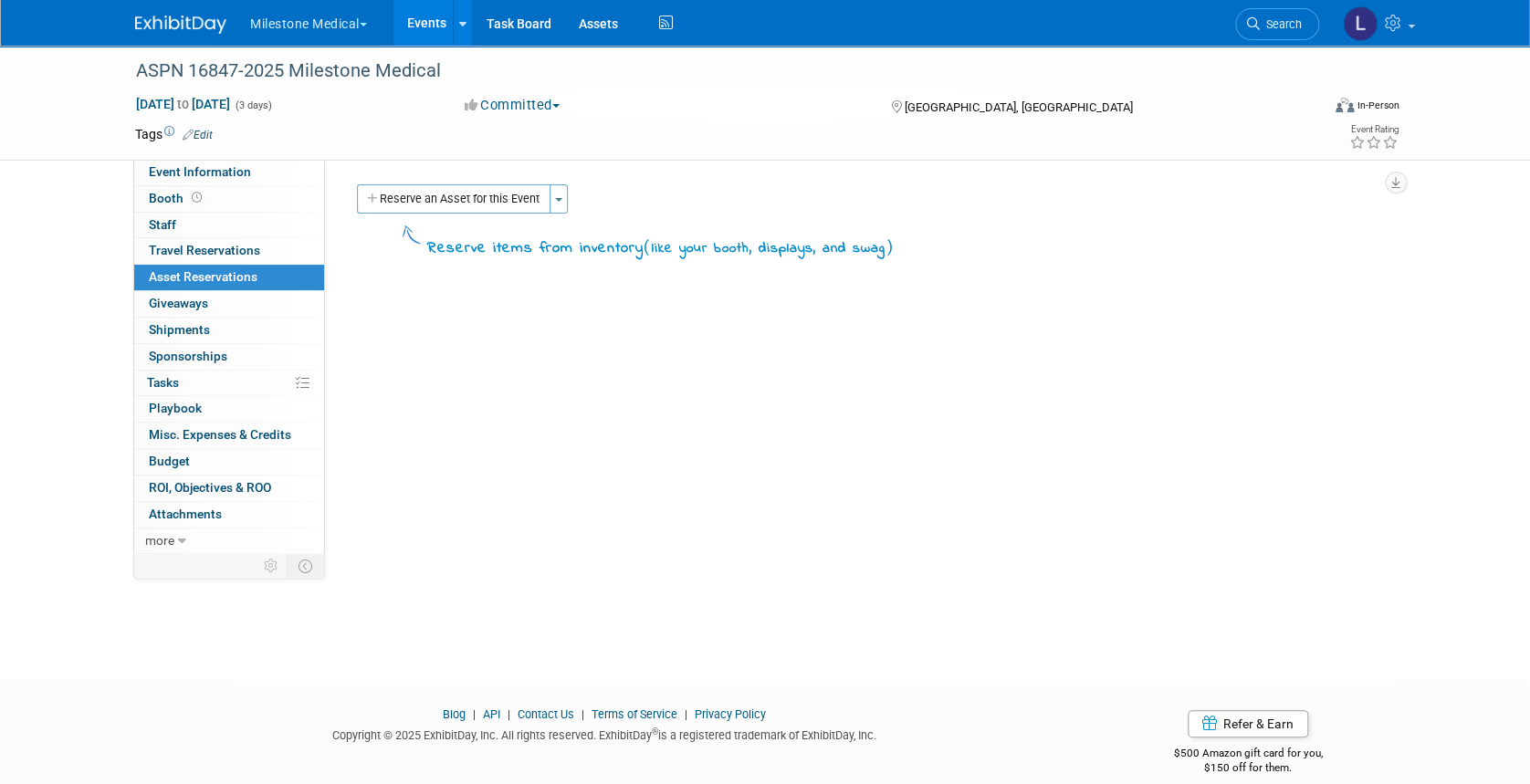 click on "Reserve an Asset for this Event" at bounding box center (454, 199) 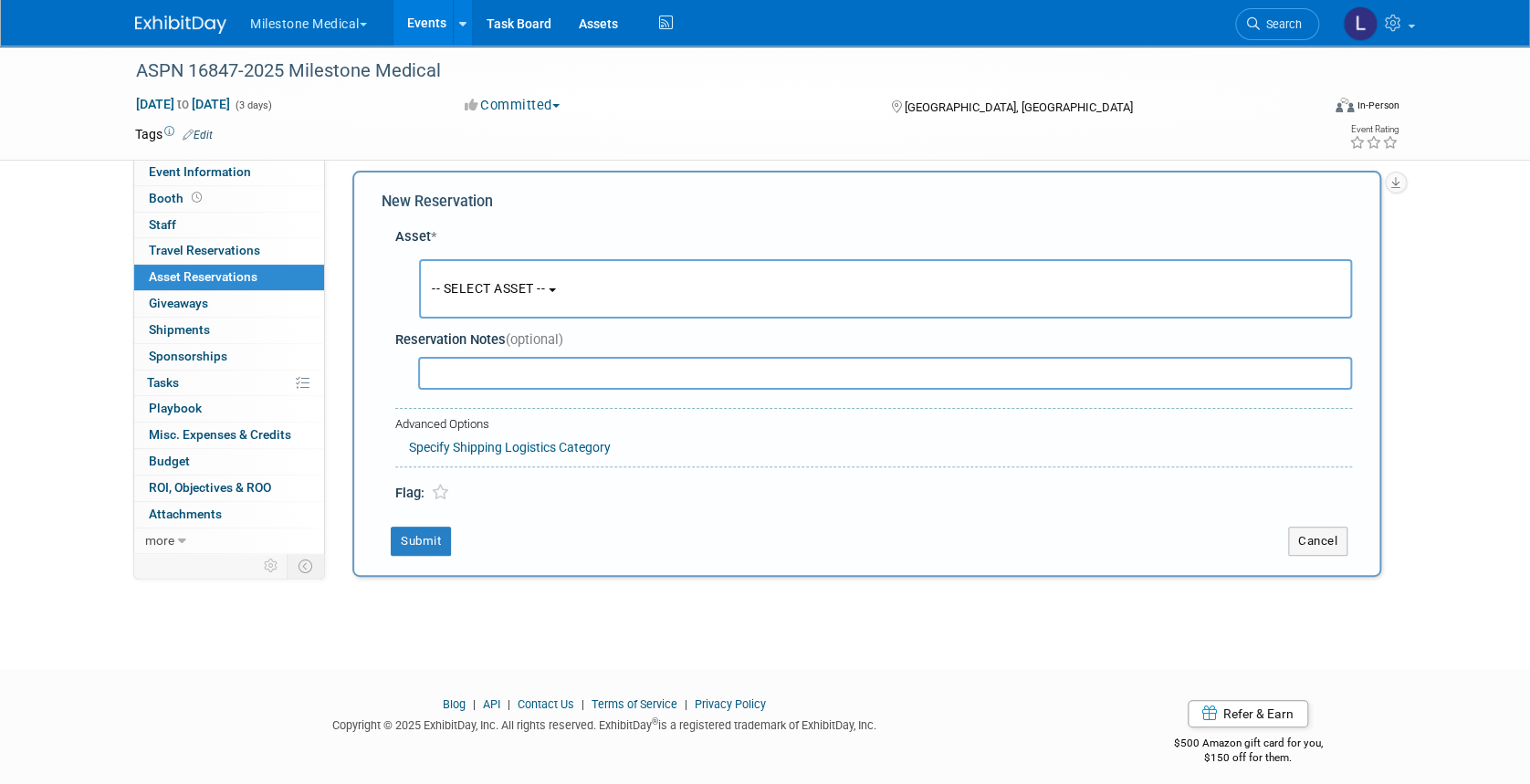 scroll, scrollTop: 16, scrollLeft: 0, axis: vertical 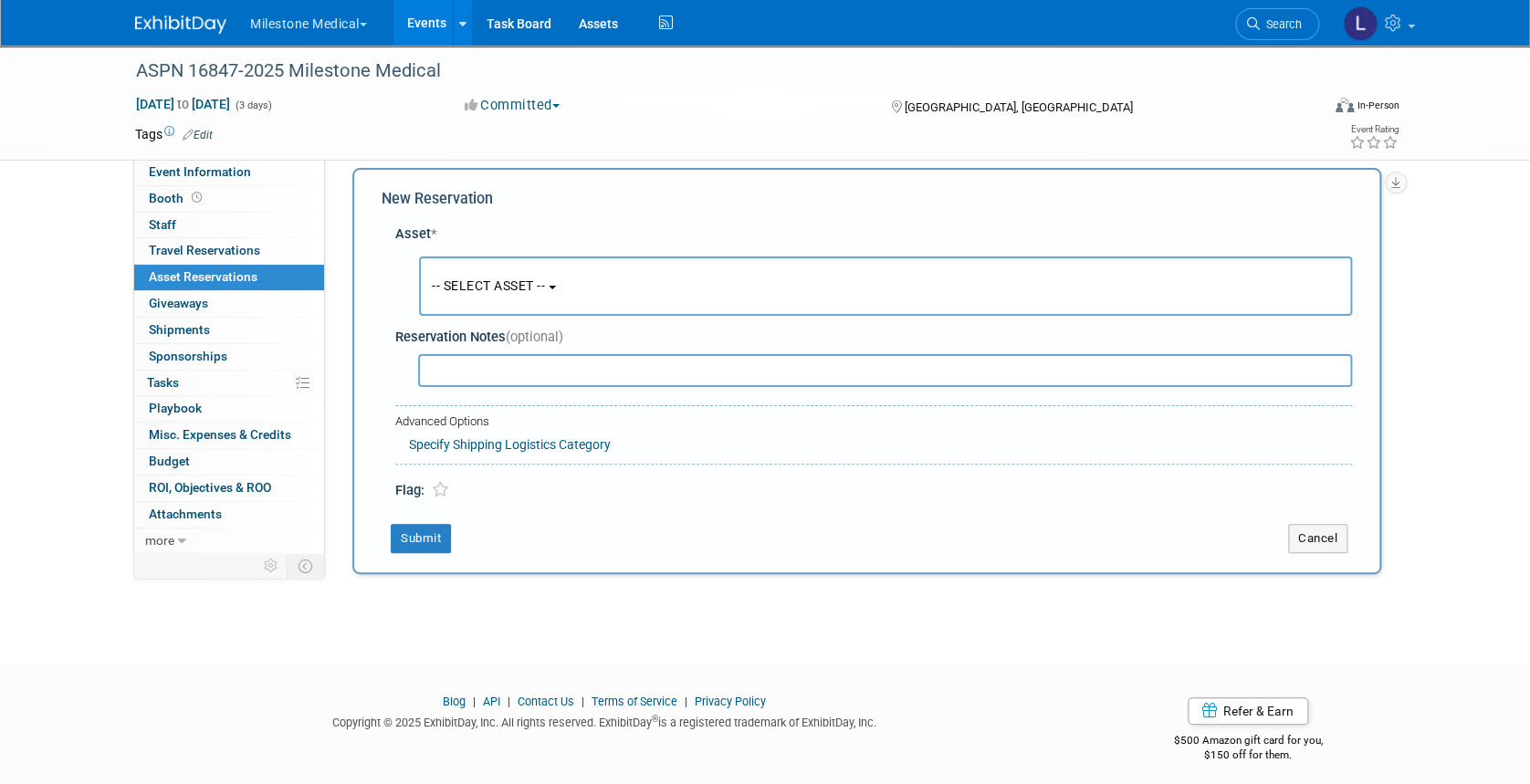 click on "-- SELECT ASSET --" at bounding box center (886, 286) 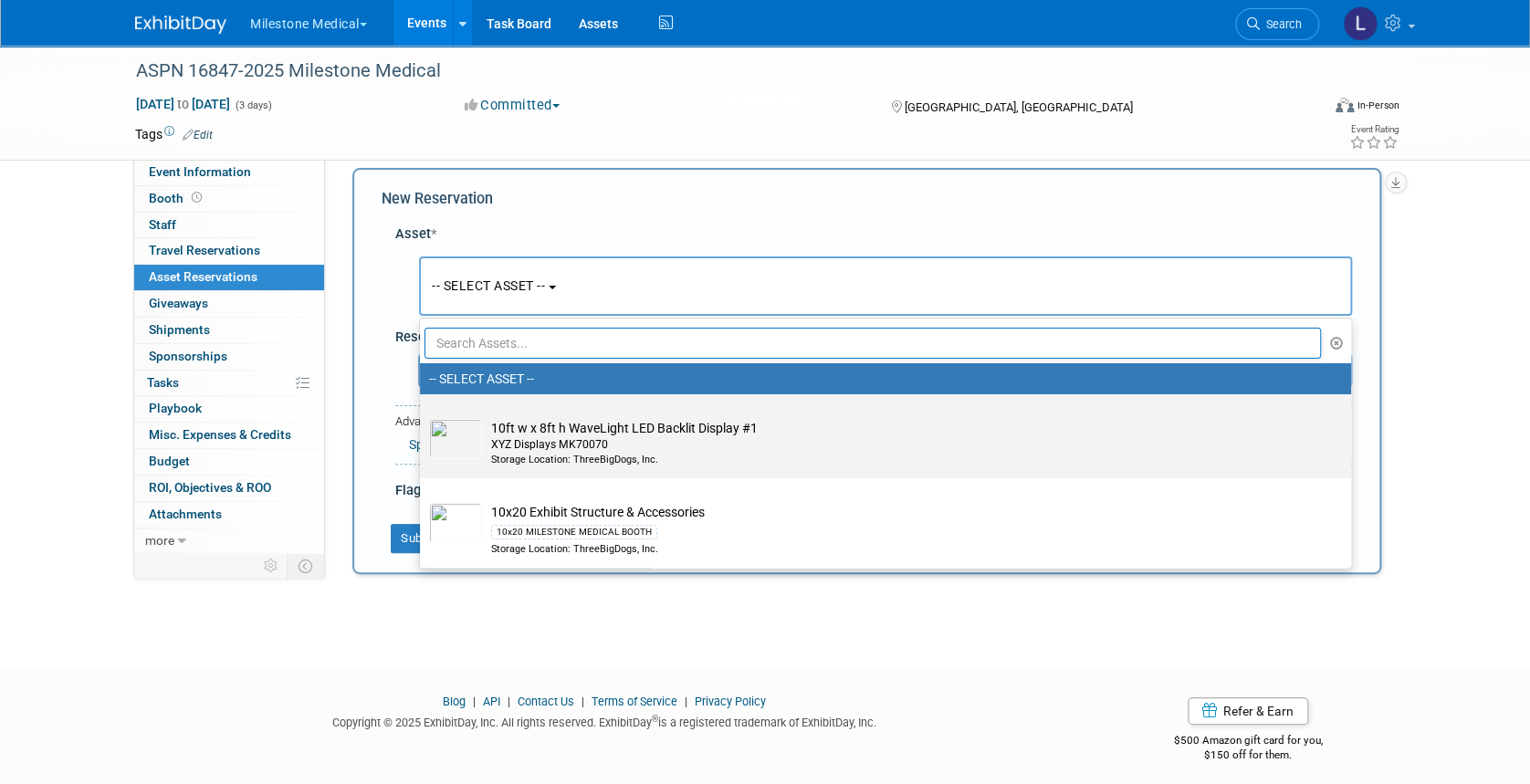 click on "XYZ Displays MK70070" at bounding box center (903, 444) 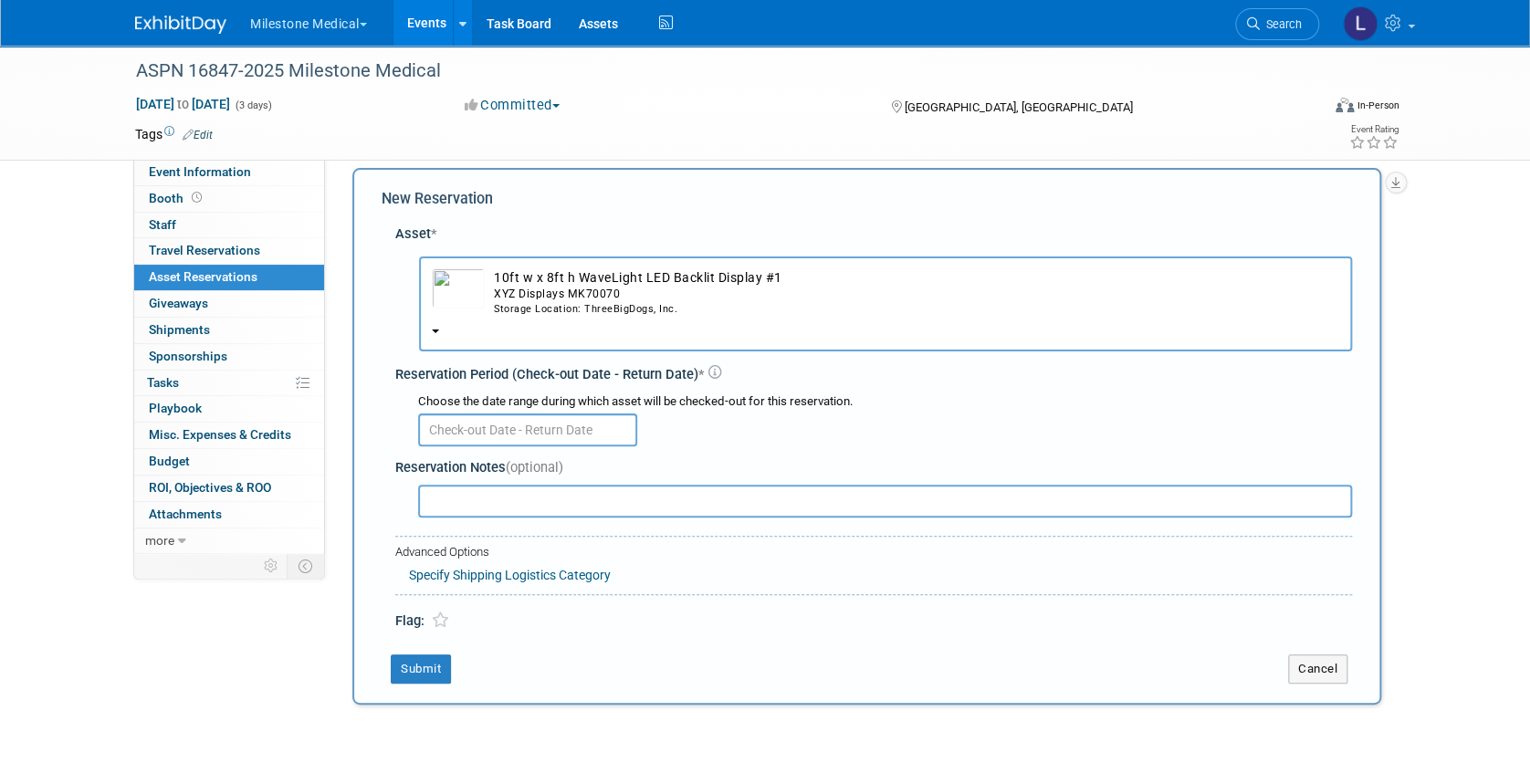 click at bounding box center [528, 430] 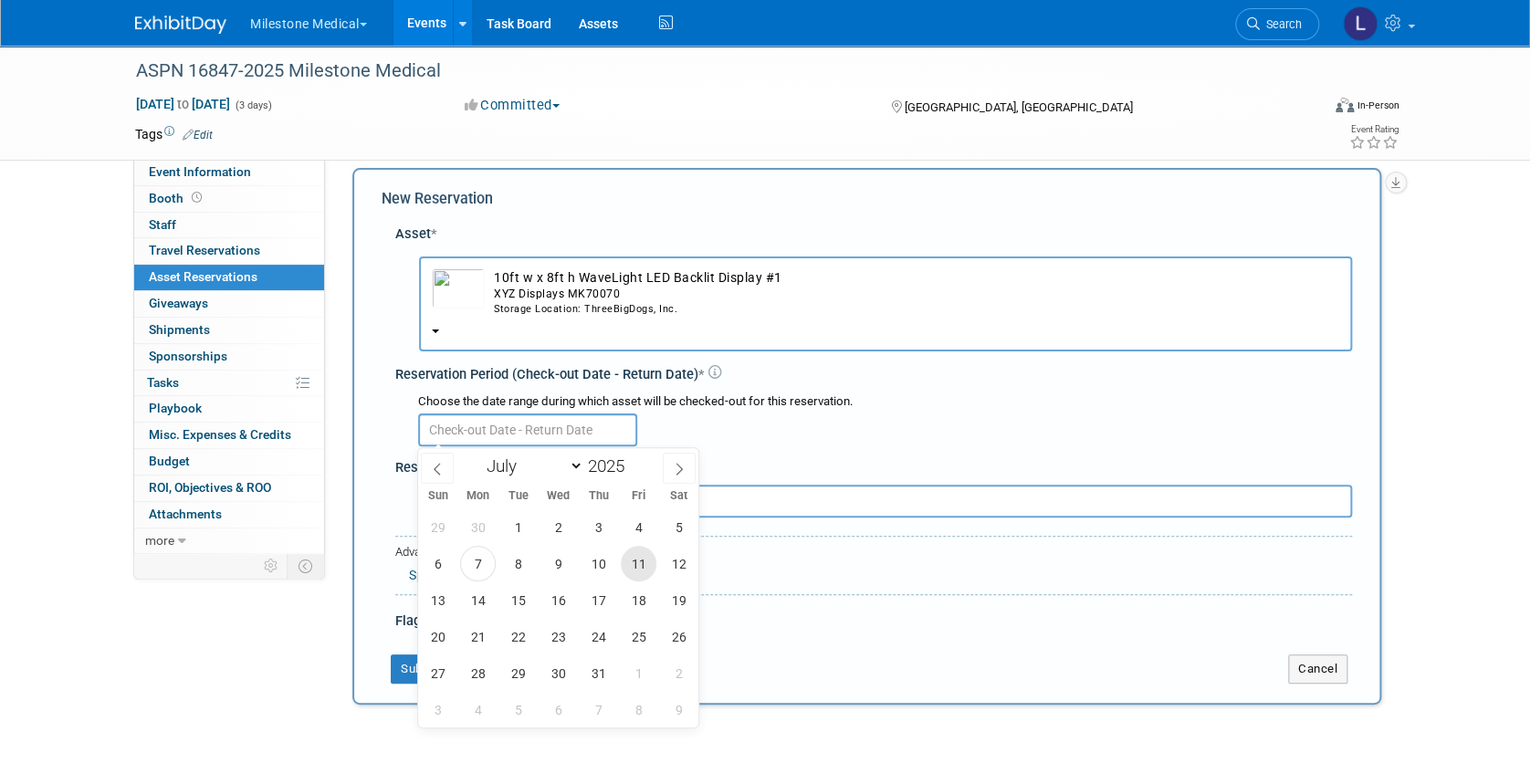 click on "11" at bounding box center (638, 563) 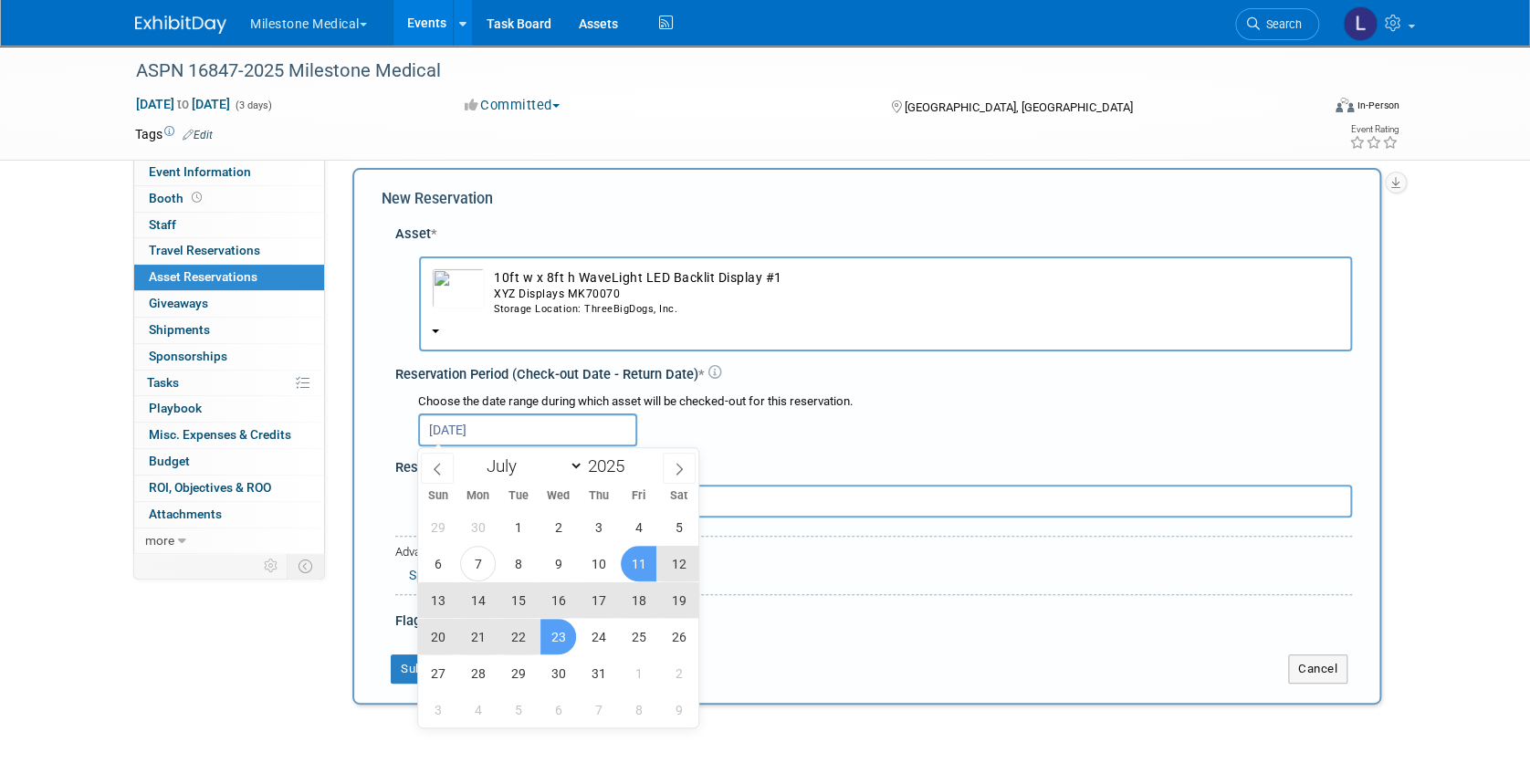 click on "23" at bounding box center (558, 636) 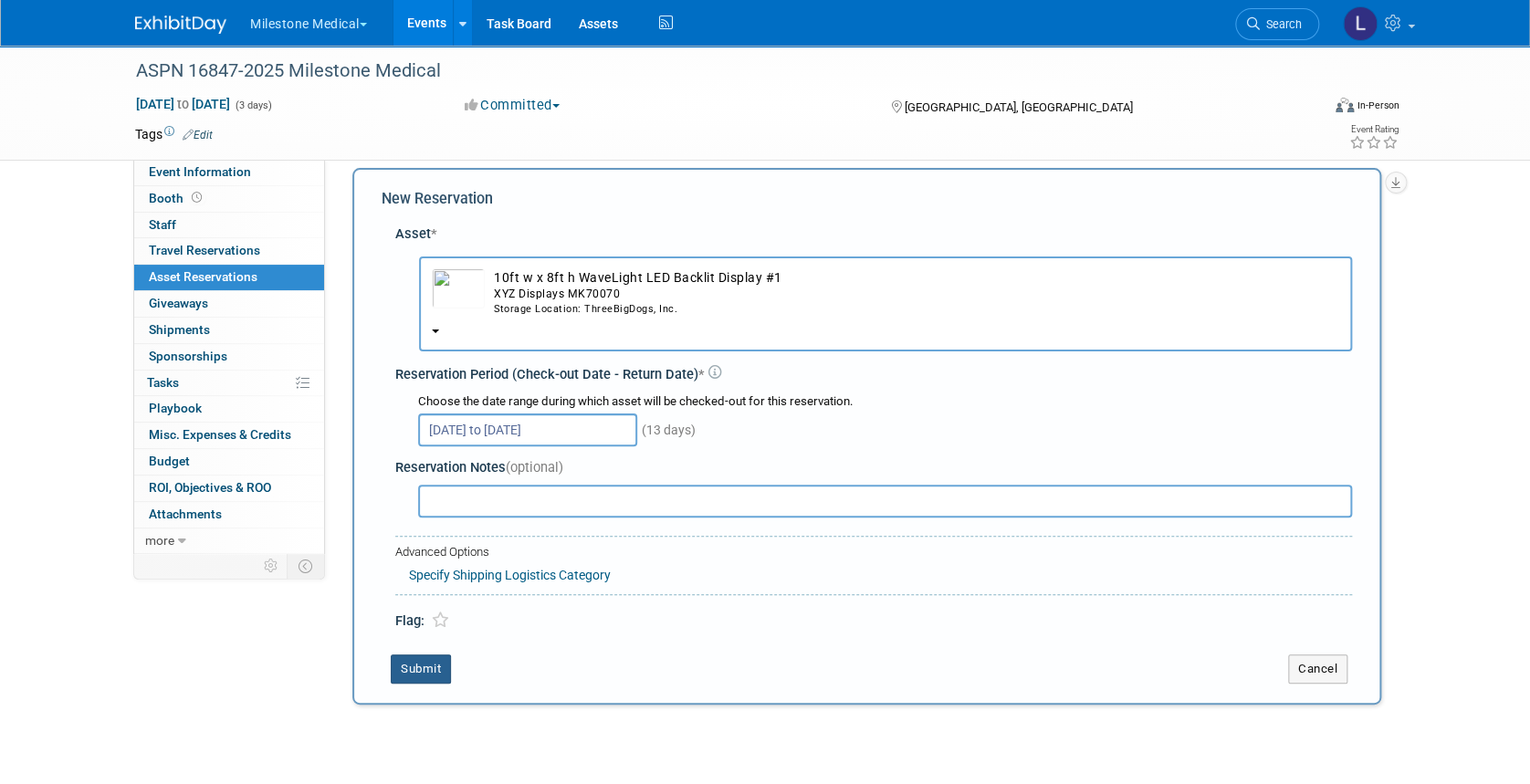 click on "Submit" at bounding box center [421, 669] 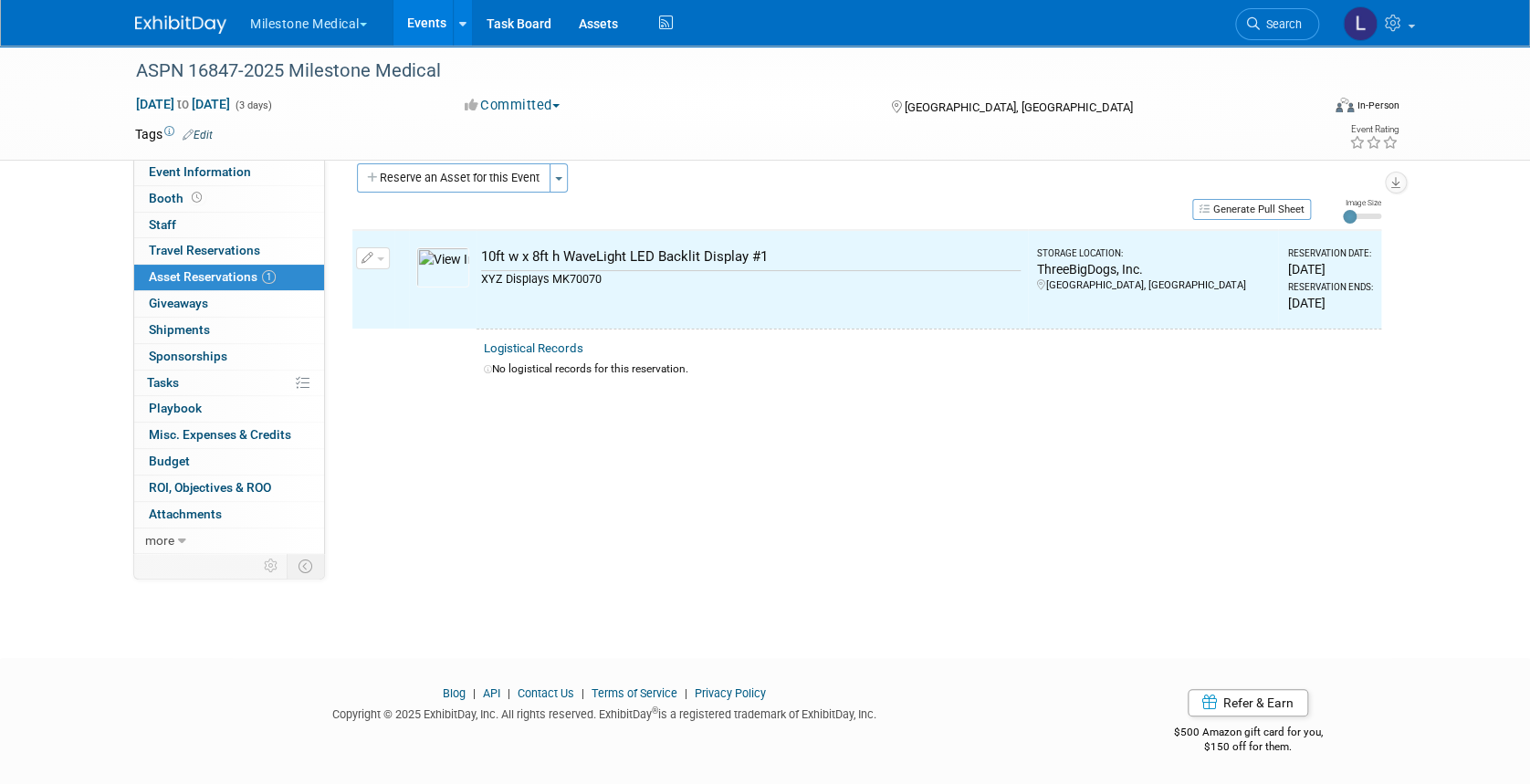 scroll, scrollTop: 22, scrollLeft: 0, axis: vertical 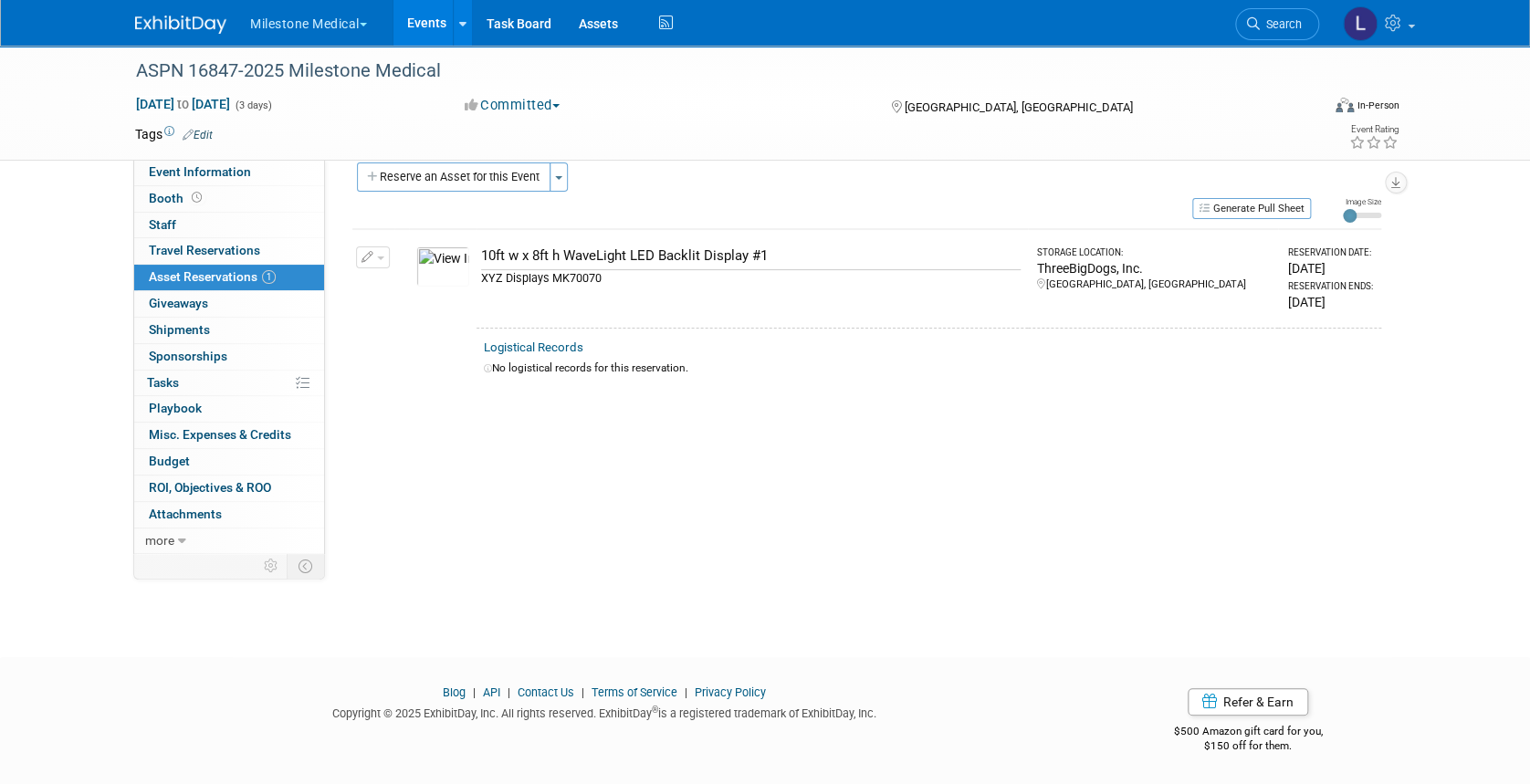 click on "Reserve an Asset for this Event" at bounding box center [454, 177] 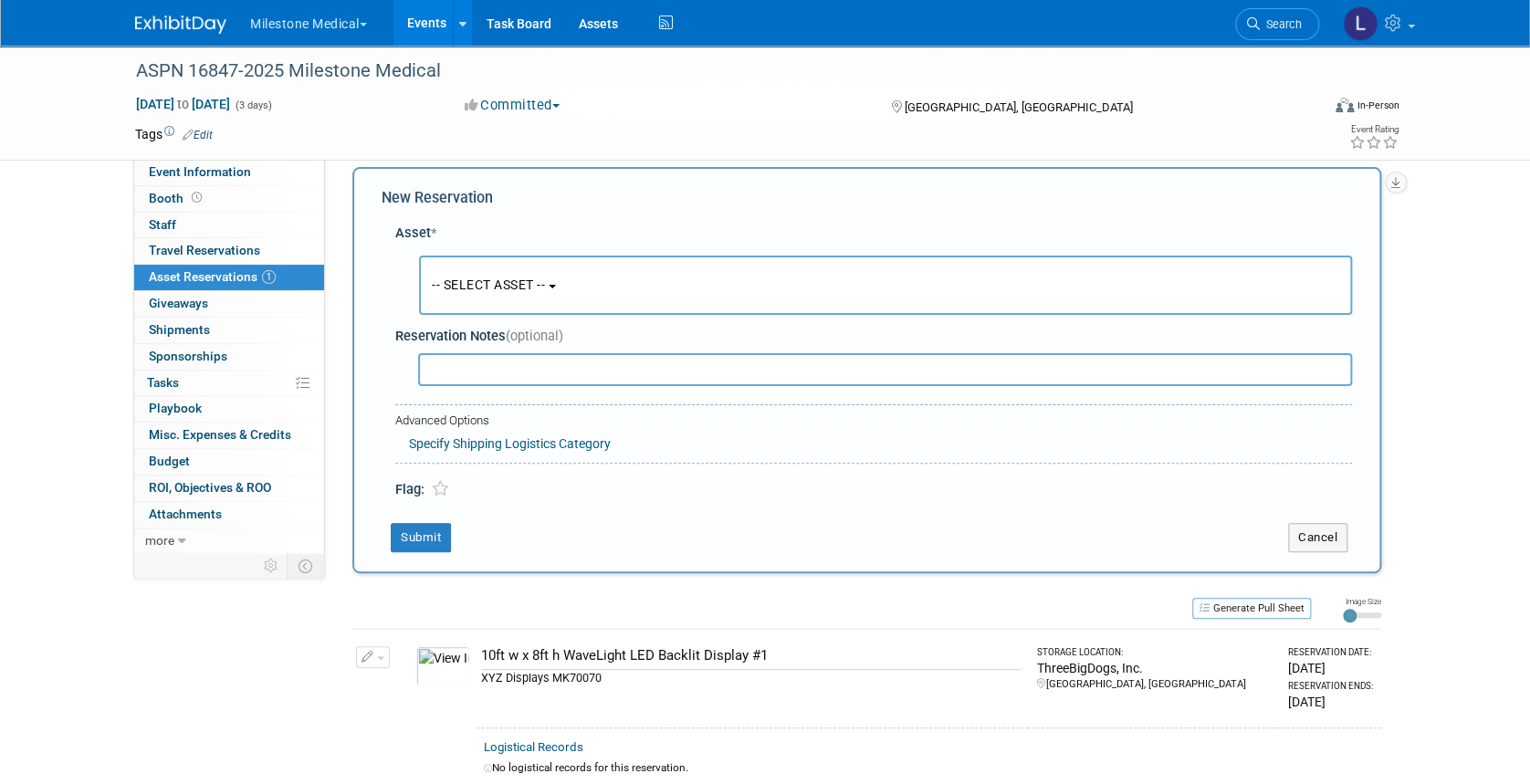 scroll, scrollTop: 16, scrollLeft: 0, axis: vertical 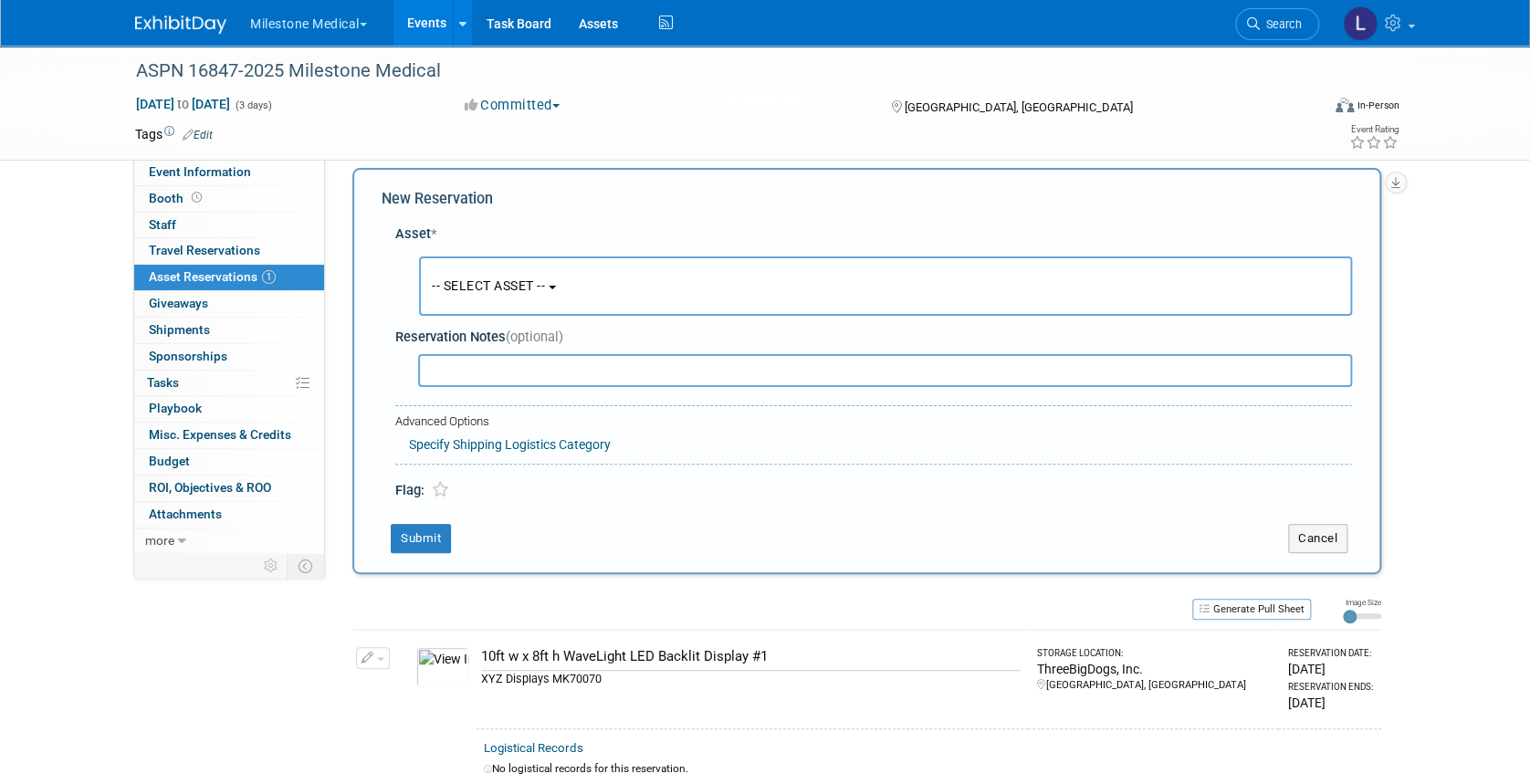click on "-- SELECT ASSET --" at bounding box center (886, 286) 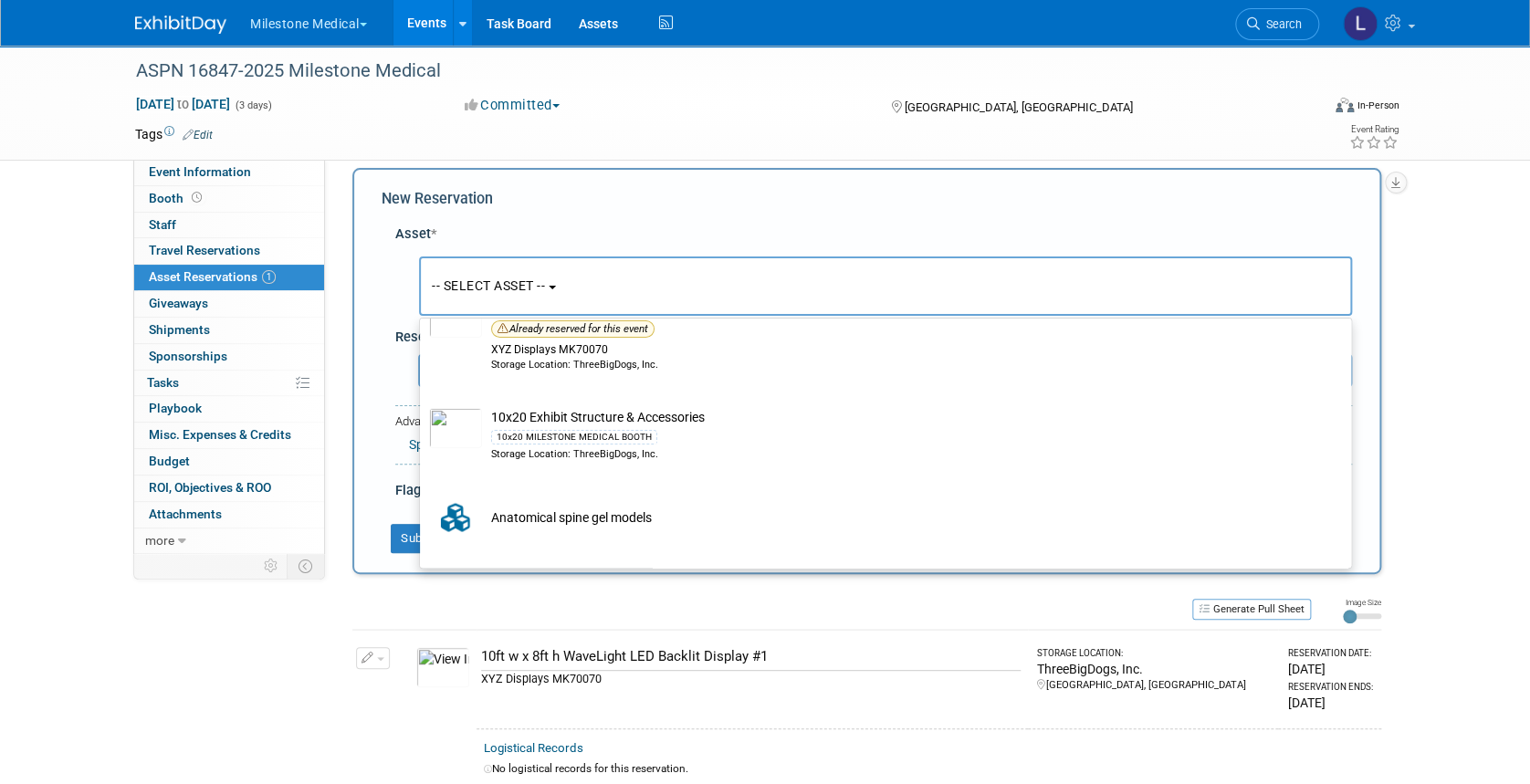 scroll, scrollTop: 243, scrollLeft: 0, axis: vertical 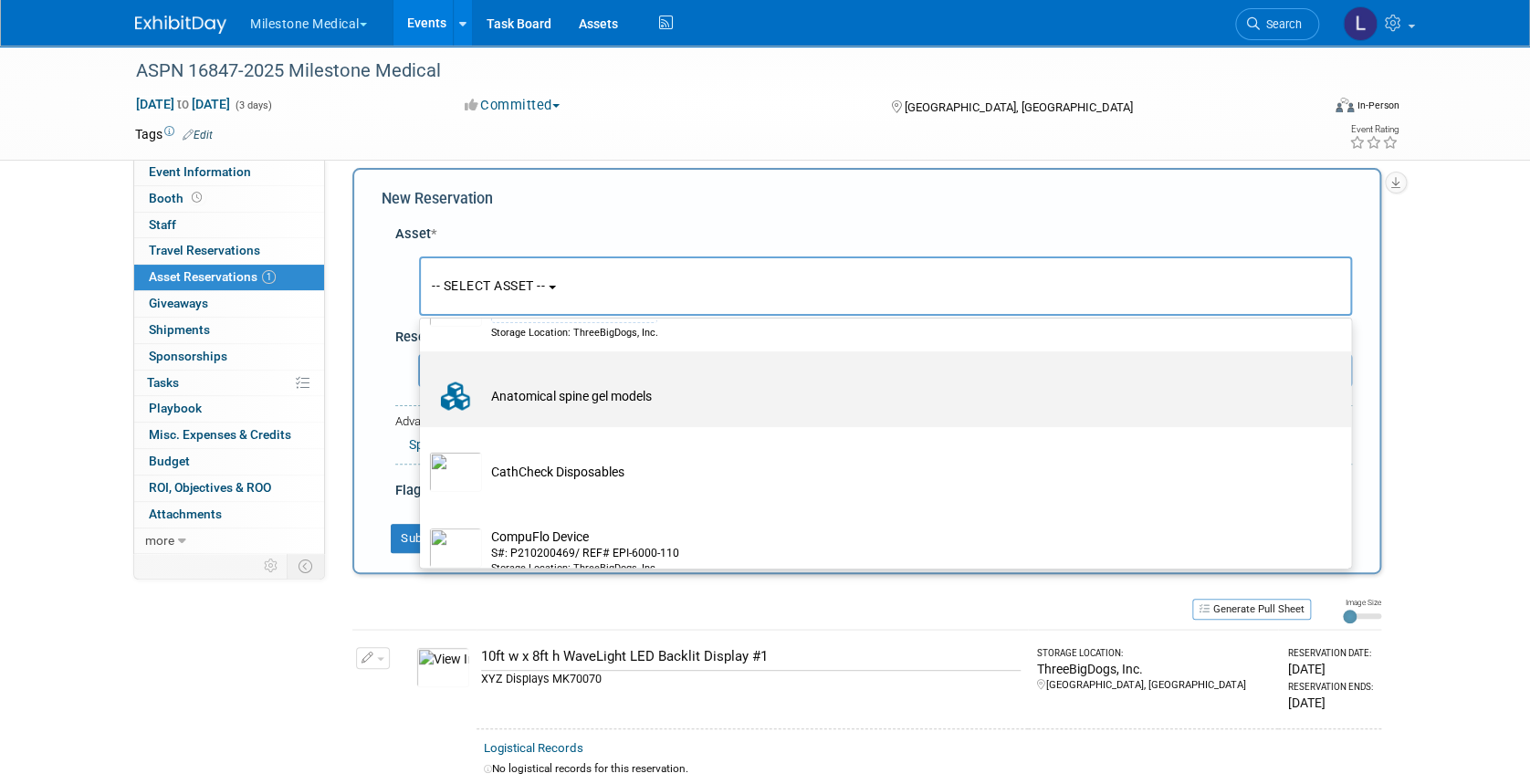 click on "Anatomical spine gel models" at bounding box center (898, 396) 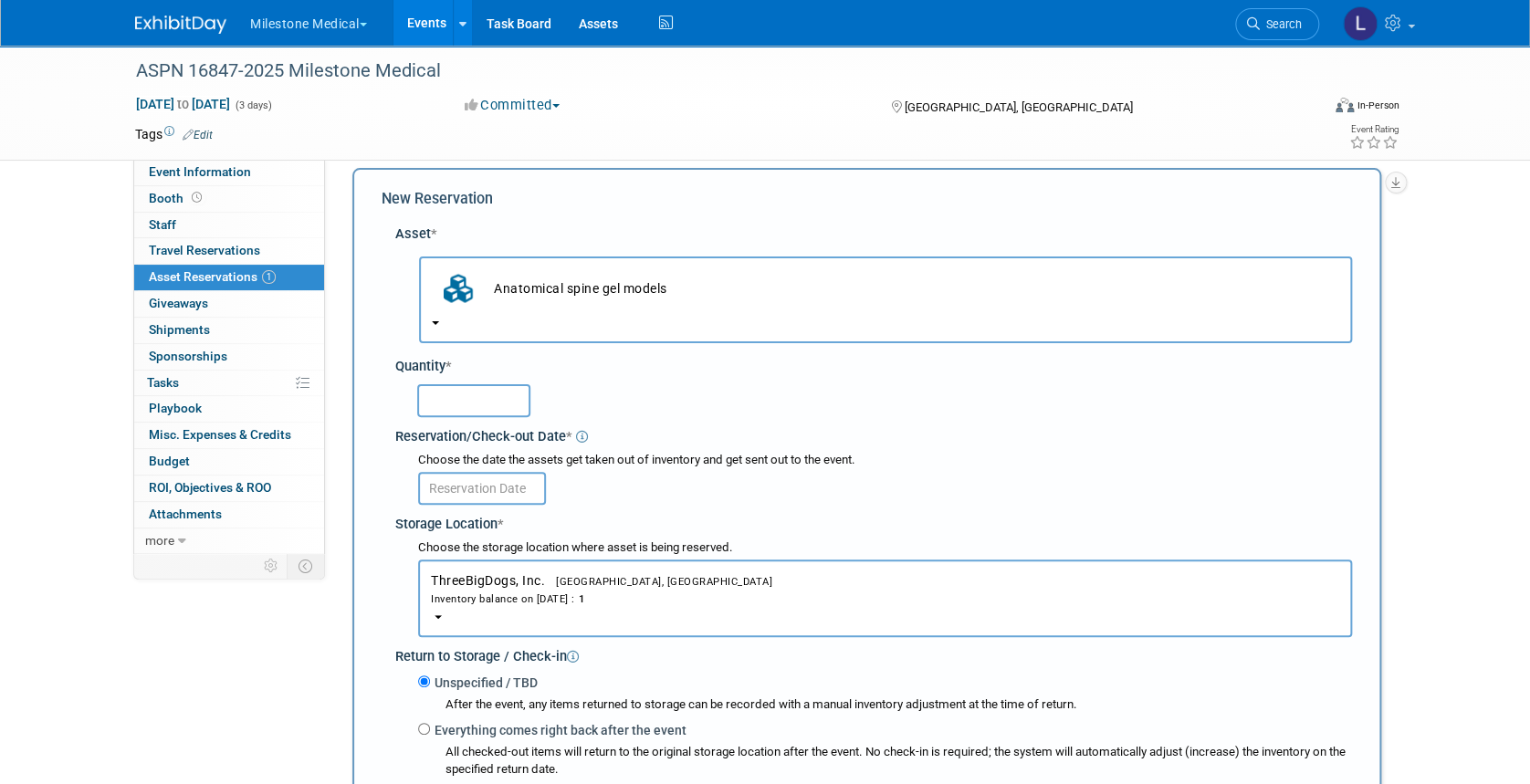 click at bounding box center (474, 401) 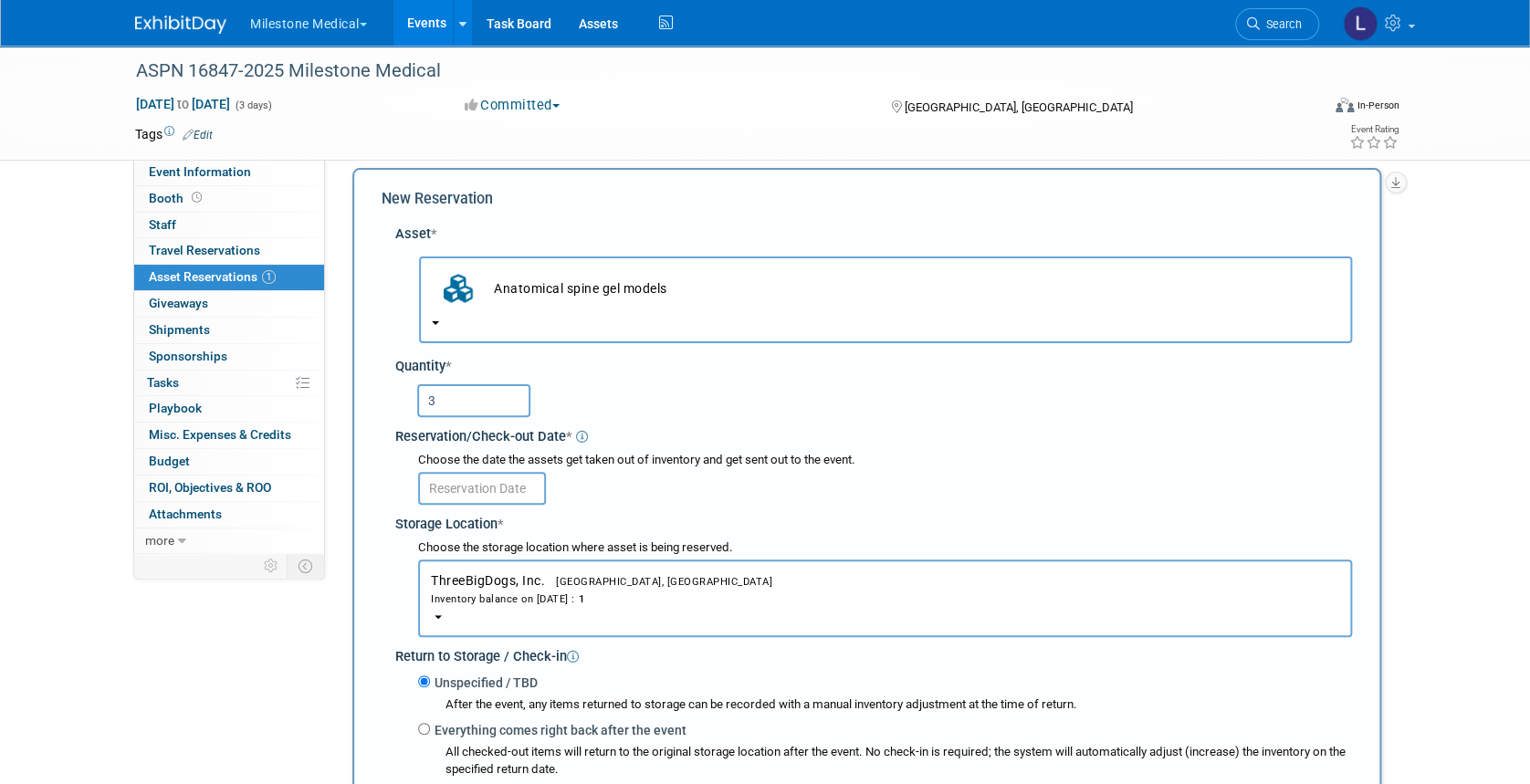 type on "3" 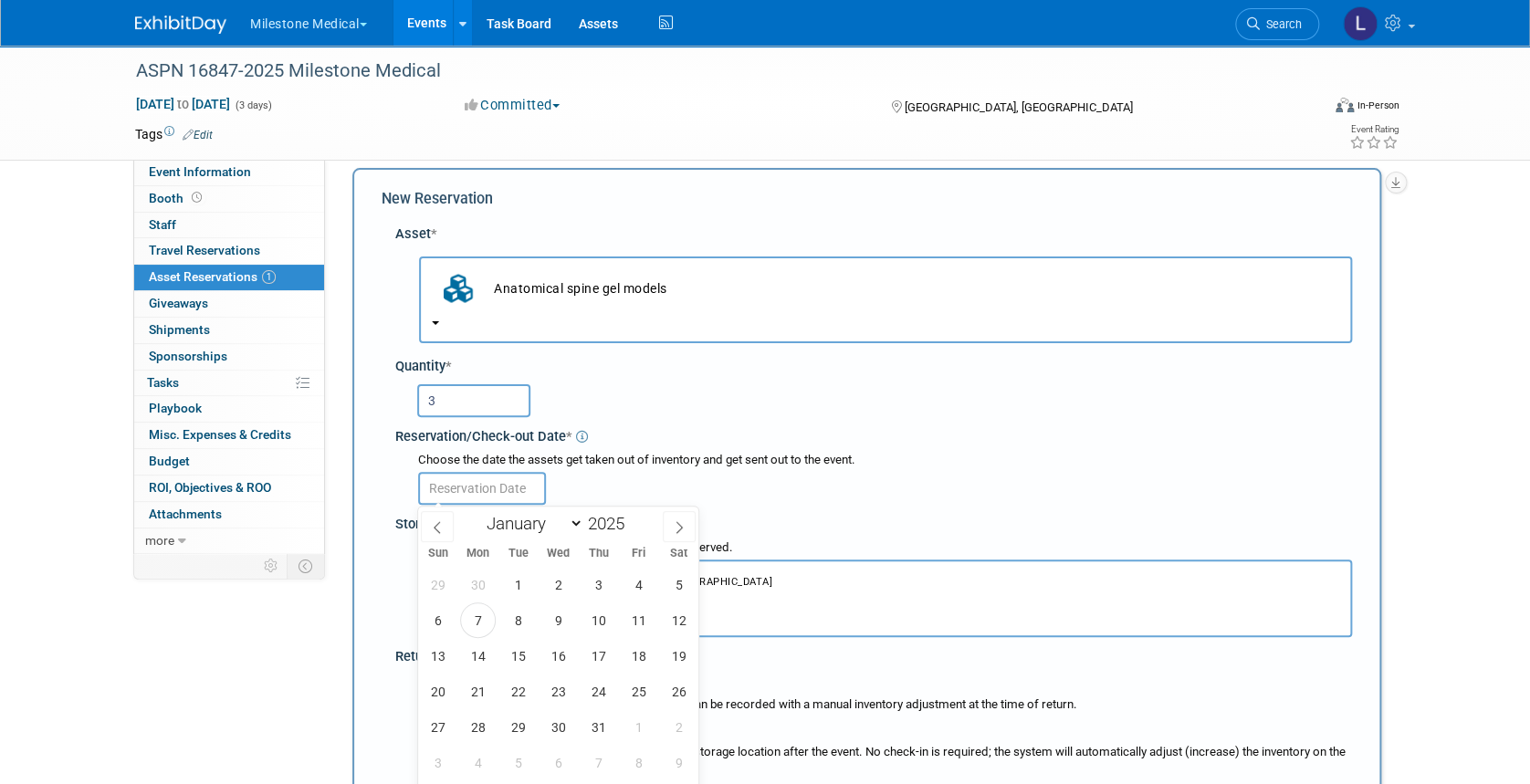 click at bounding box center [482, 488] 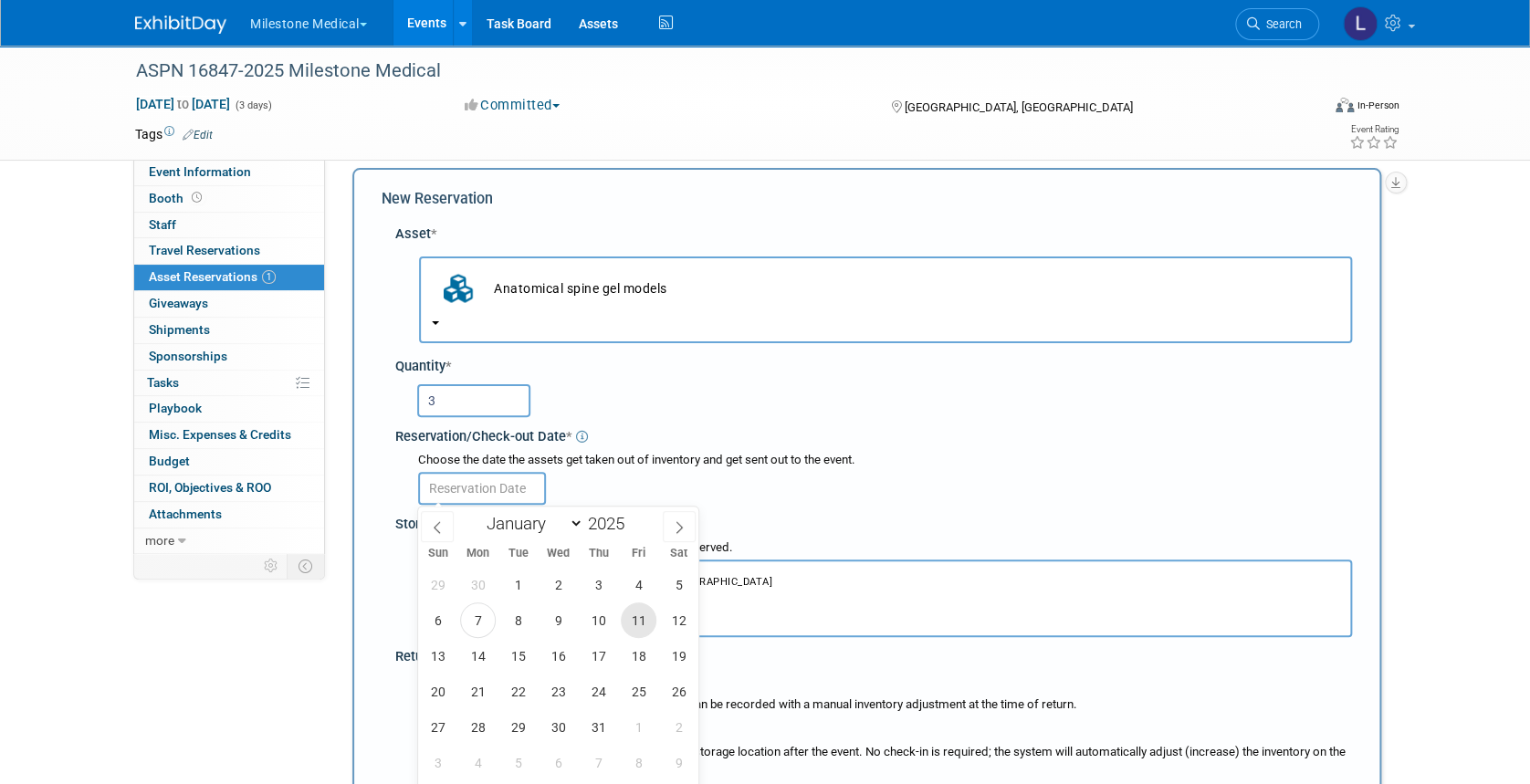 click on "11" at bounding box center (638, 620) 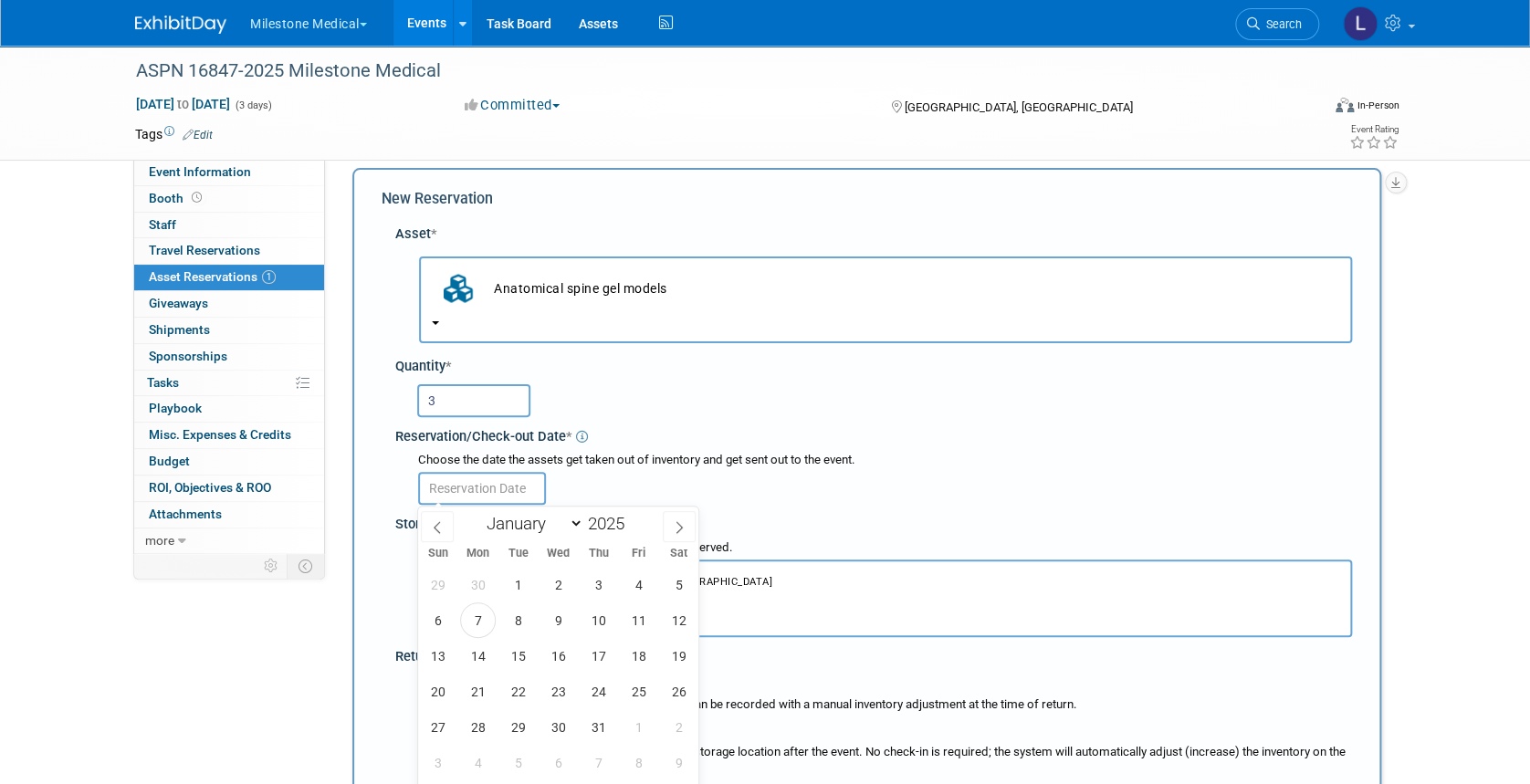 type on "Jul 11, 2025" 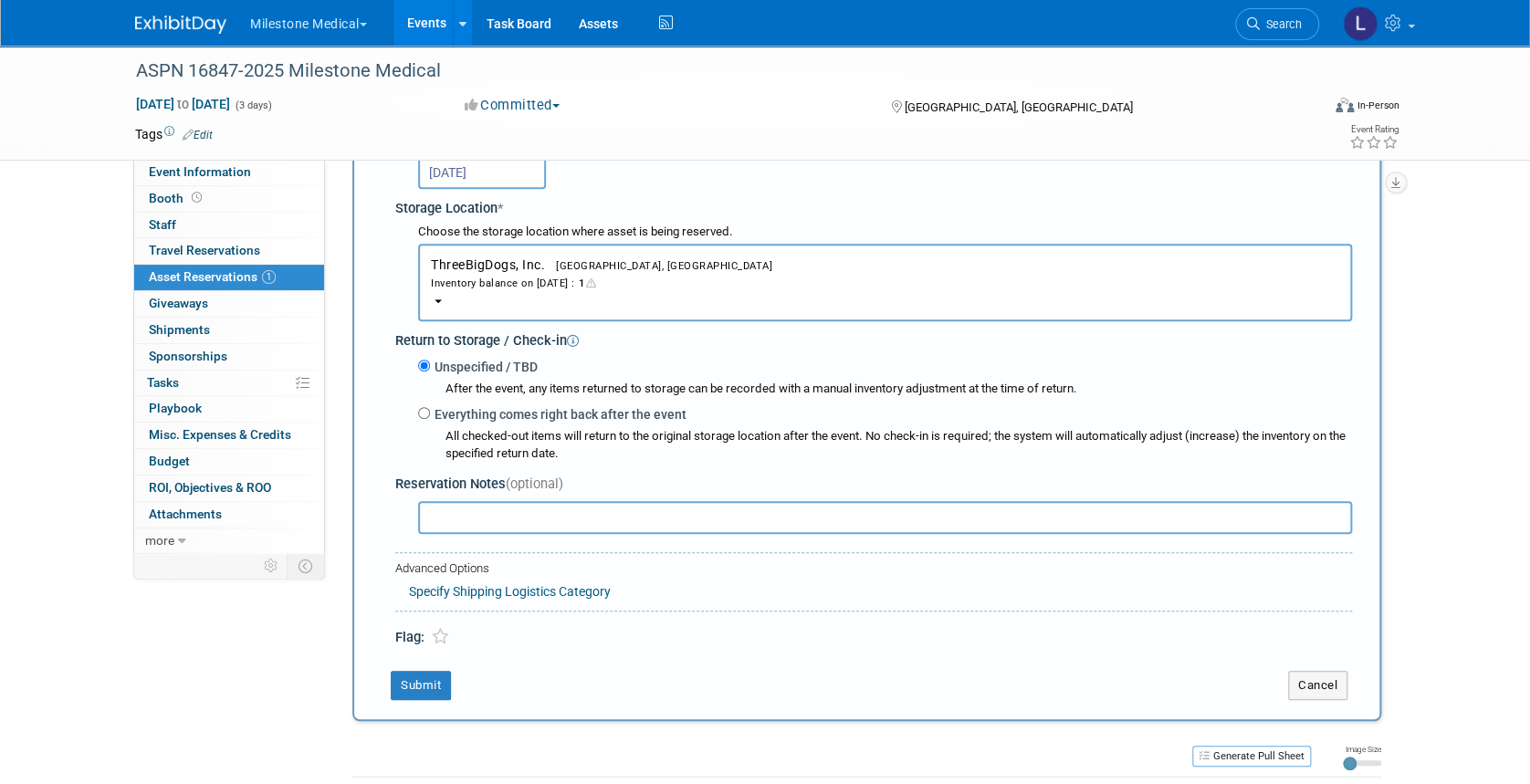 scroll, scrollTop: 382, scrollLeft: 0, axis: vertical 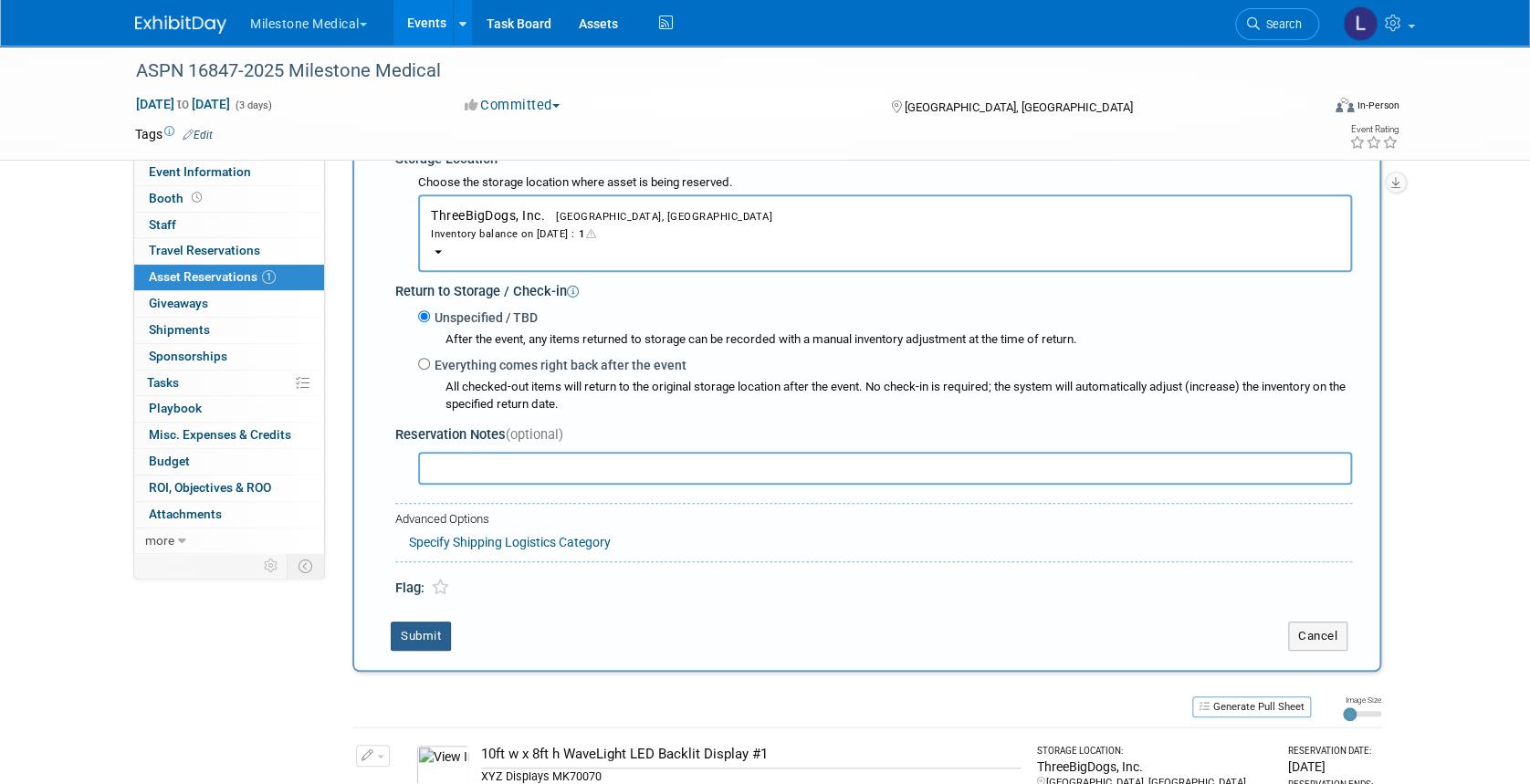 click on "Submit" at bounding box center (421, 636) 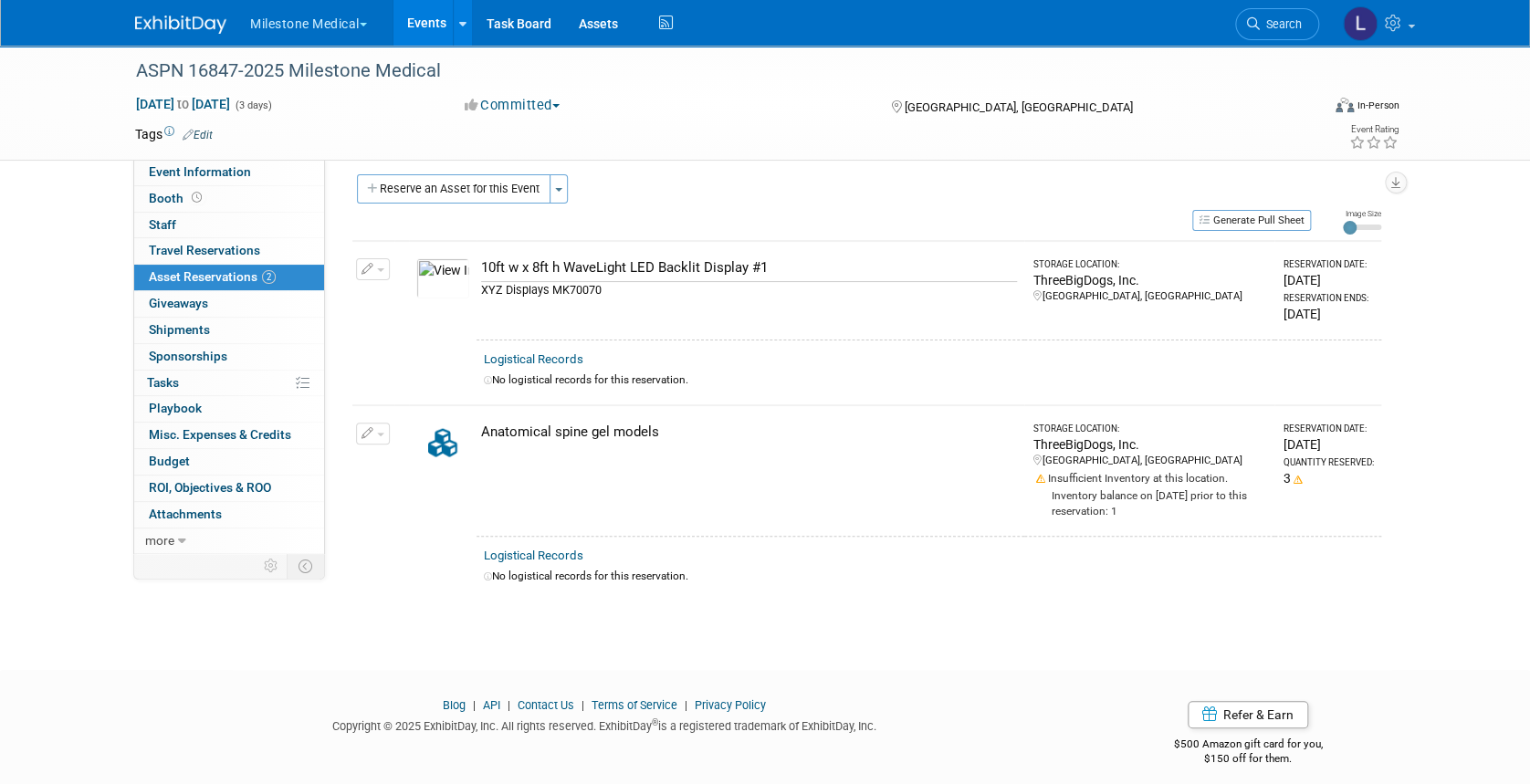 scroll, scrollTop: 0, scrollLeft: 0, axis: both 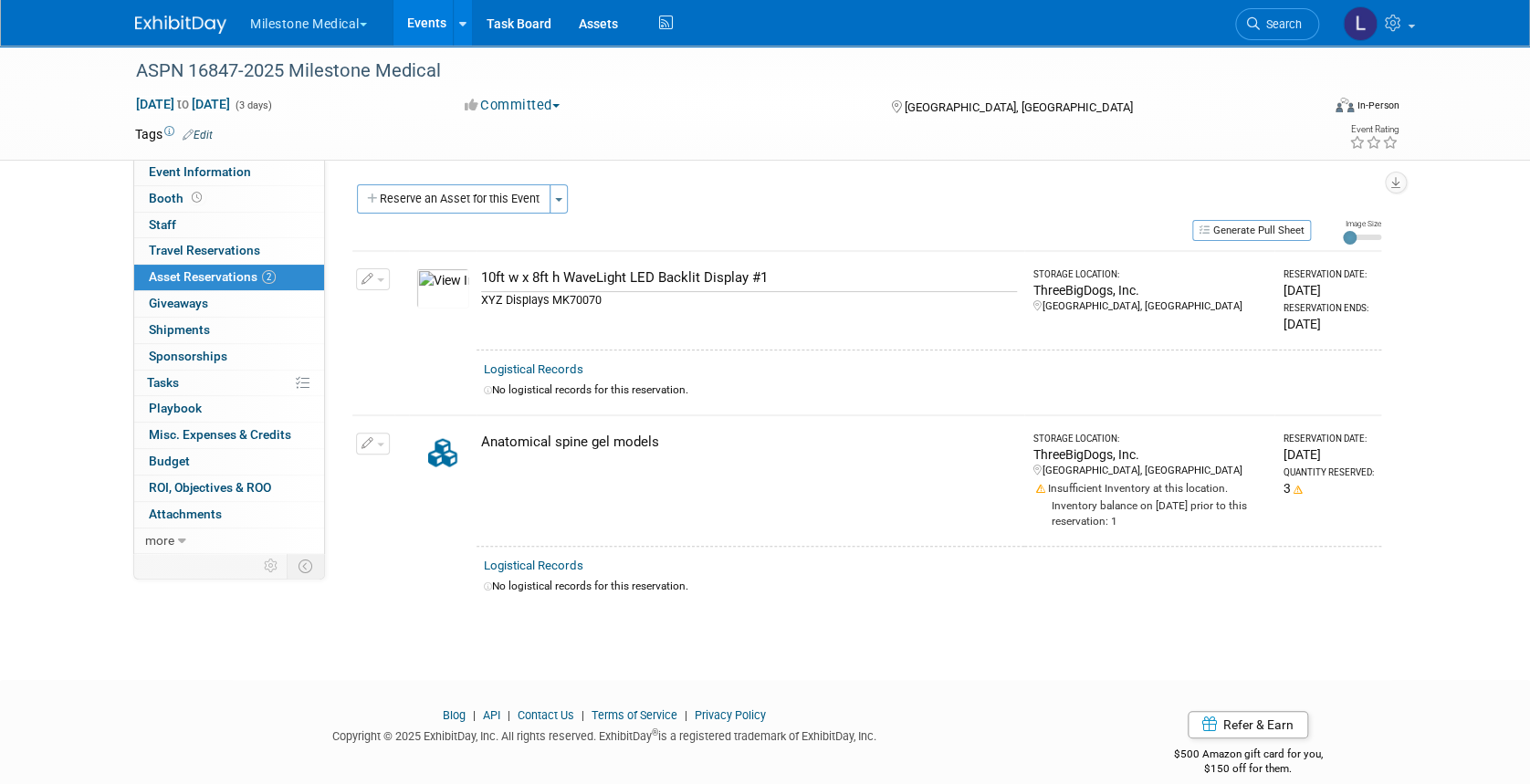 click on "Reserve an Asset for this Event" at bounding box center [454, 199] 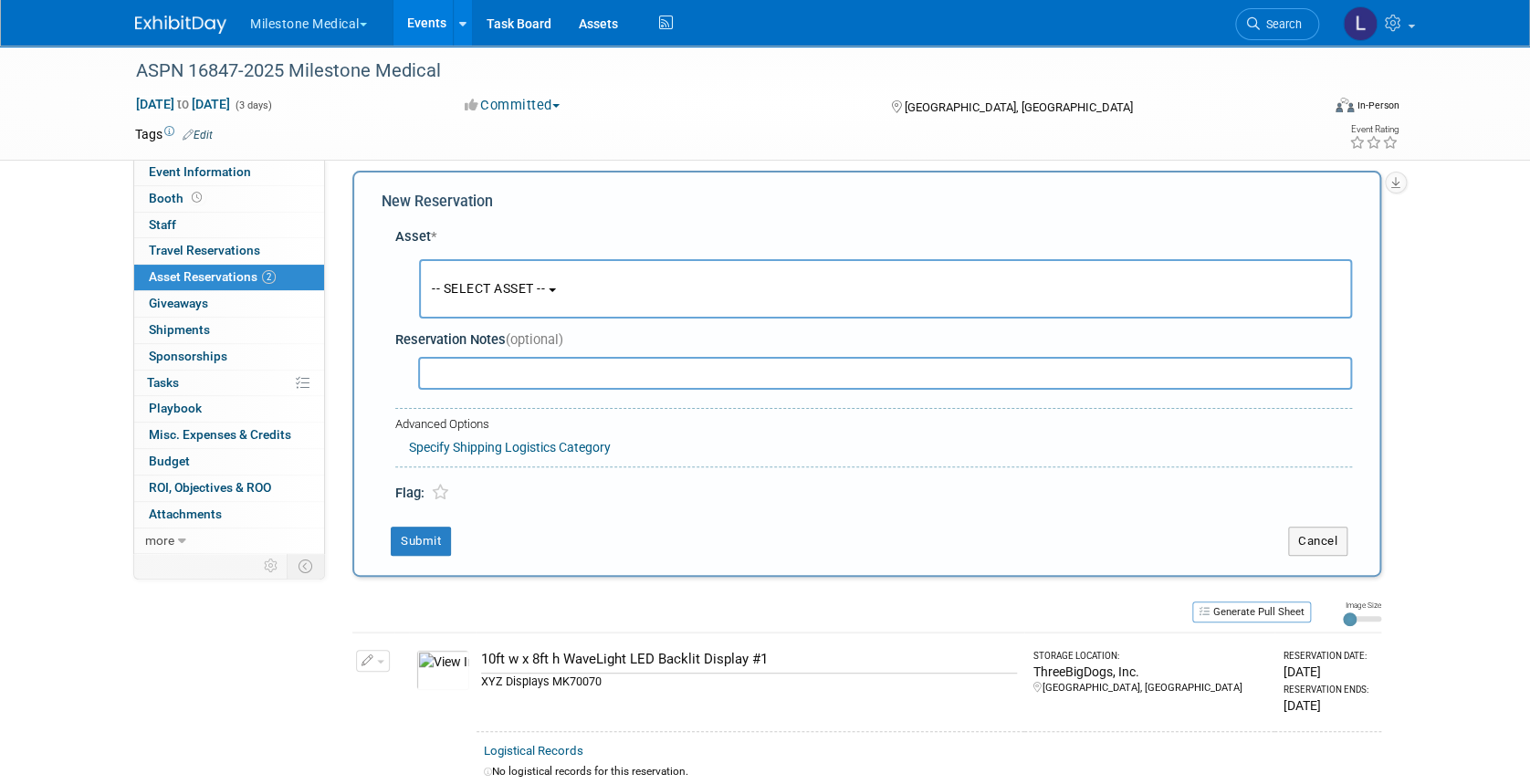 scroll, scrollTop: 16, scrollLeft: 0, axis: vertical 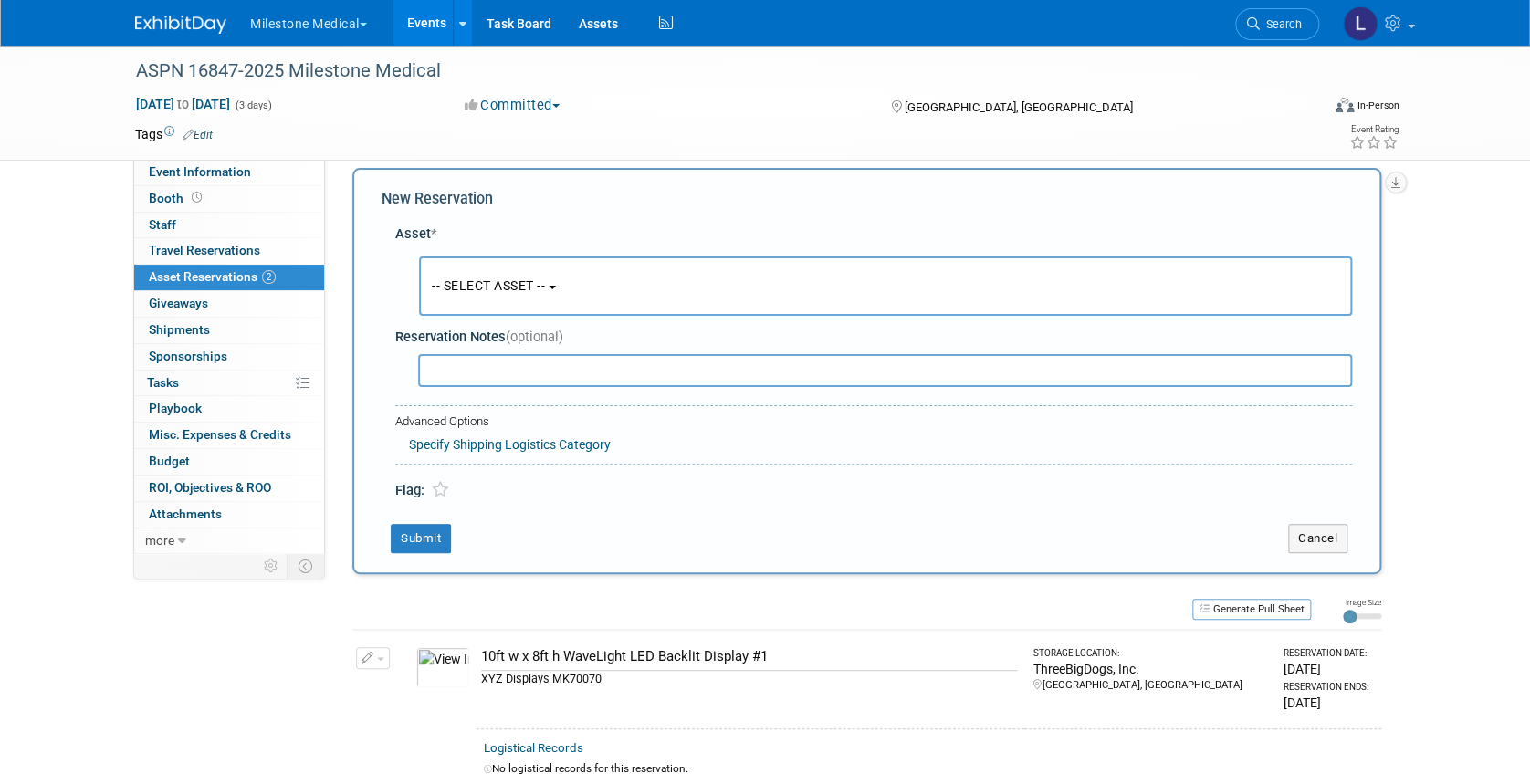 click on "-- SELECT ASSET --" at bounding box center (886, 286) 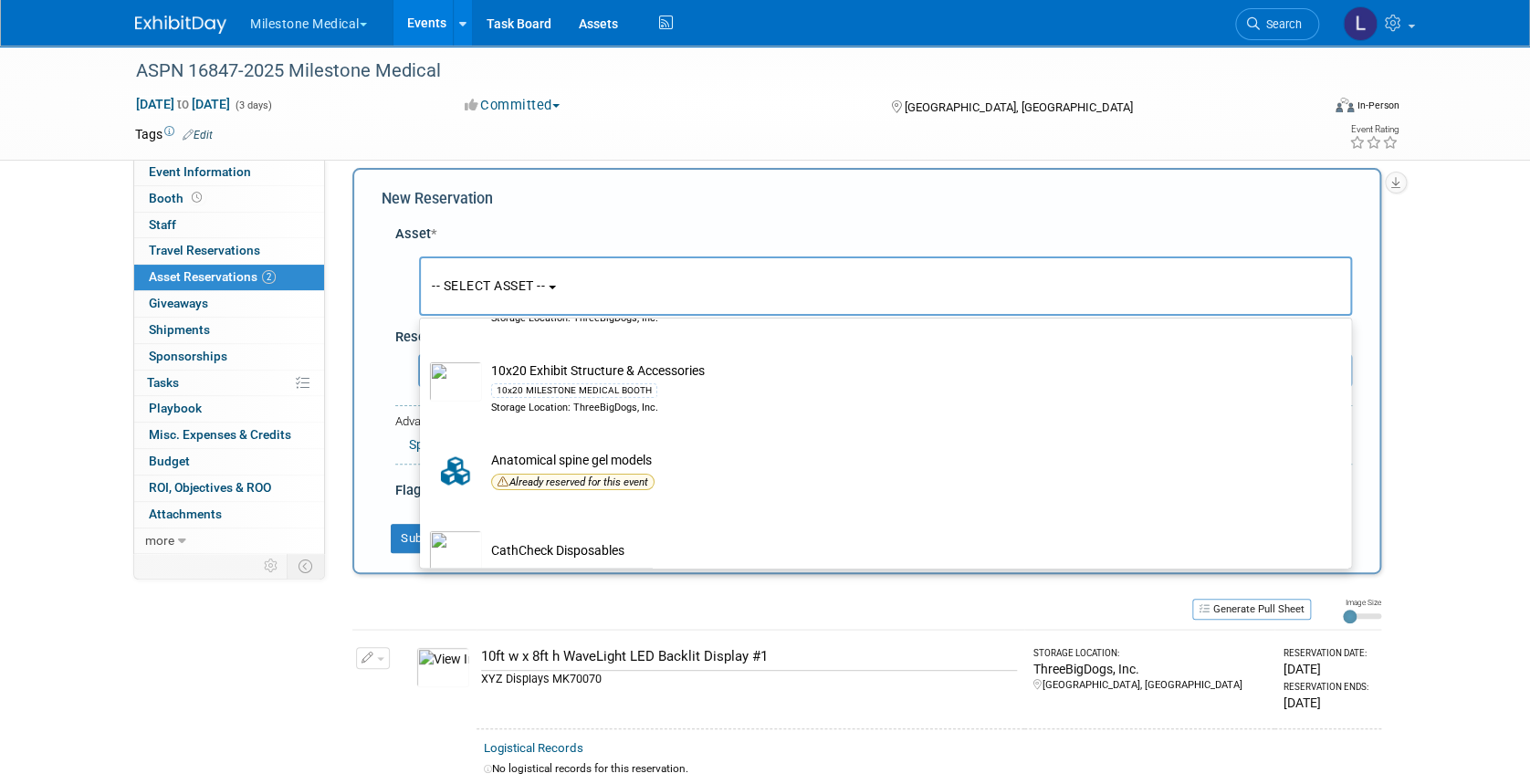 scroll, scrollTop: 243, scrollLeft: 0, axis: vertical 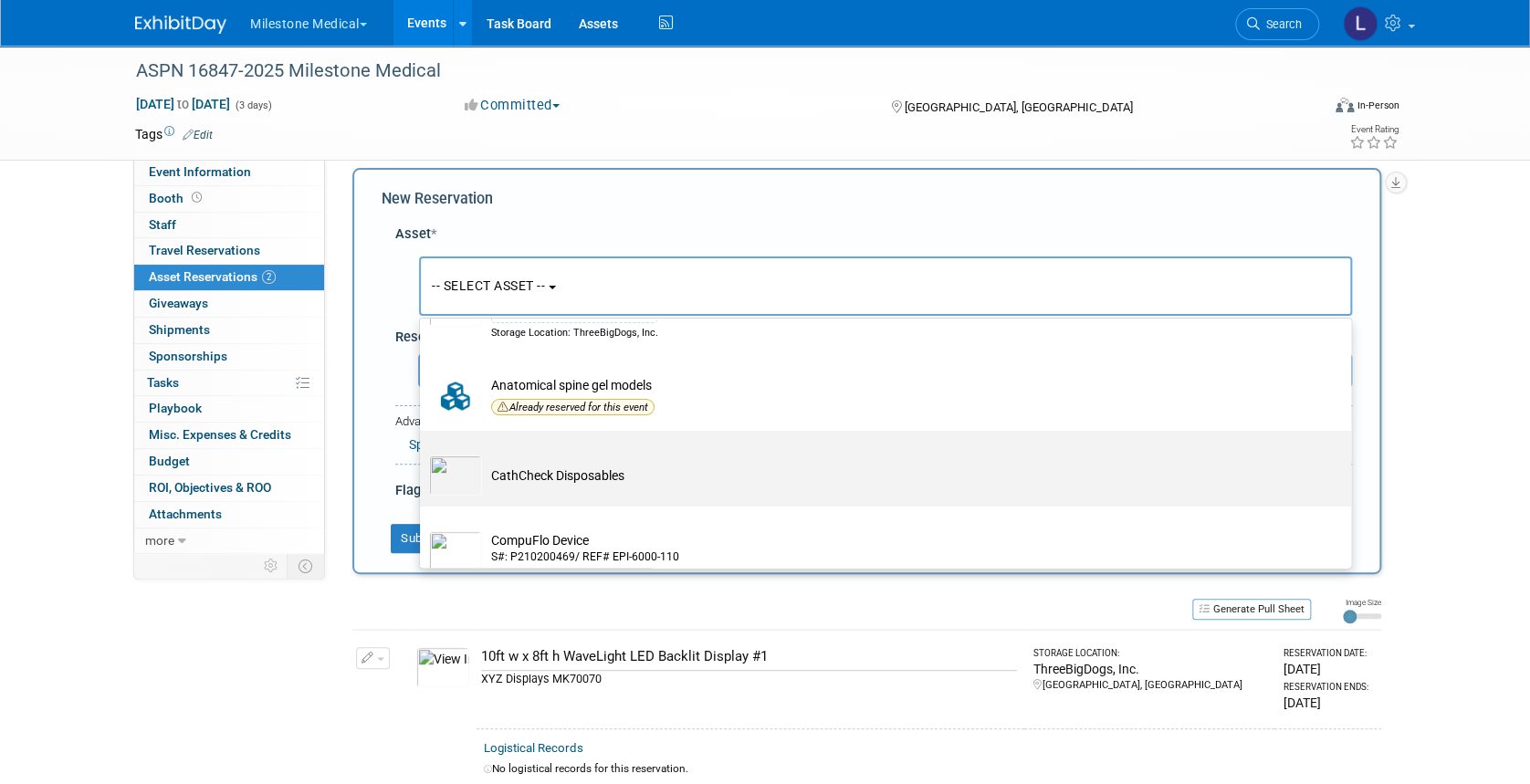 click on "CathCheck Disposables" at bounding box center (898, 476) 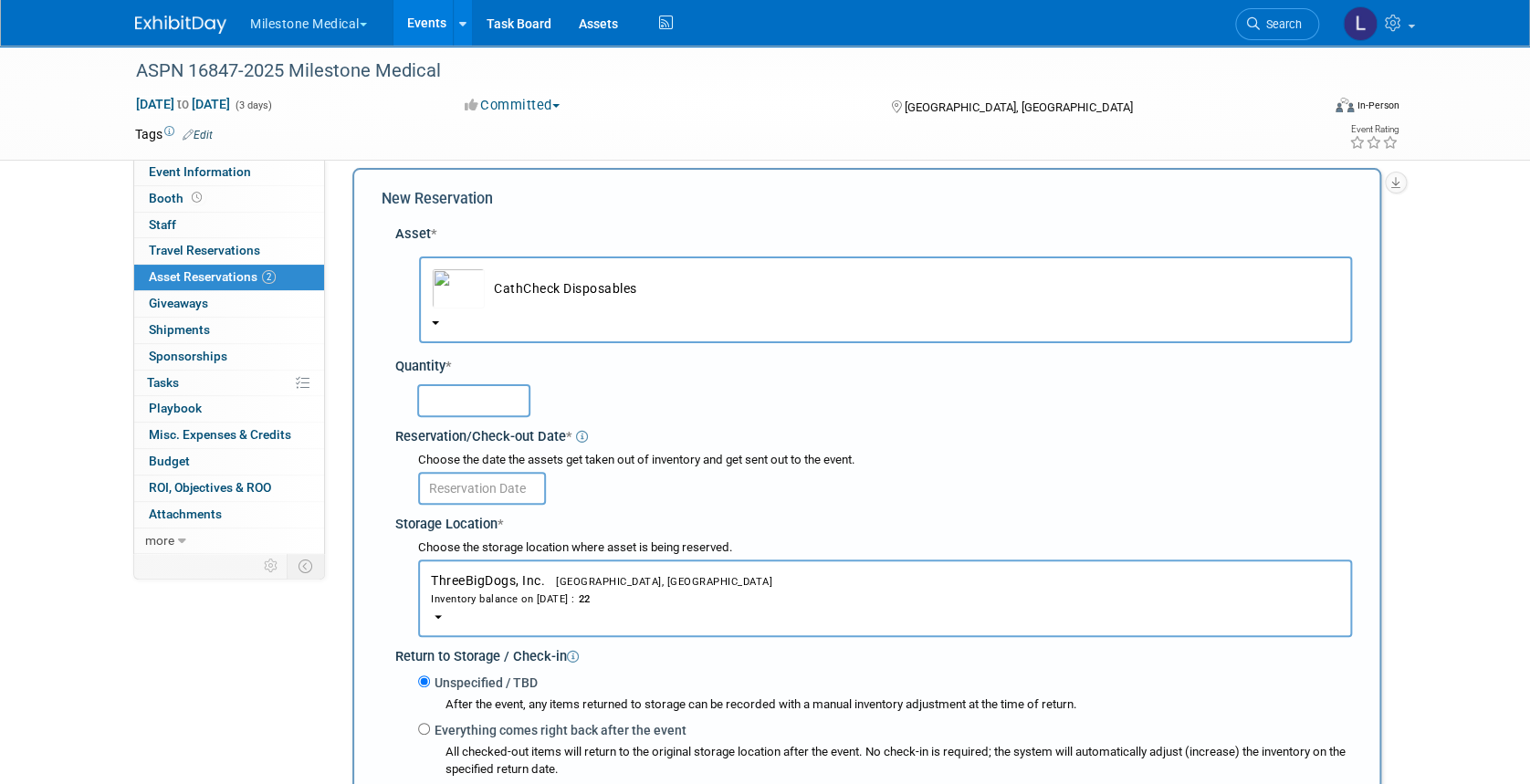 click at bounding box center [474, 401] 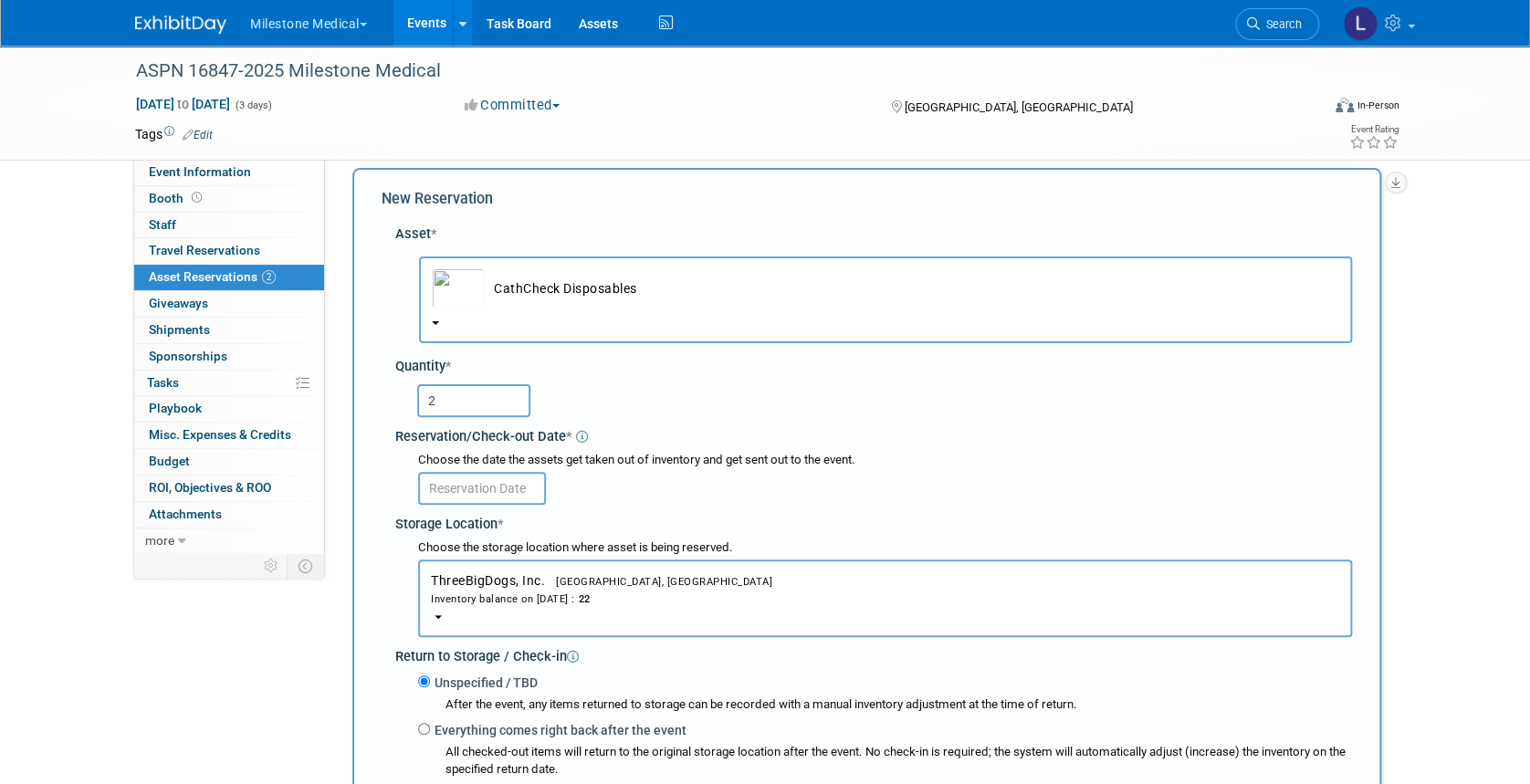 type on "2" 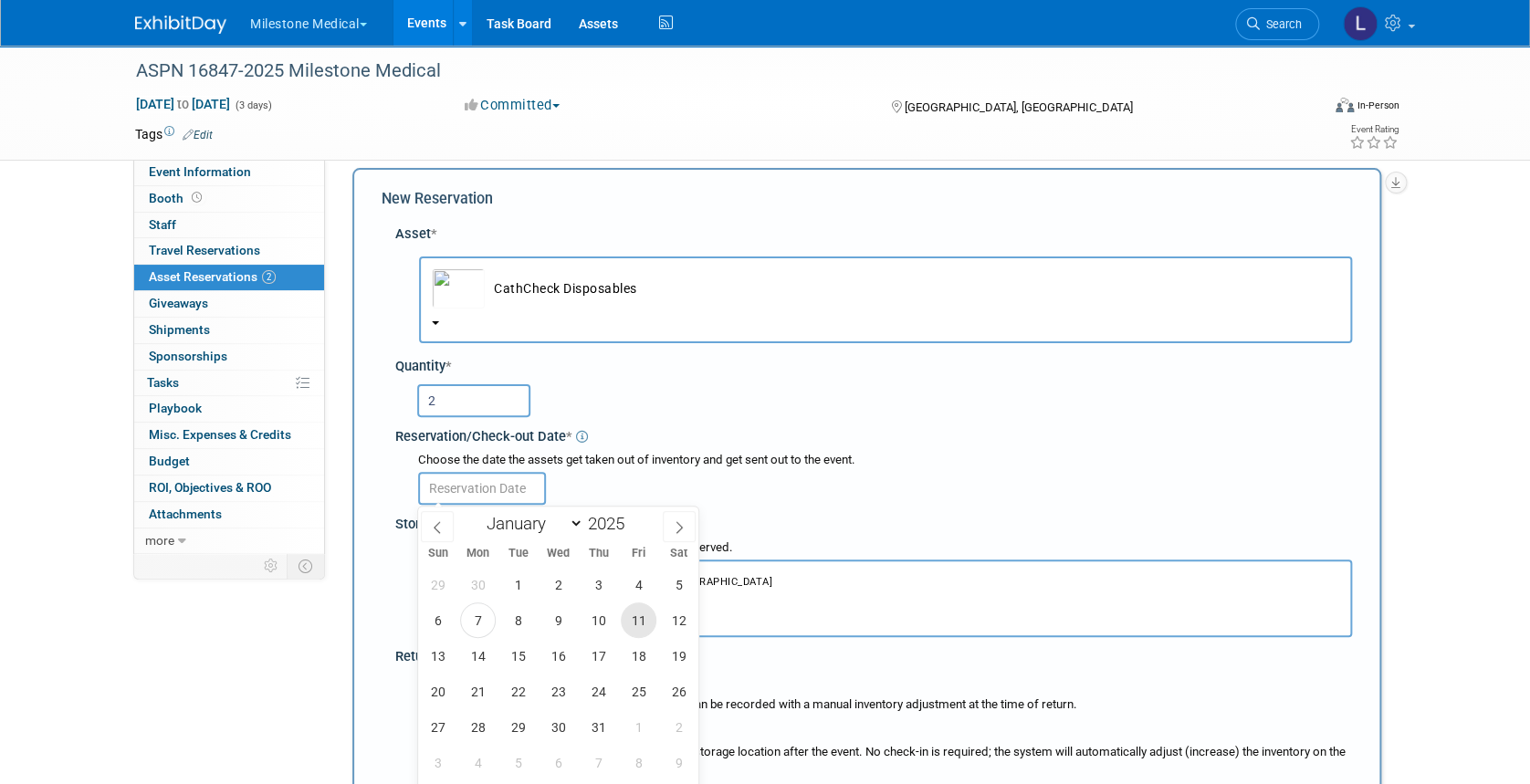 click on "11" at bounding box center (638, 620) 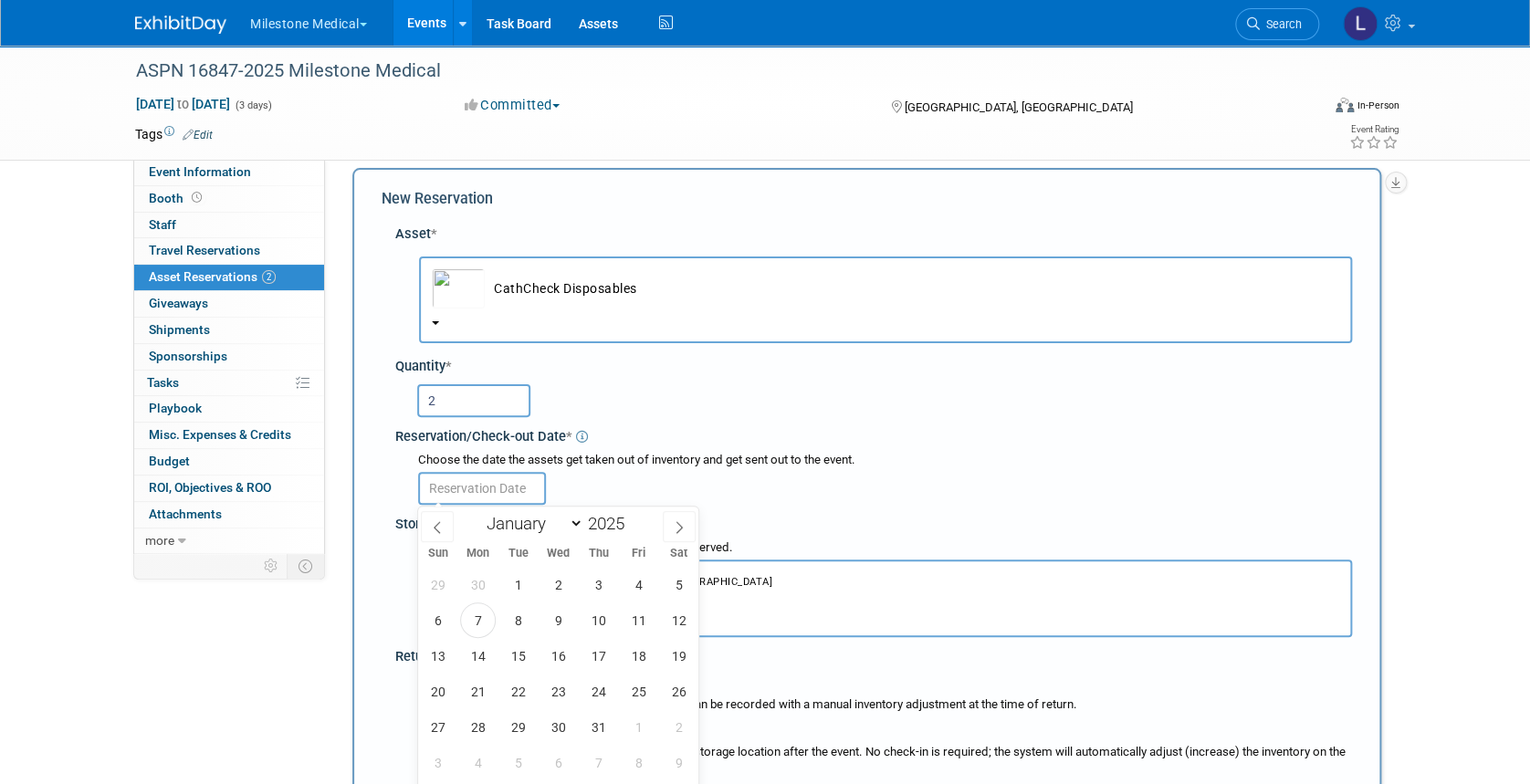 type on "Jul 11, 2025" 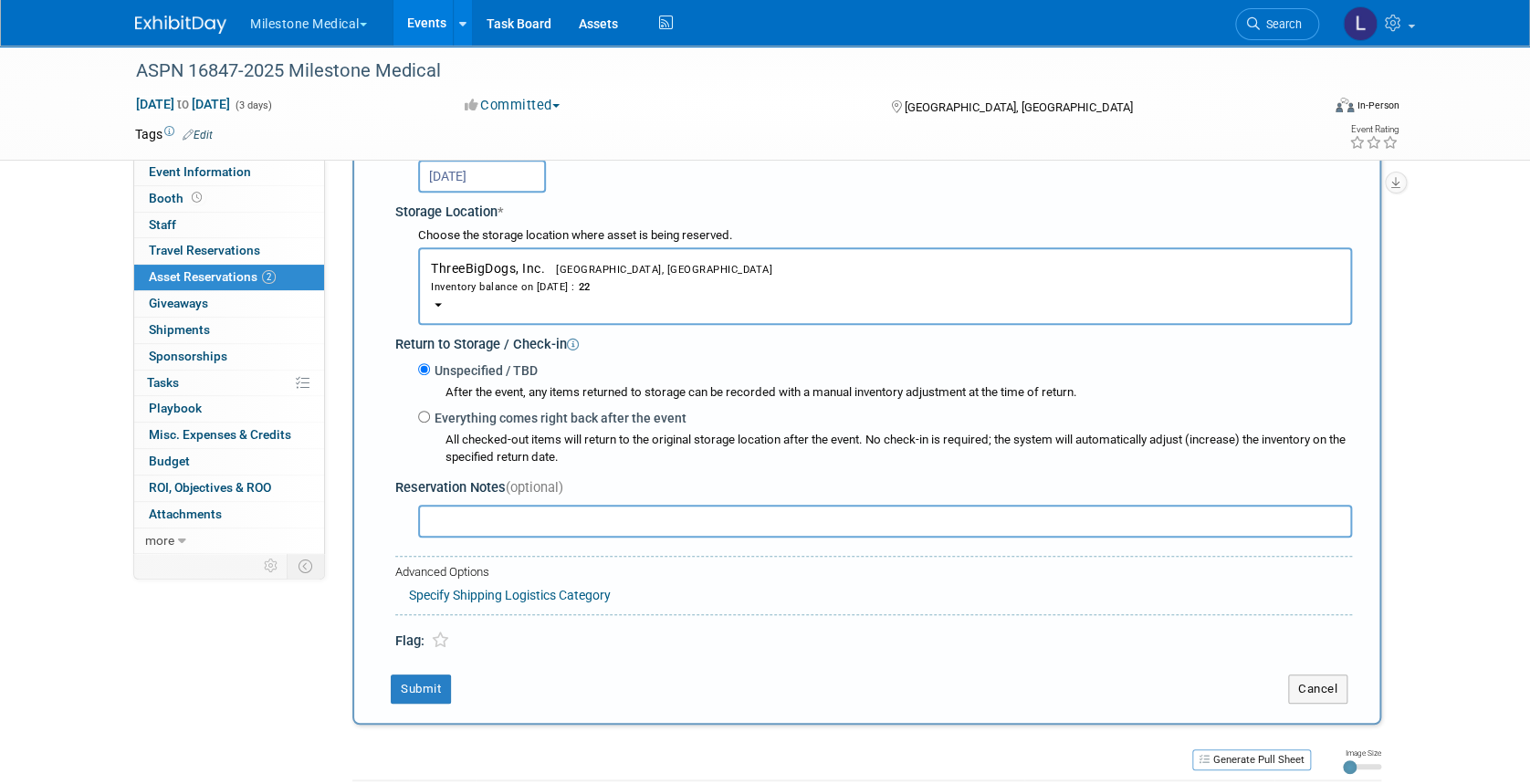 scroll, scrollTop: 382, scrollLeft: 0, axis: vertical 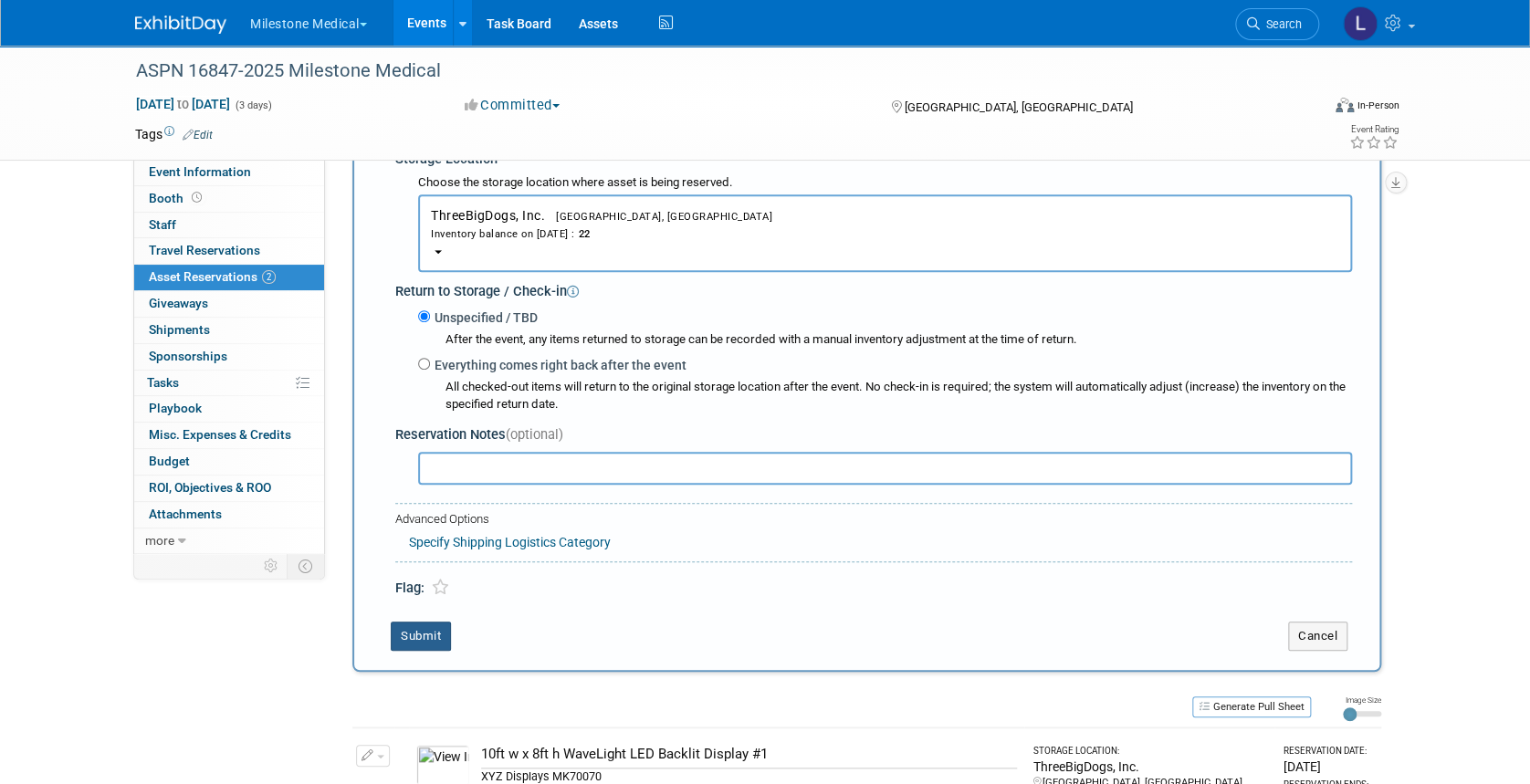 click on "Submit" at bounding box center (421, 636) 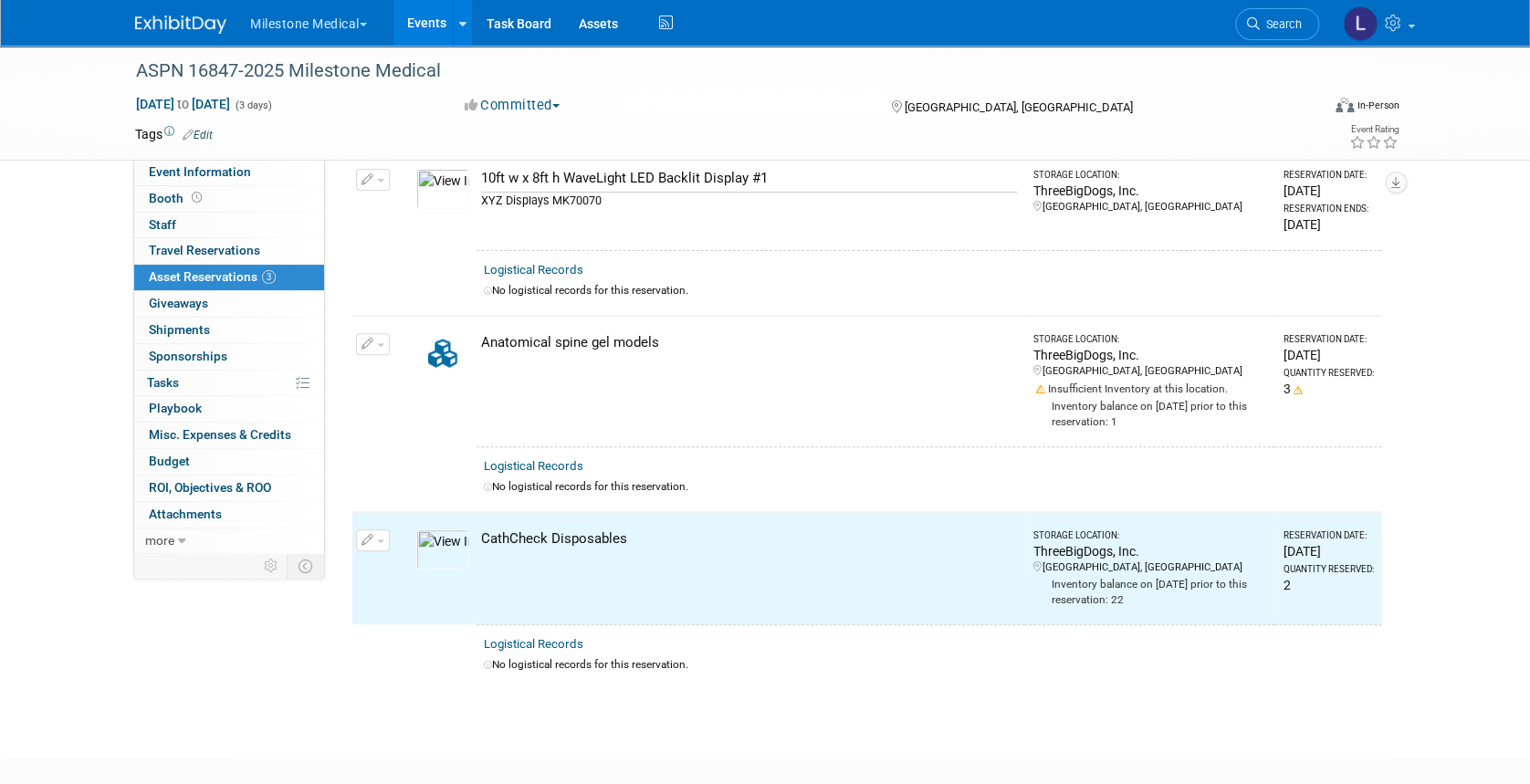 scroll, scrollTop: 0, scrollLeft: 0, axis: both 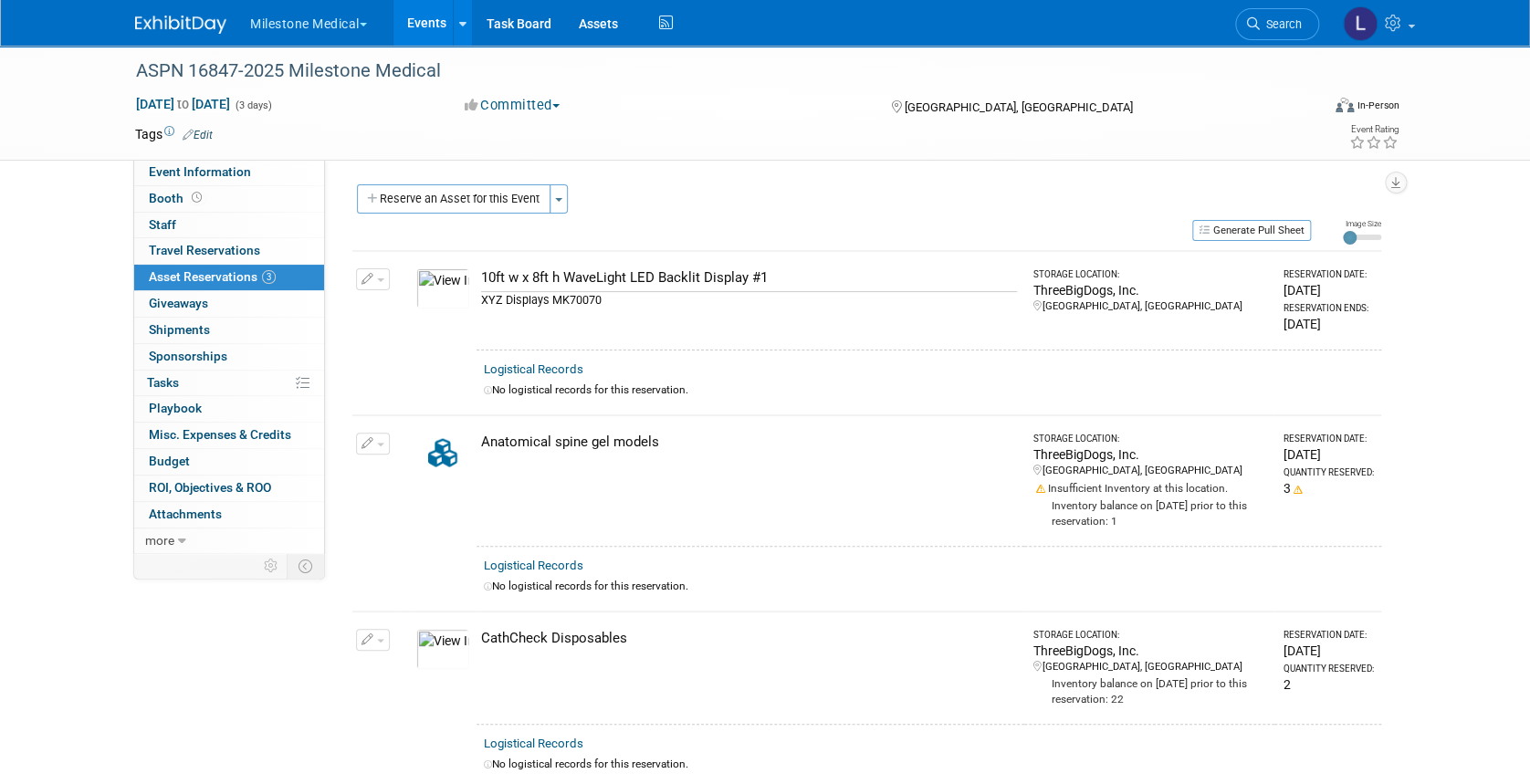 click on "Reserve an Asset for this Event" at bounding box center [454, 199] 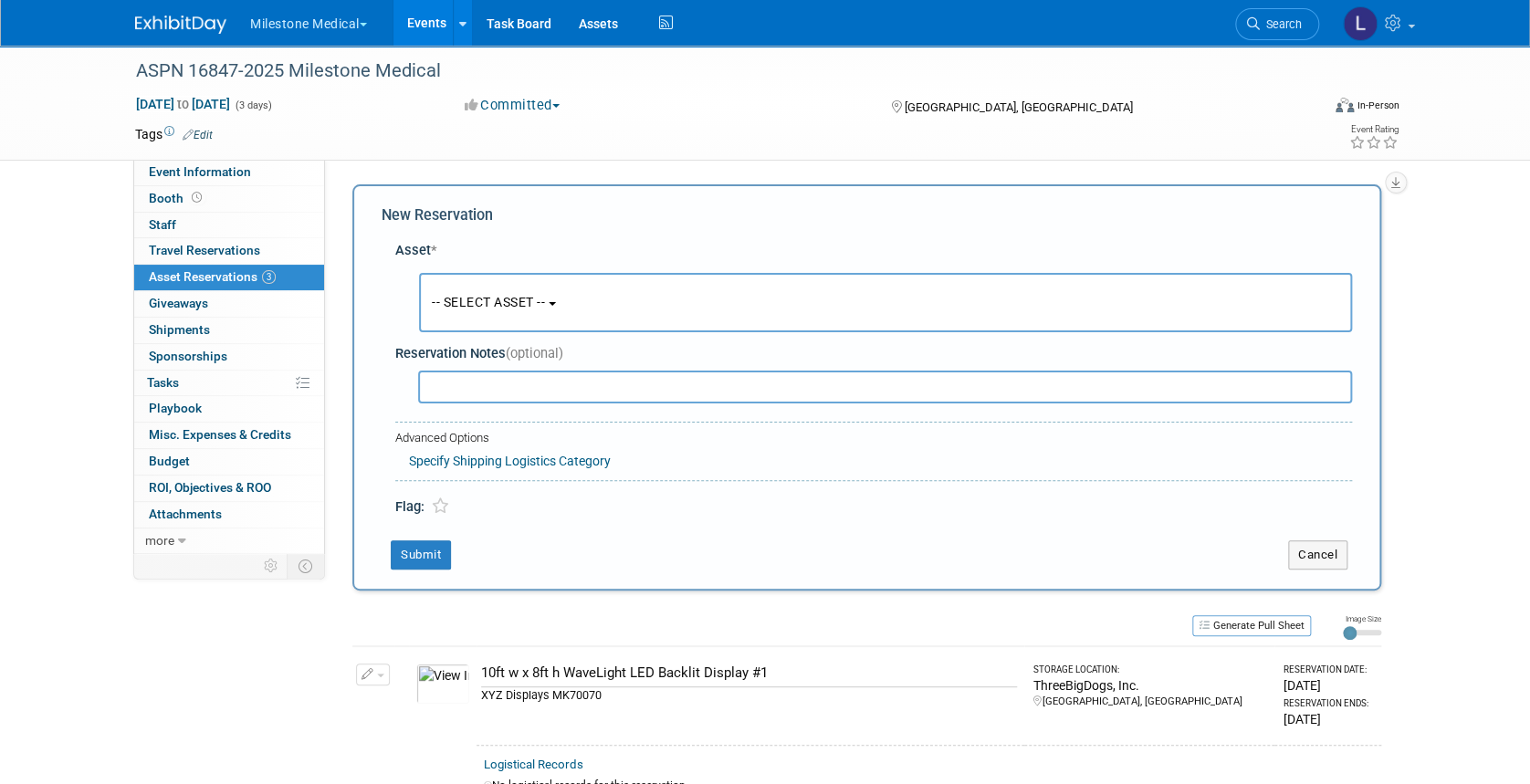 scroll, scrollTop: 16, scrollLeft: 0, axis: vertical 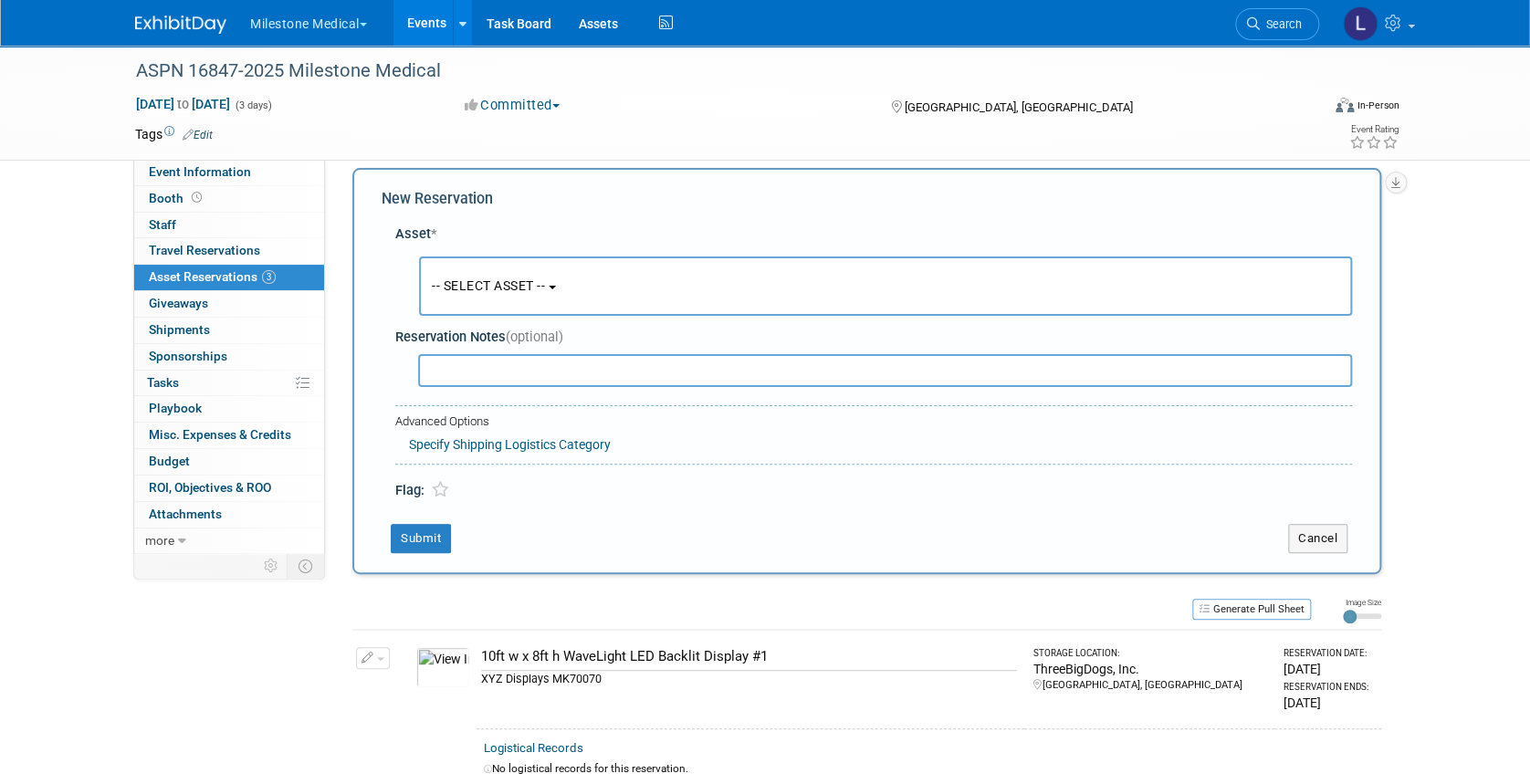 click on "-- SELECT ASSET --" at bounding box center [886, 286] 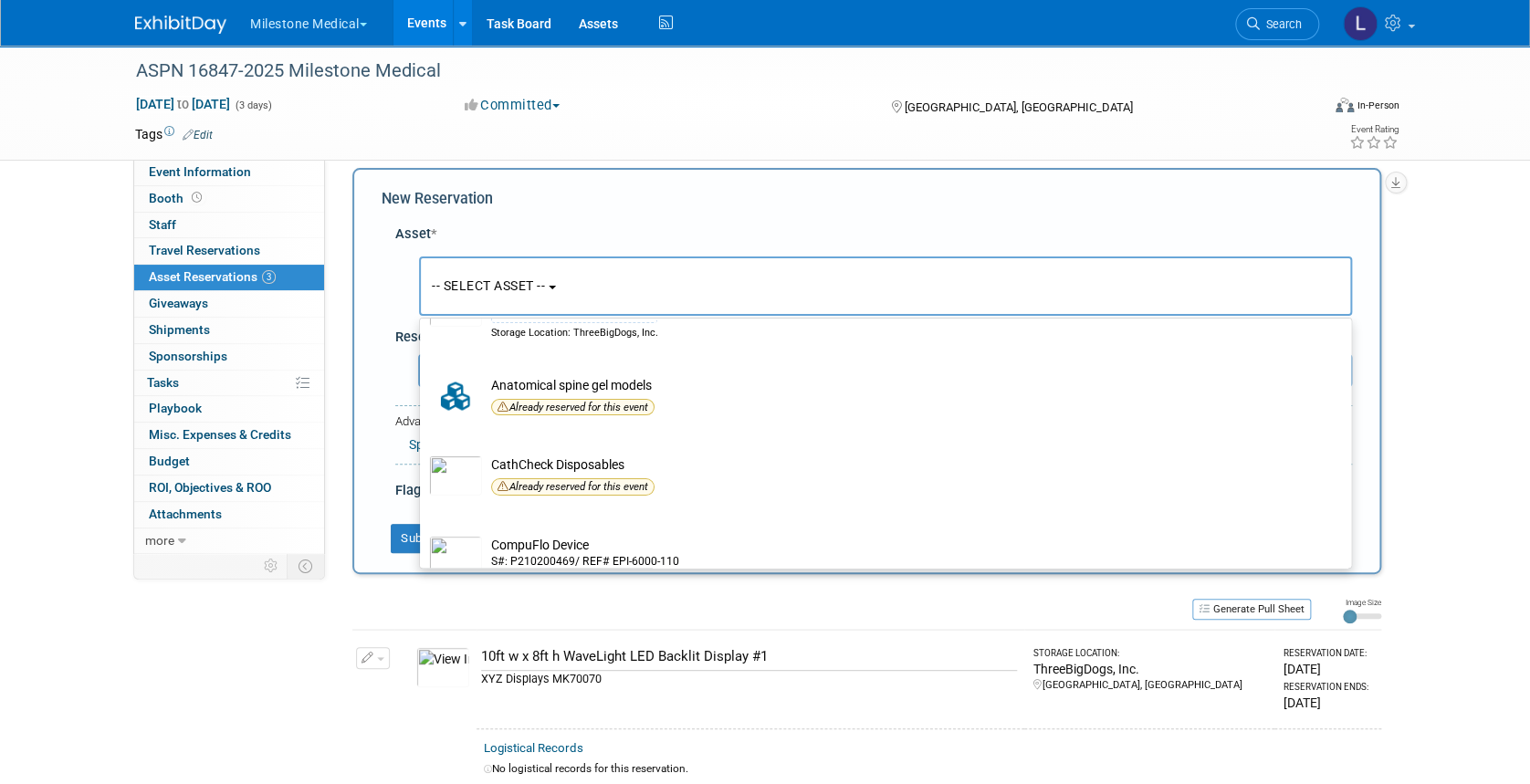 scroll, scrollTop: 365, scrollLeft: 0, axis: vertical 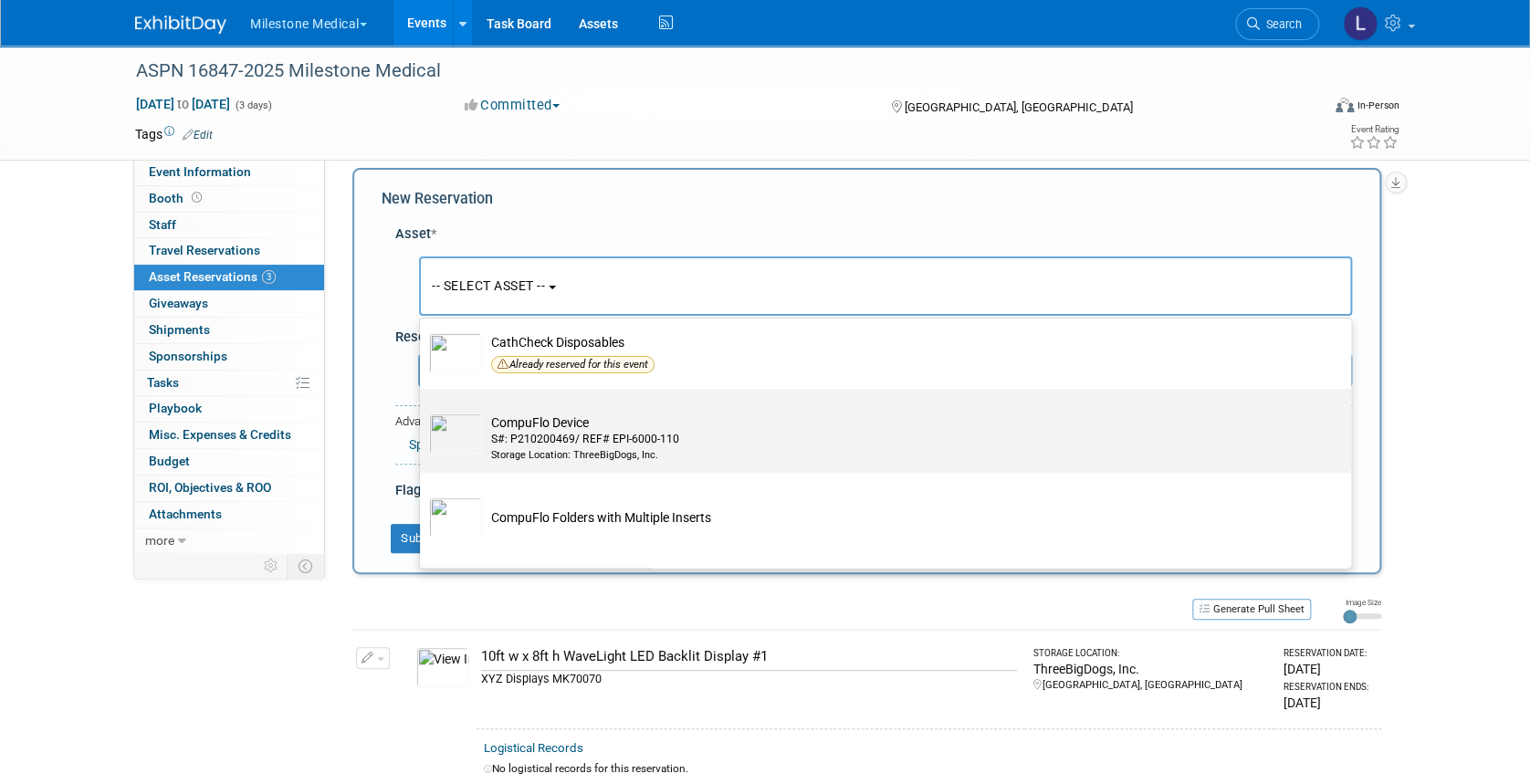 click on "S#: P210200469/ REF# EPI-6000-110" at bounding box center (903, 439) 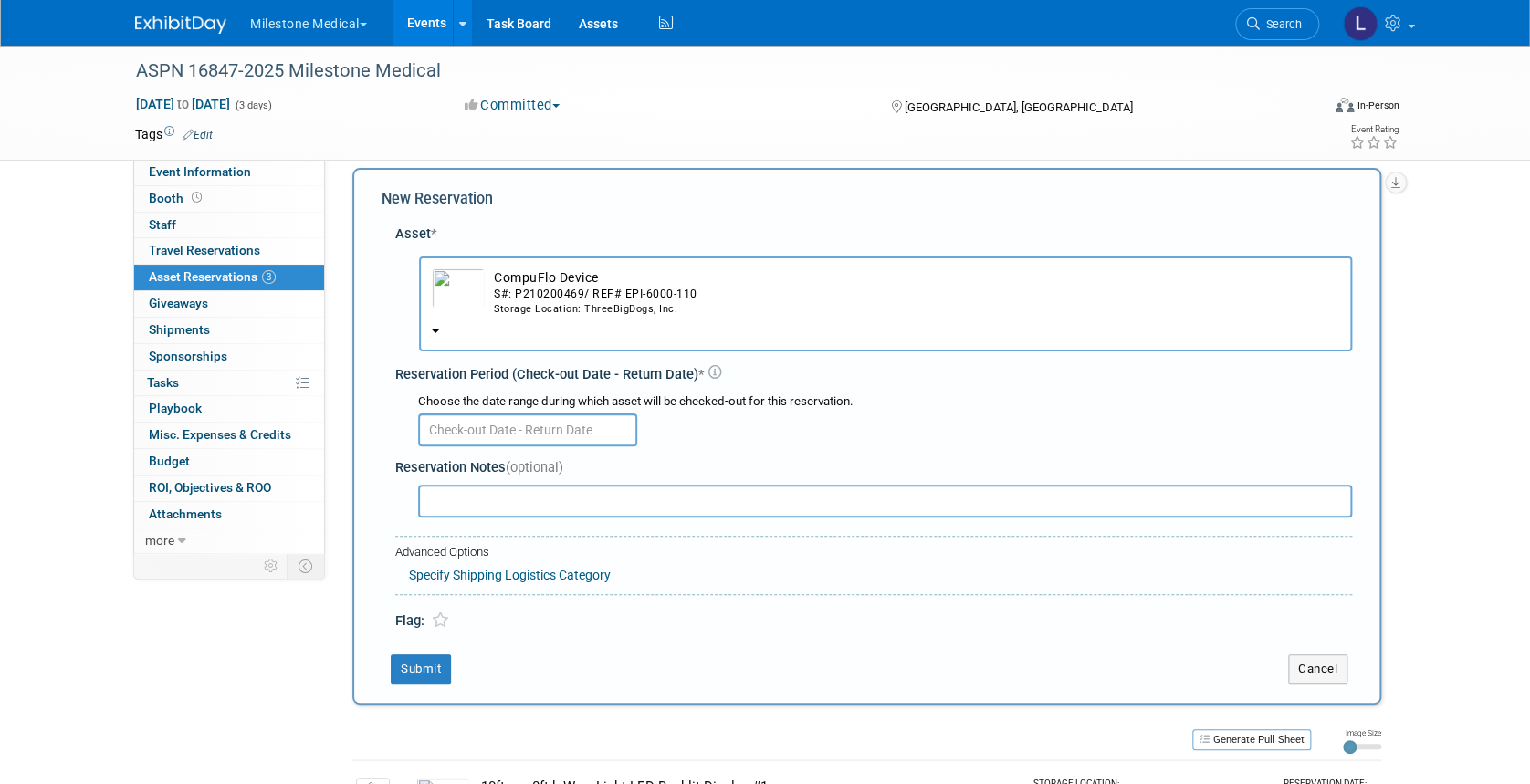 click at bounding box center [528, 430] 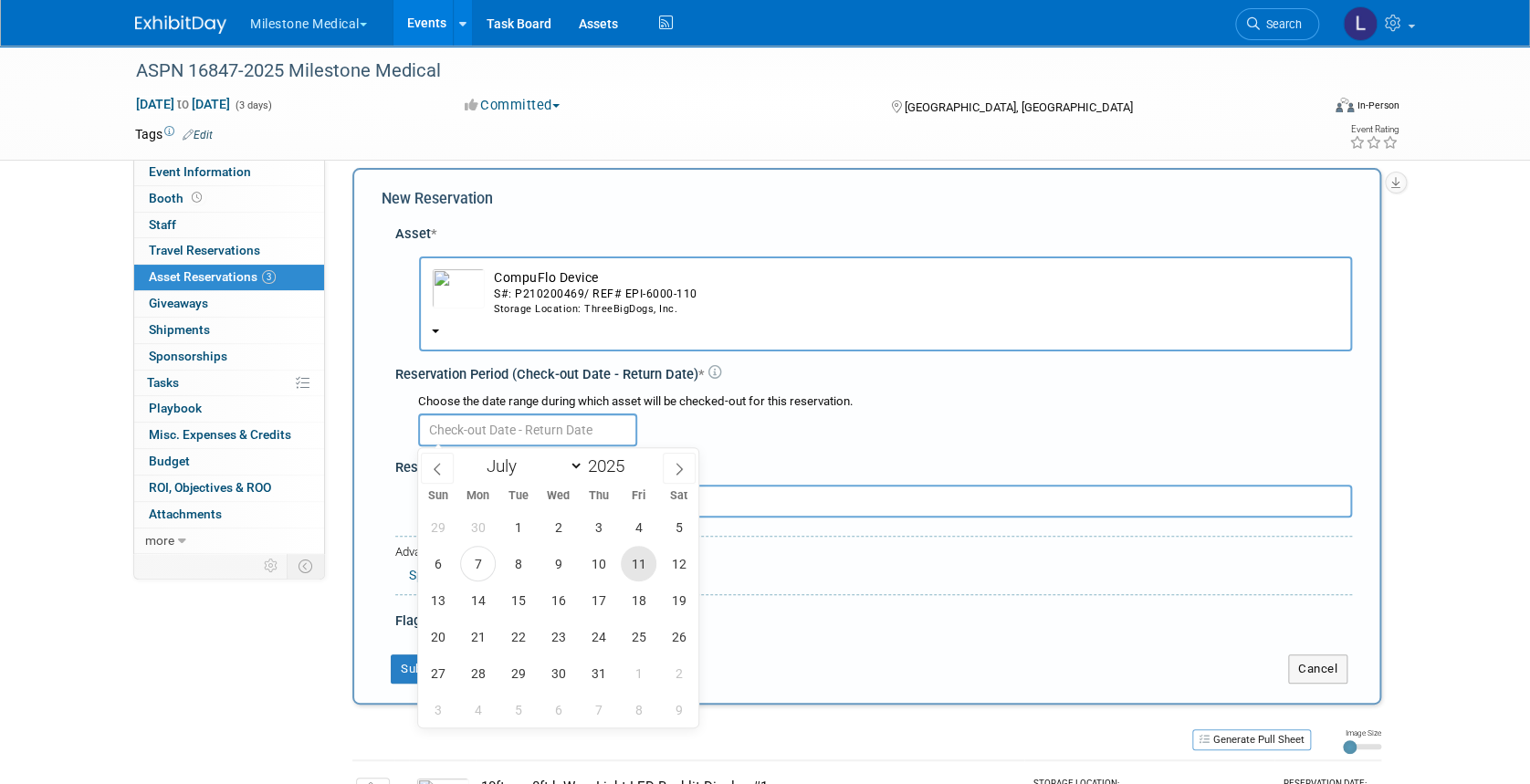 click on "11" at bounding box center [638, 563] 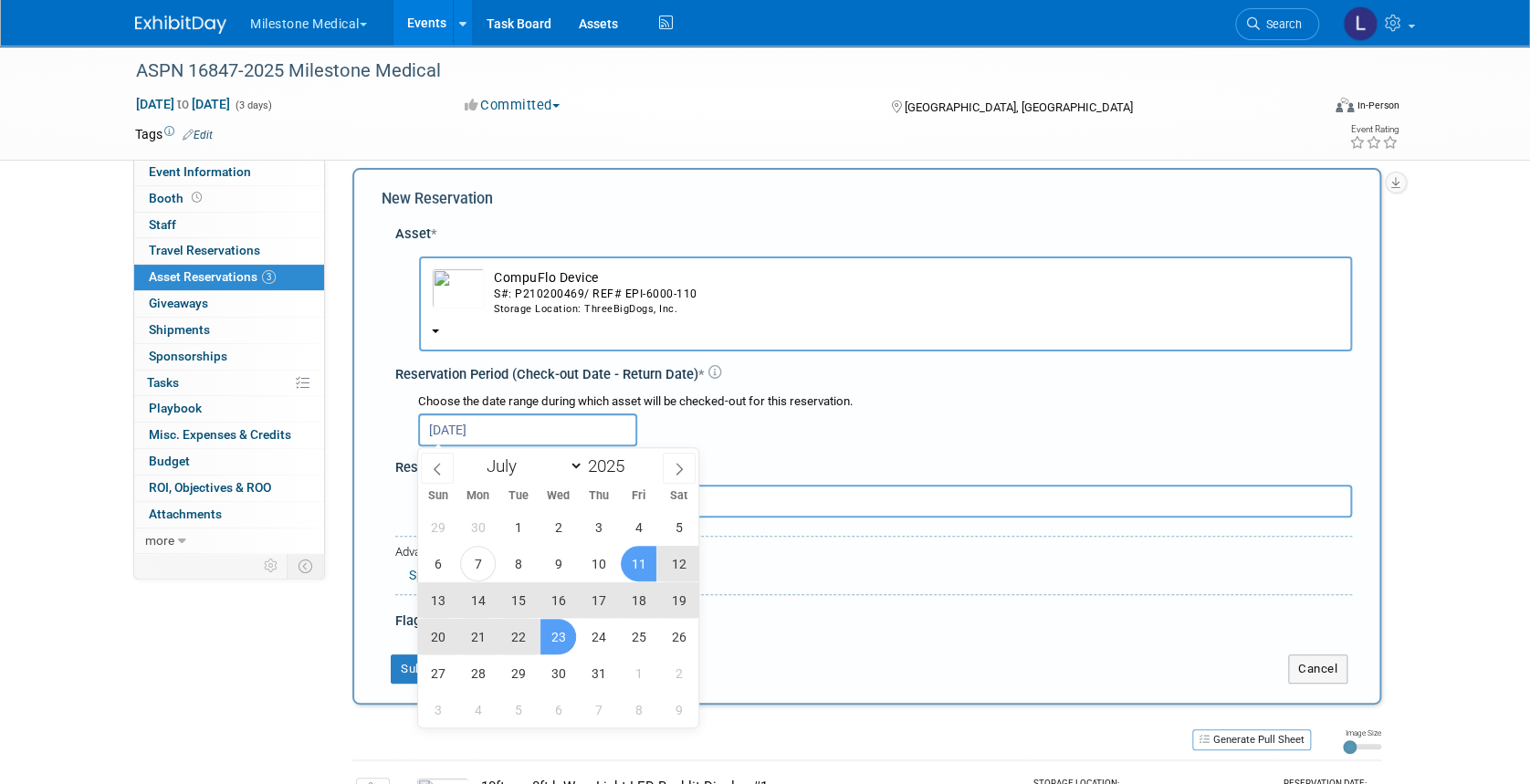 click on "23" at bounding box center (558, 636) 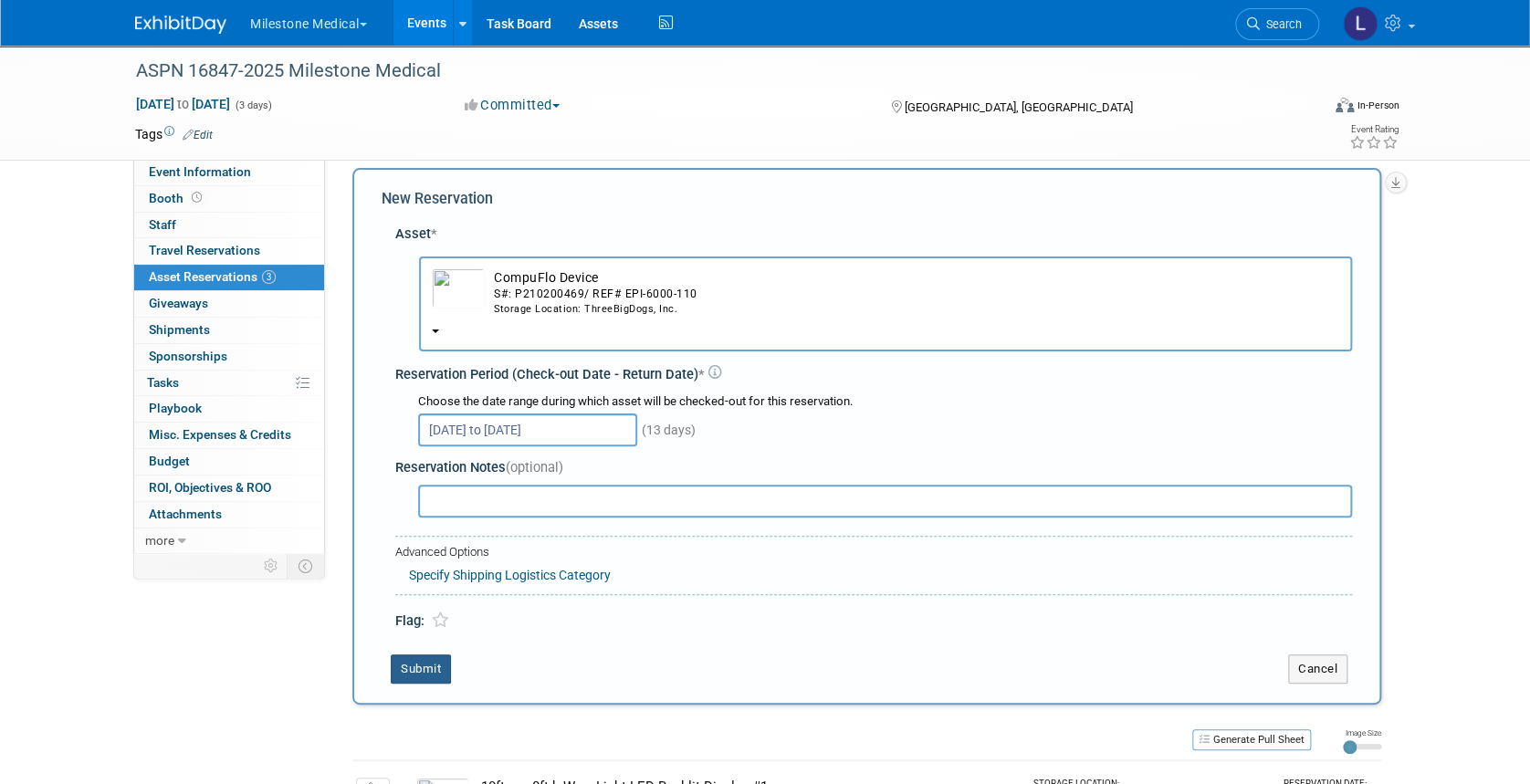 click on "Submit" at bounding box center [421, 669] 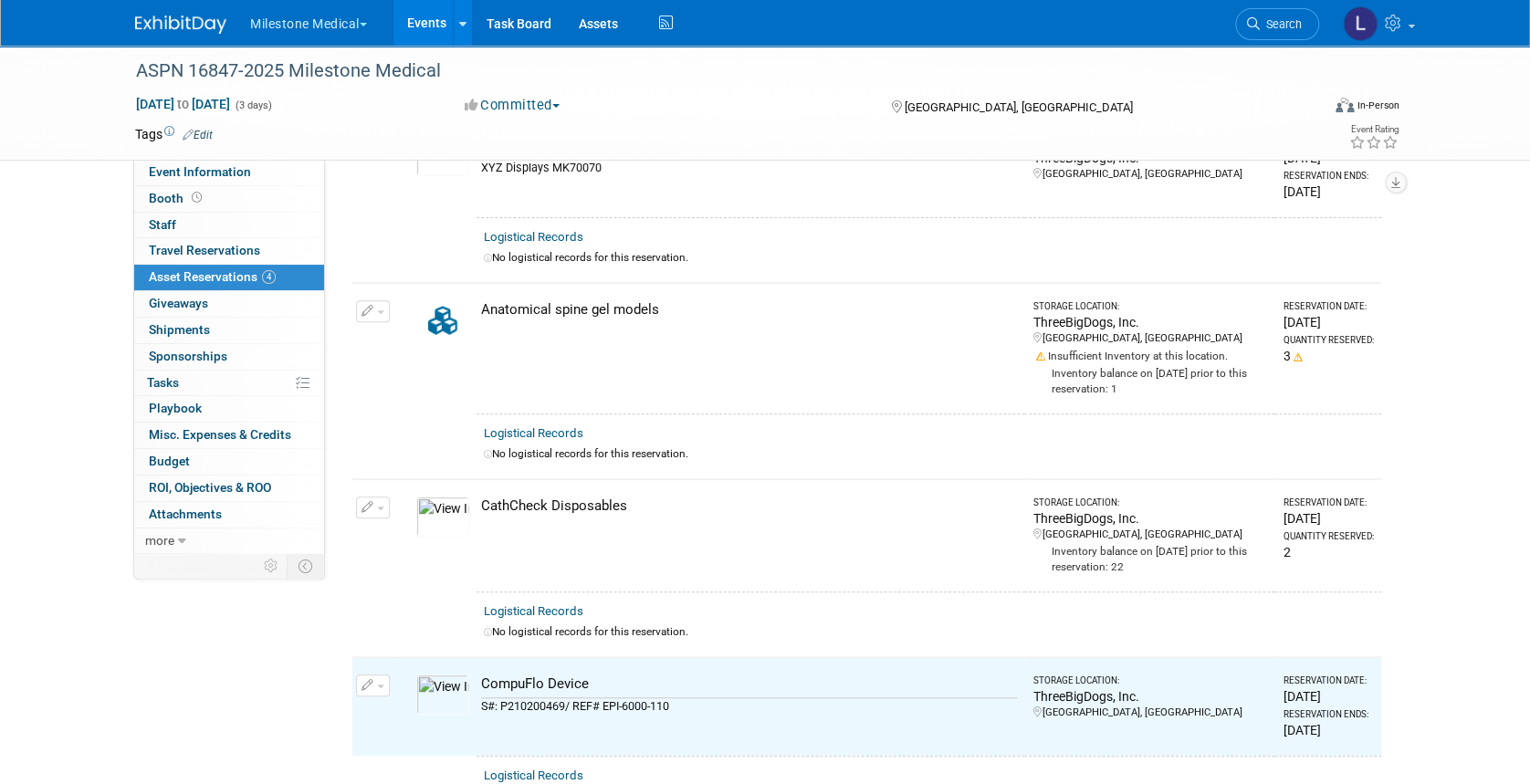 scroll, scrollTop: 0, scrollLeft: 0, axis: both 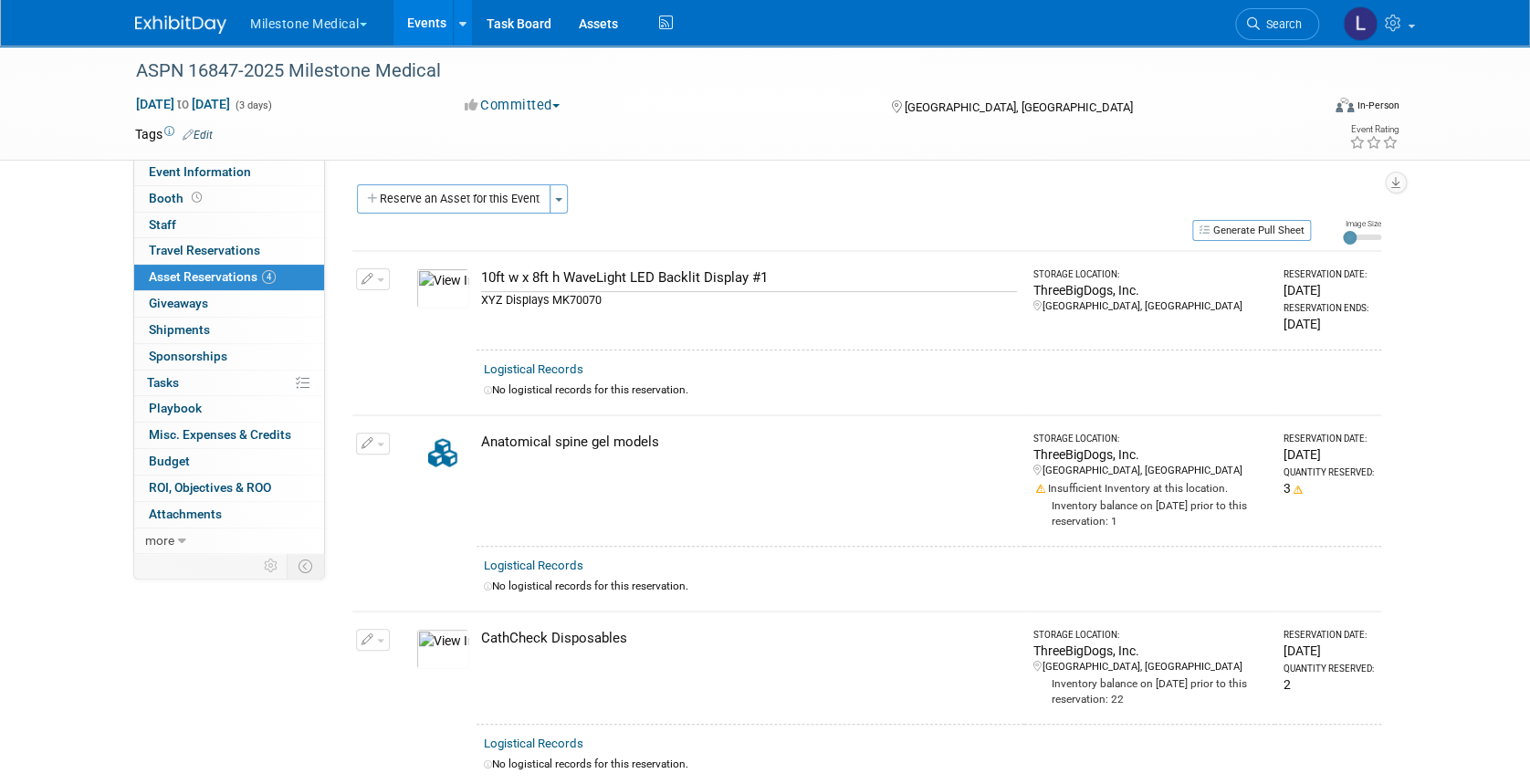 click on "Reserve an Asset for this Event" at bounding box center (454, 199) 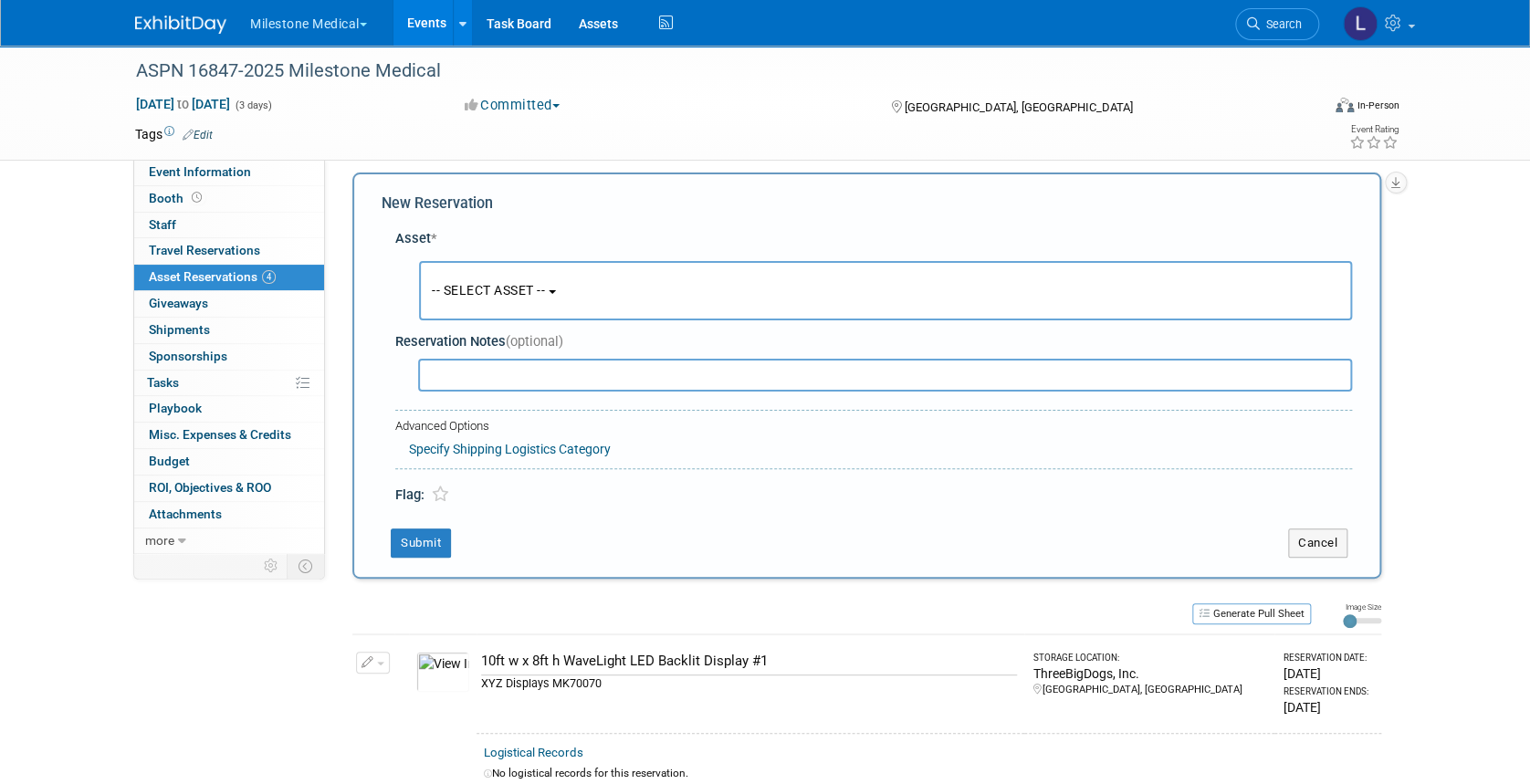 scroll, scrollTop: 16, scrollLeft: 0, axis: vertical 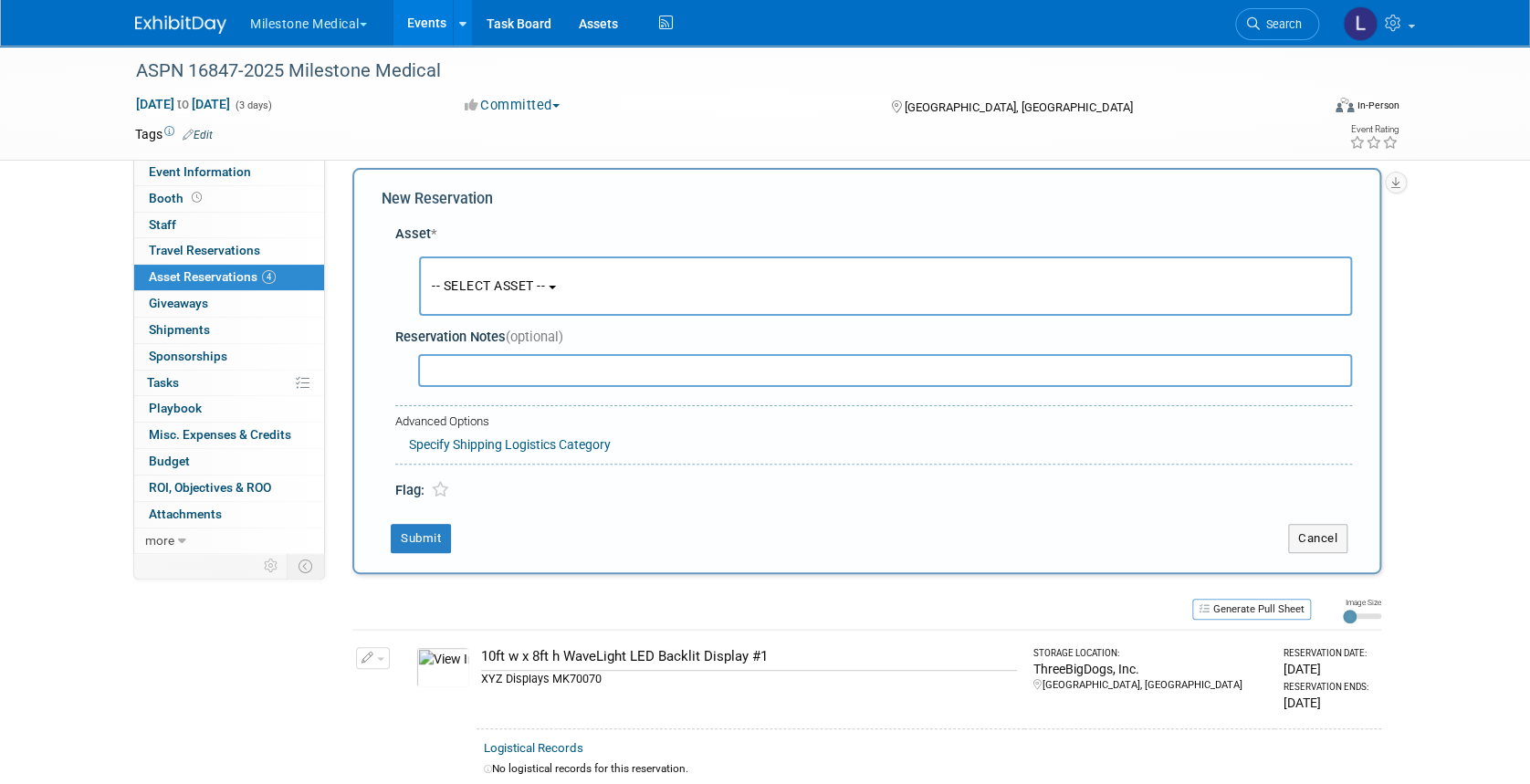 click on "-- SELECT ASSET --" at bounding box center [886, 286] 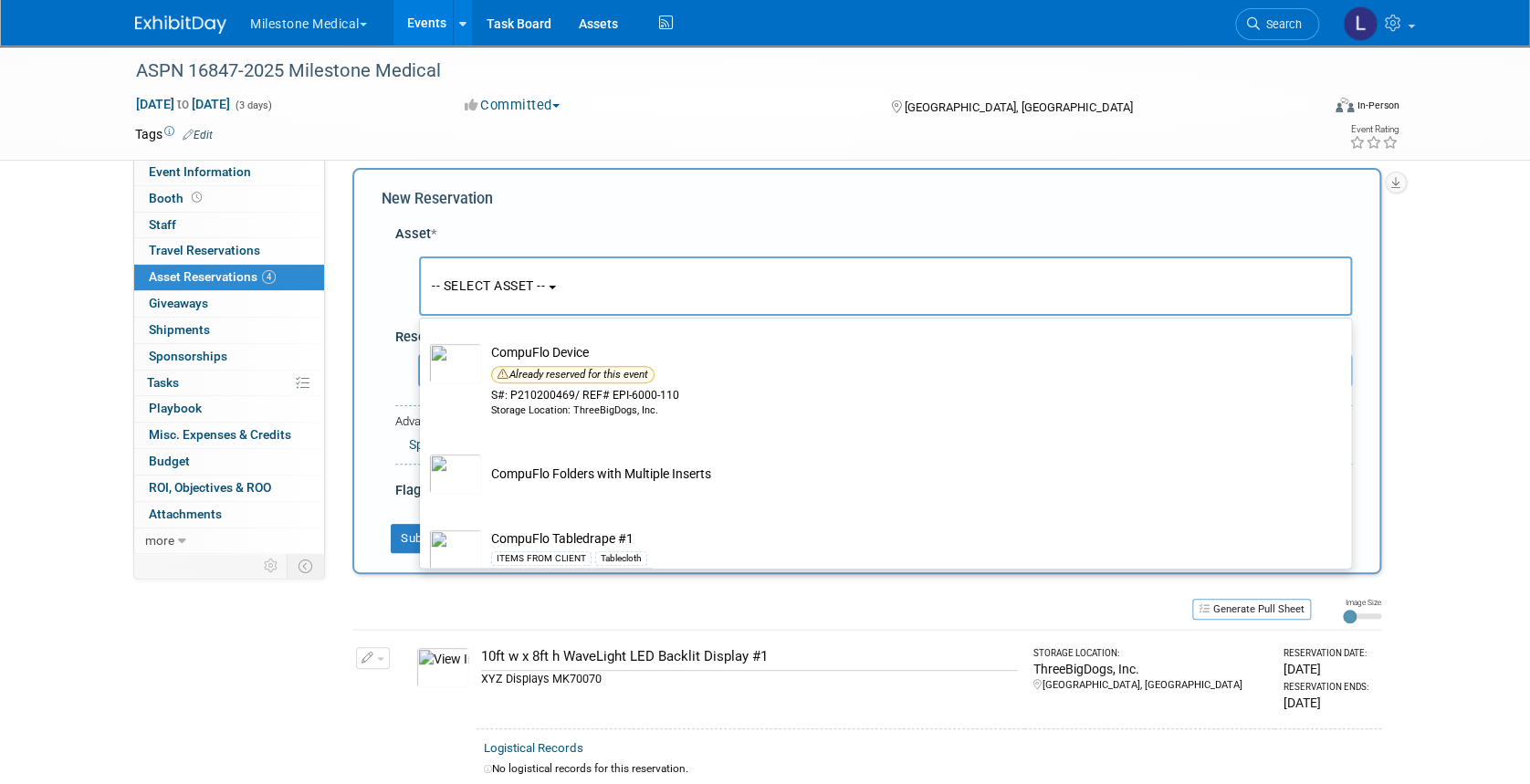 scroll, scrollTop: 486, scrollLeft: 0, axis: vertical 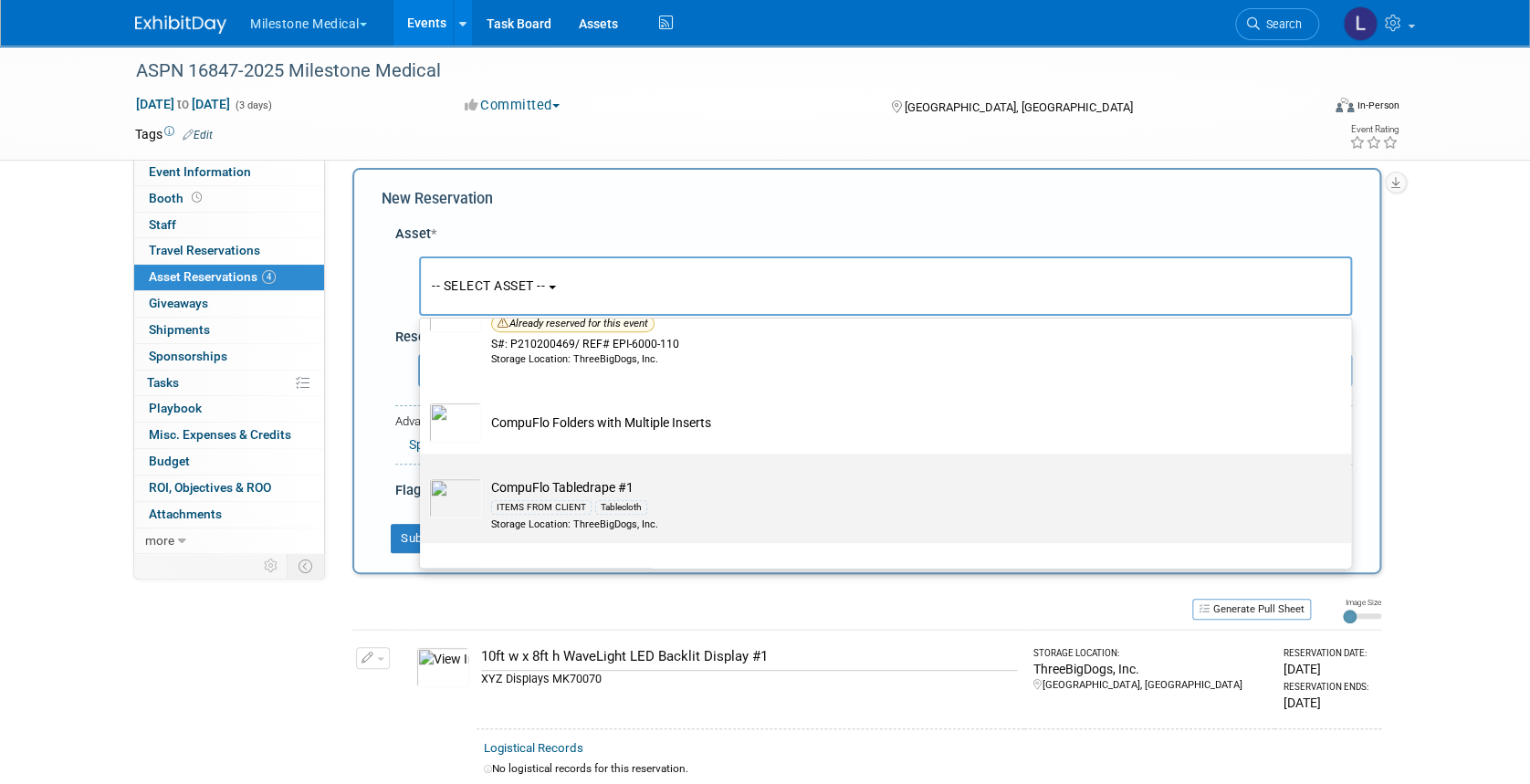 click on "ITEMS FROM CLIENT Tablecloth" at bounding box center [903, 507] 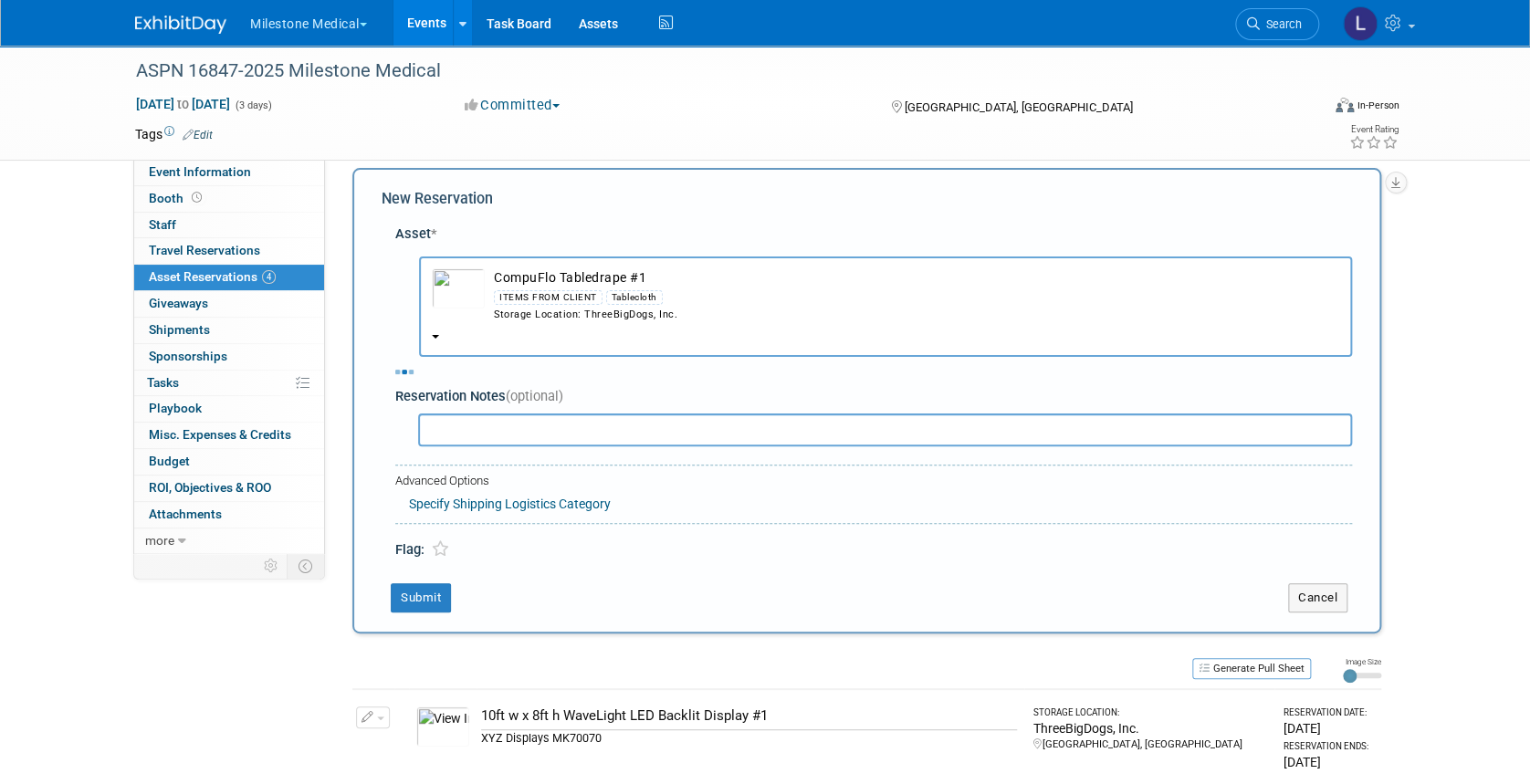 select on "6" 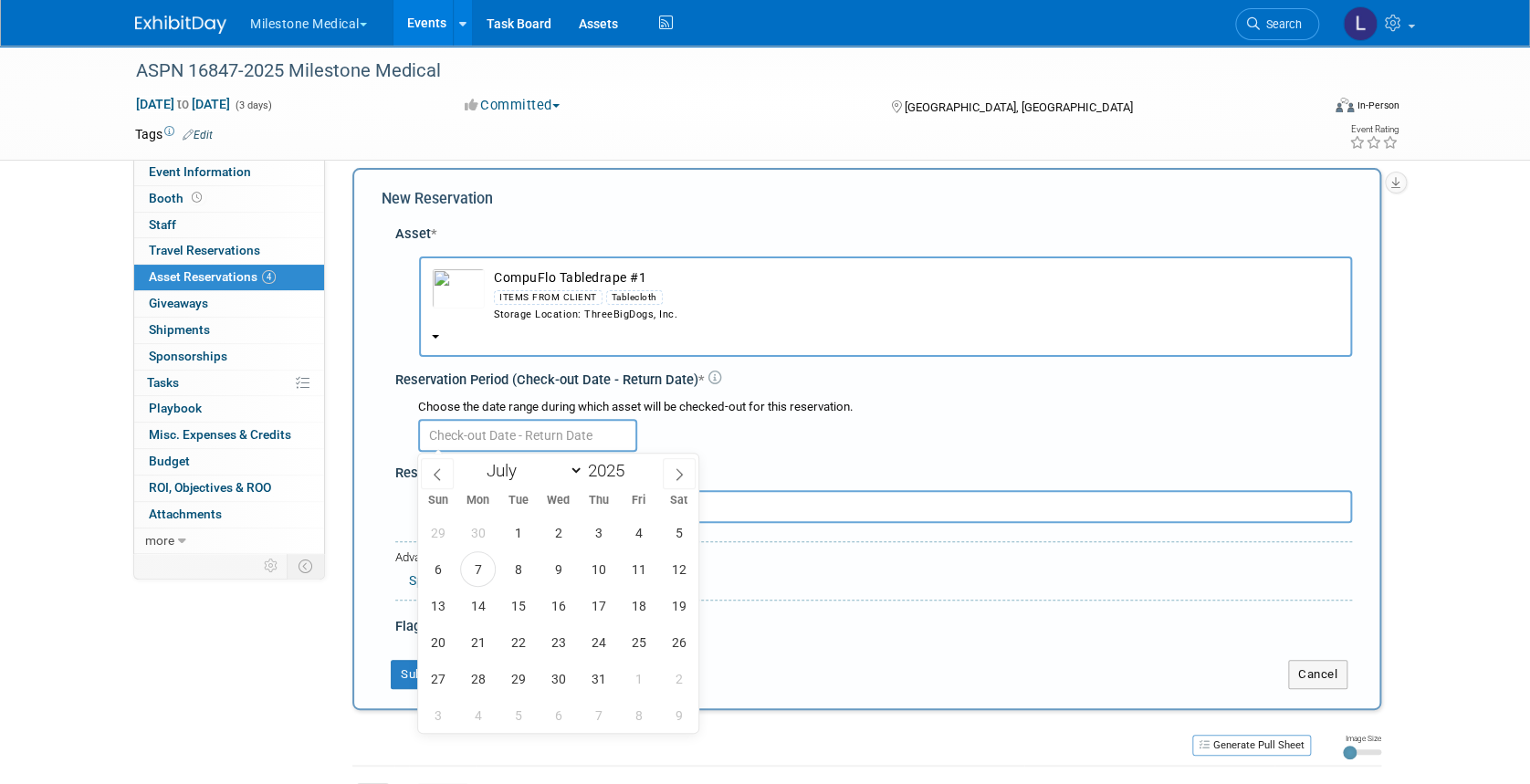 click at bounding box center (528, 435) 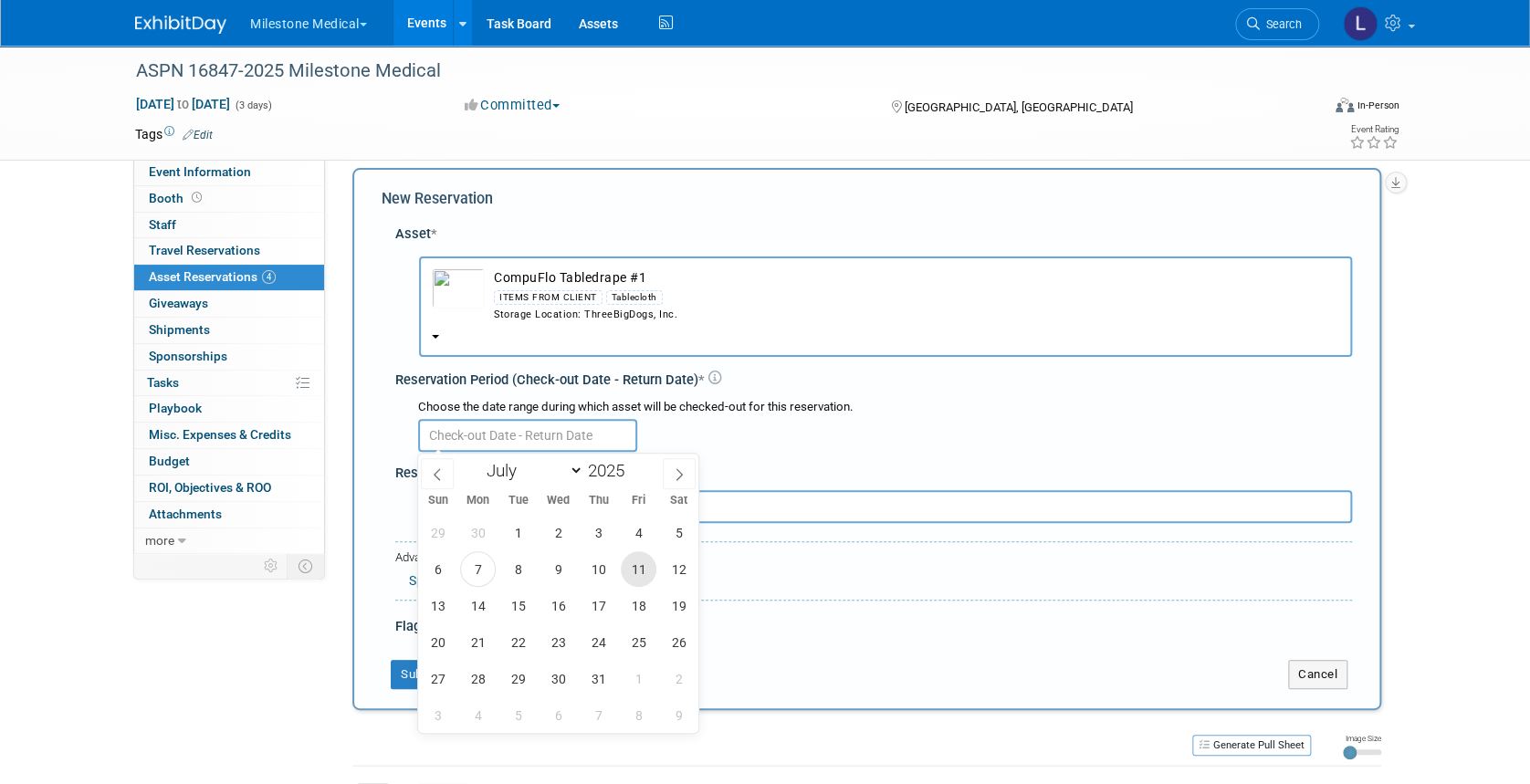 click on "11" at bounding box center [638, 569] 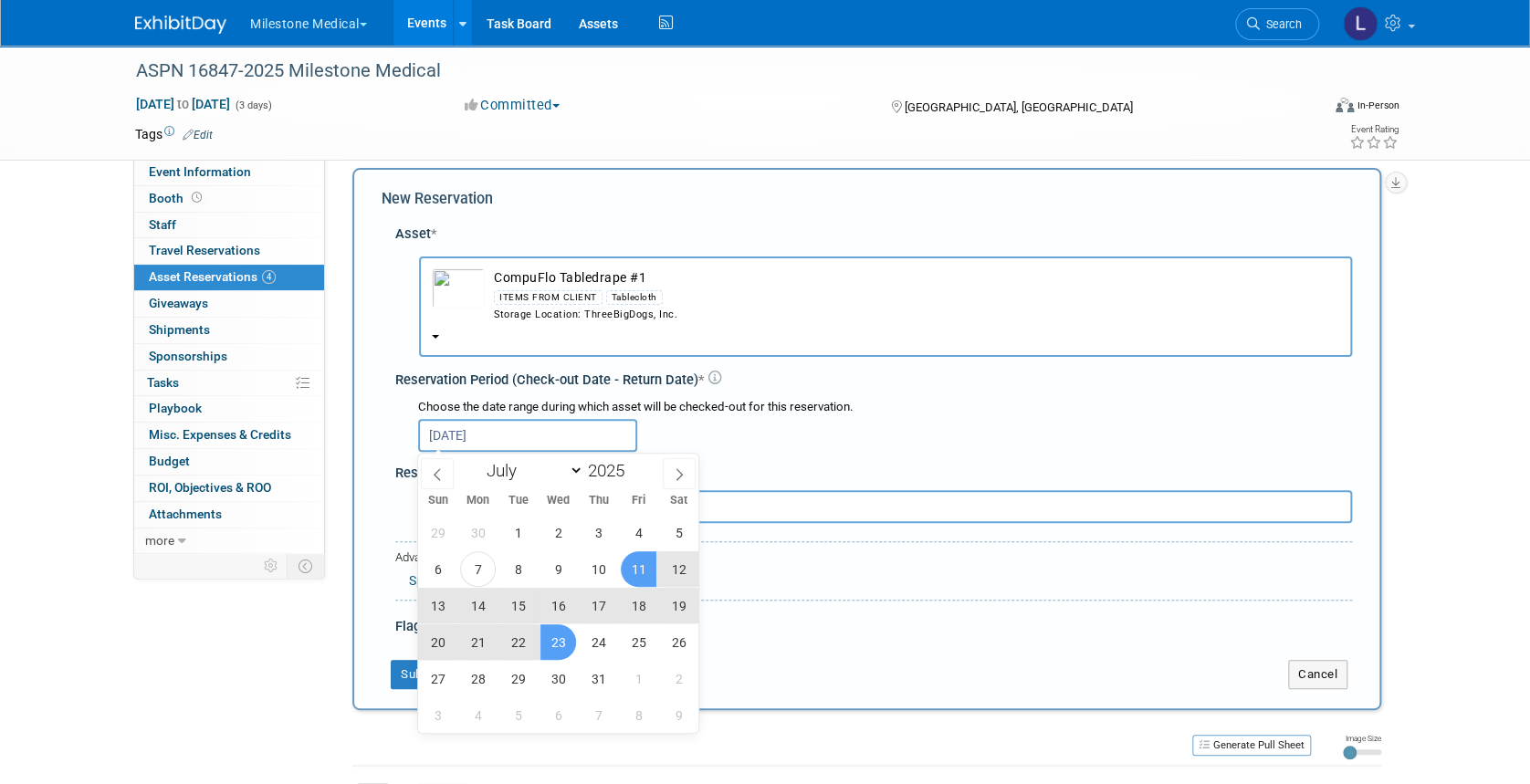 click on "23" at bounding box center (558, 642) 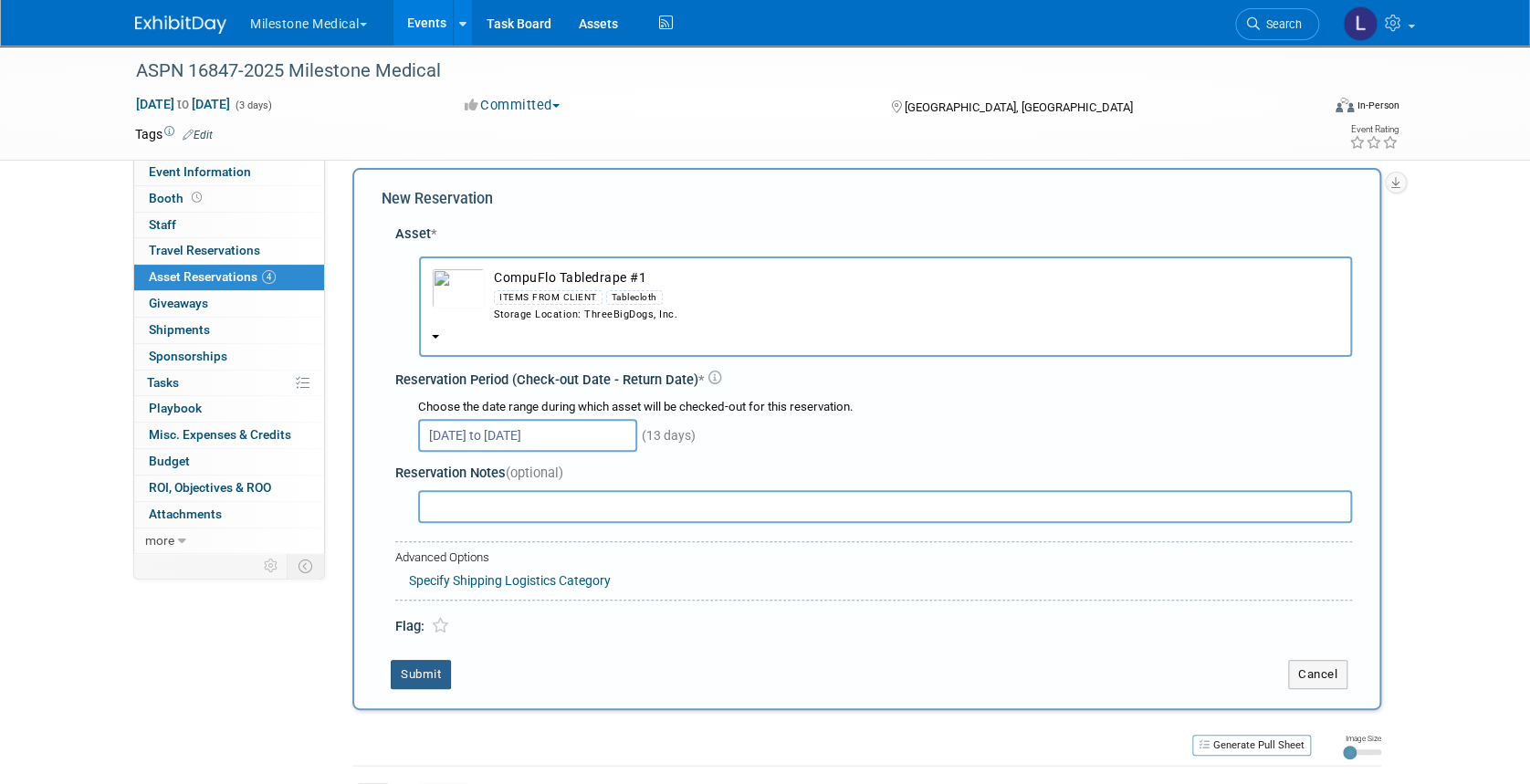 click on "Submit" at bounding box center (421, 674) 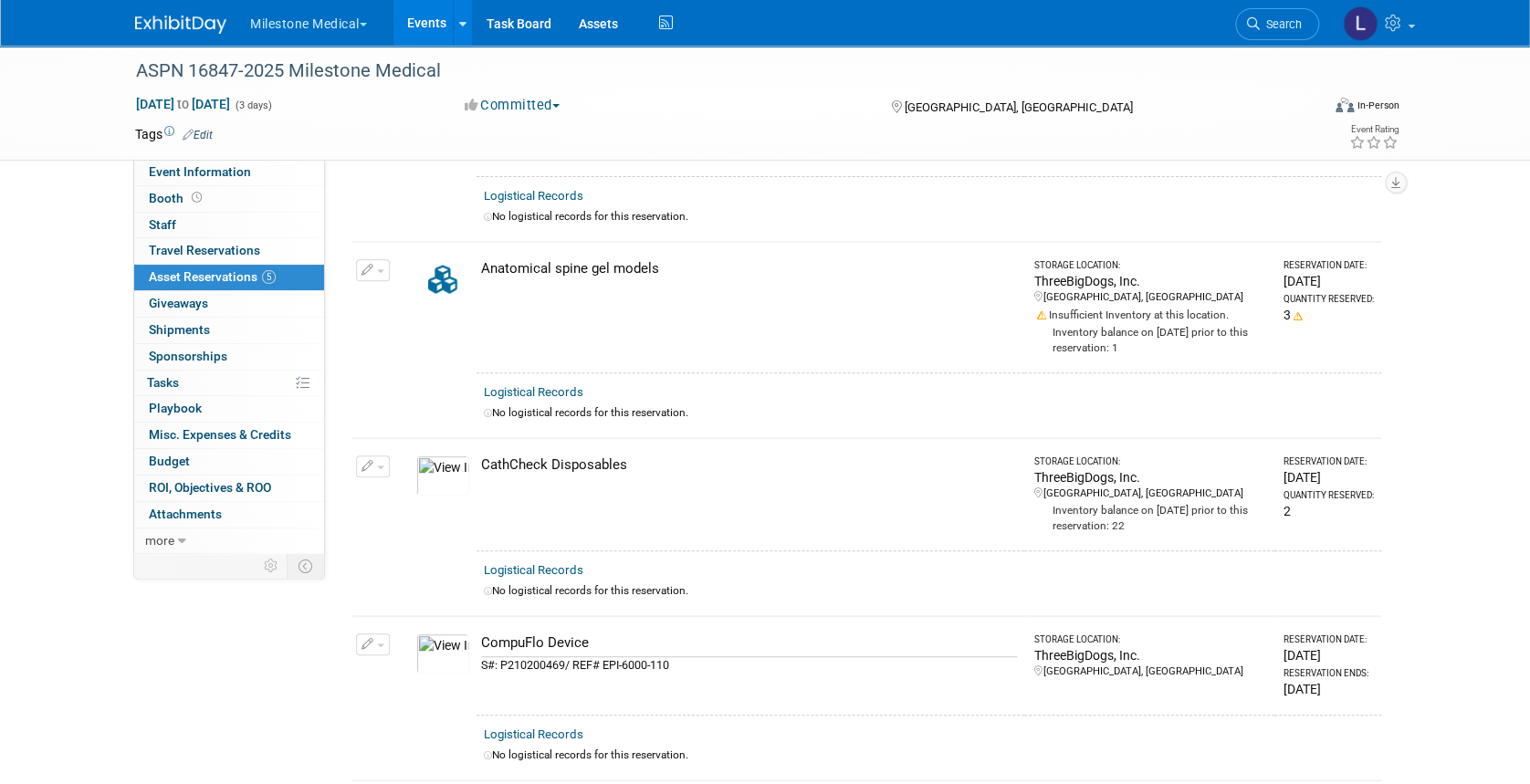 scroll, scrollTop: 0, scrollLeft: 0, axis: both 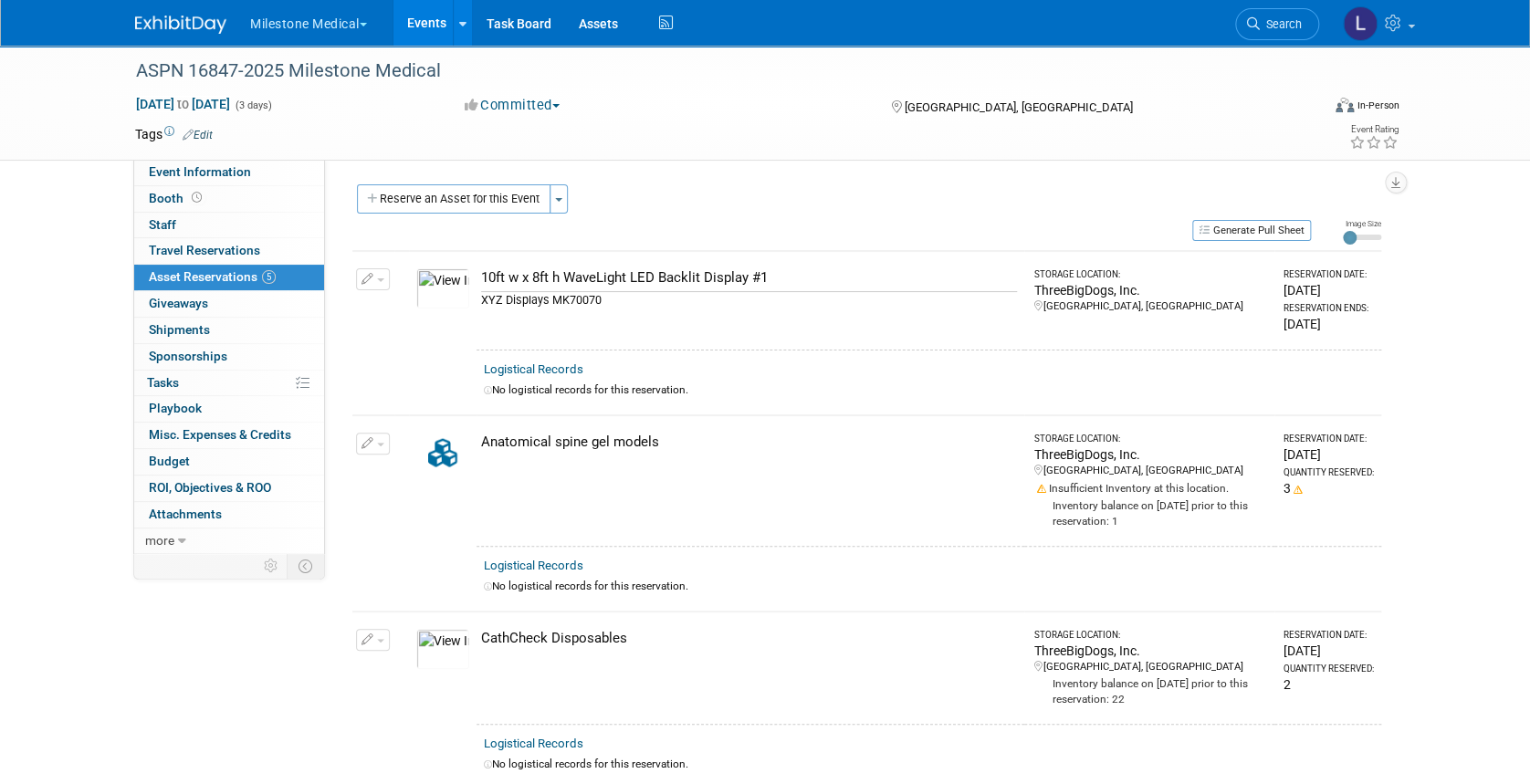 click on "Reserve an Asset for this Event" at bounding box center (454, 199) 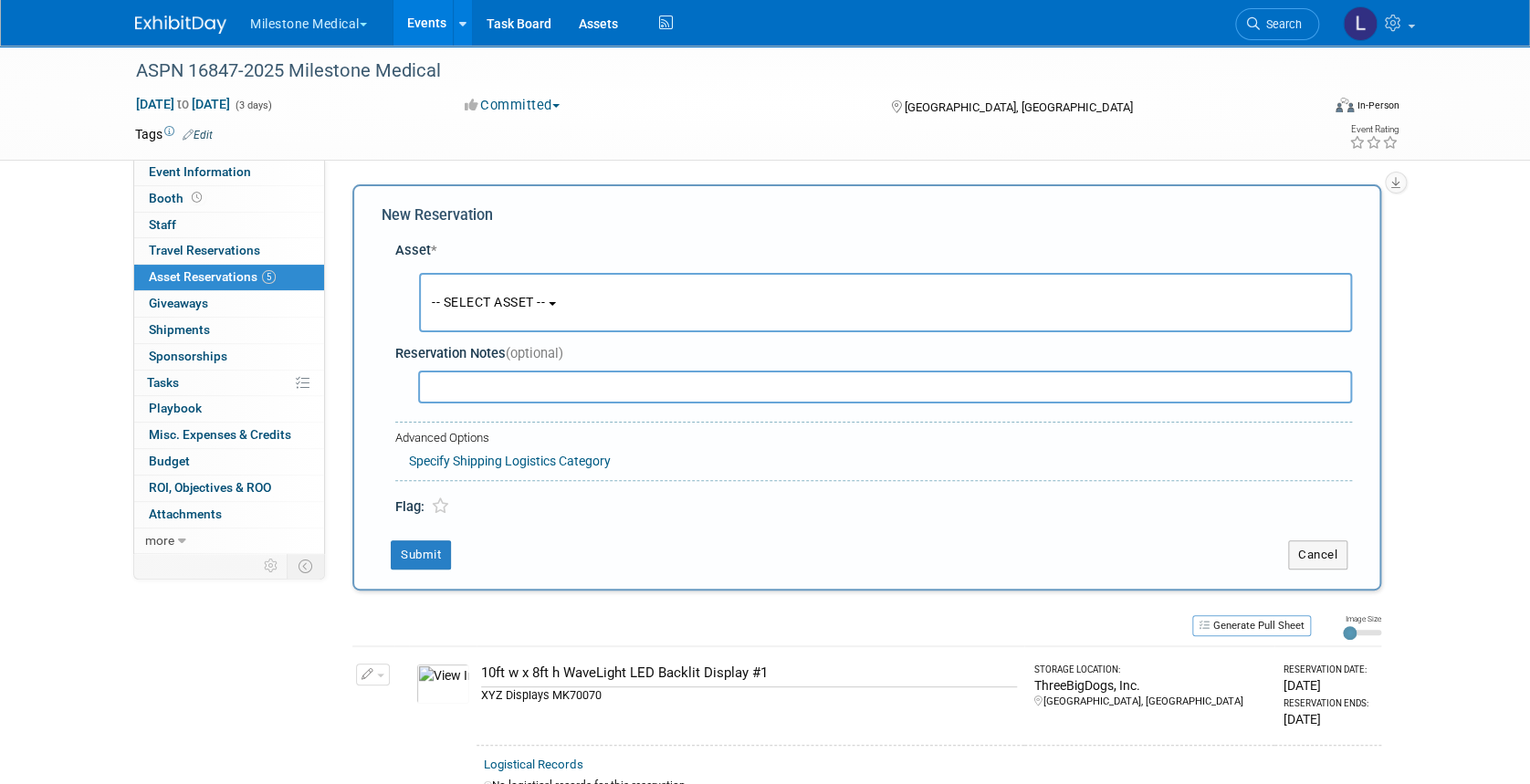 scroll, scrollTop: 16, scrollLeft: 0, axis: vertical 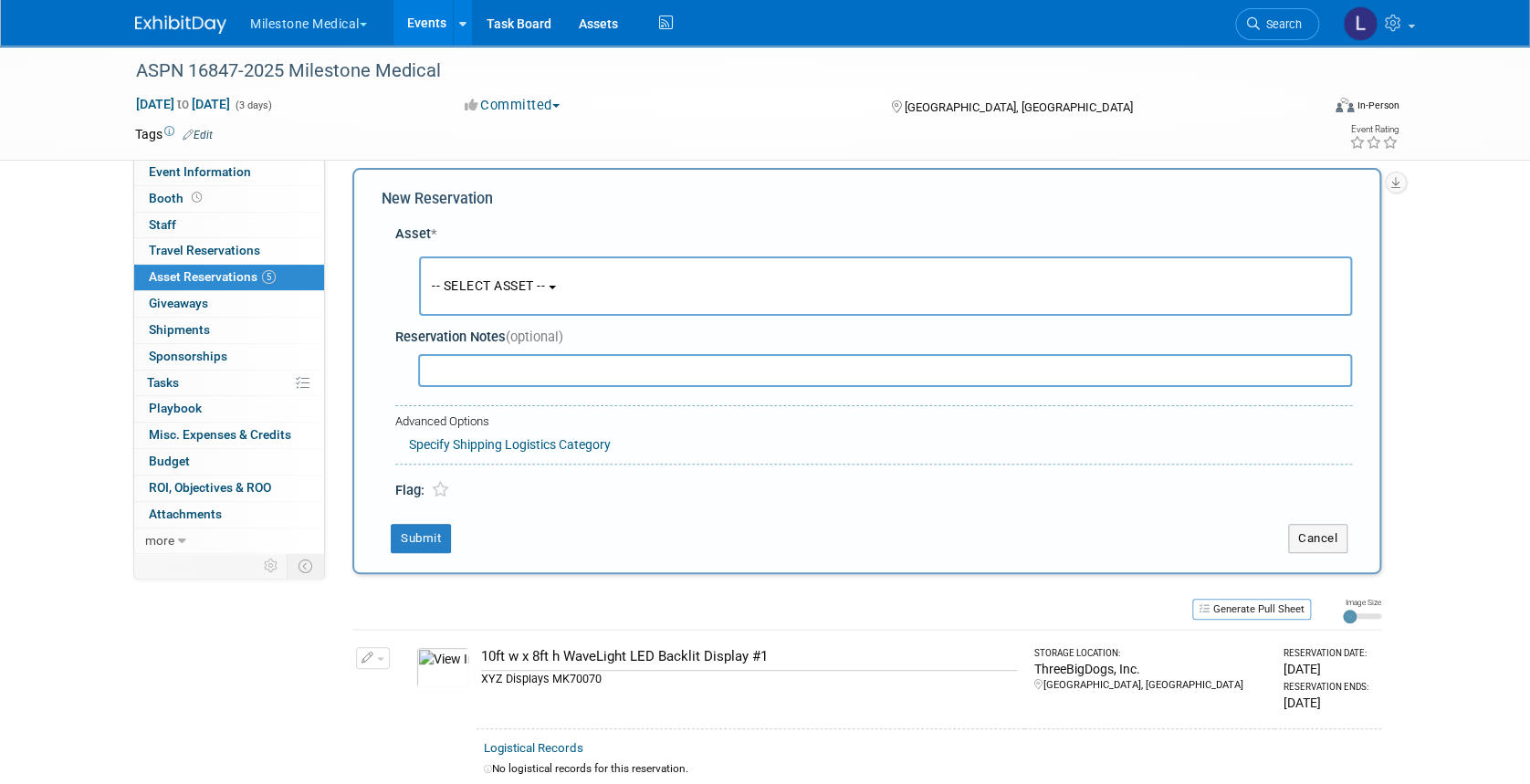 click on "-- SELECT ASSET --" at bounding box center [488, 286] 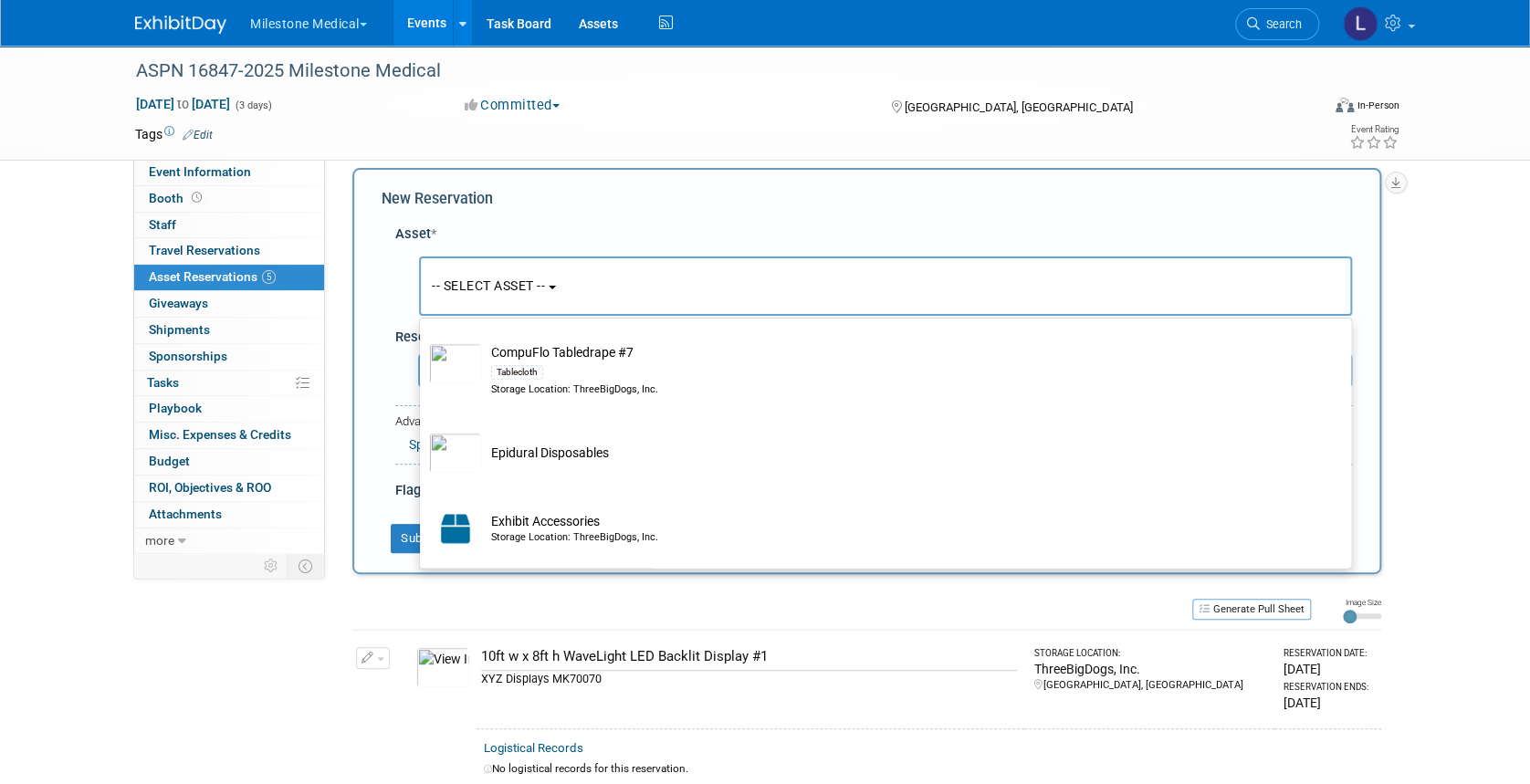 scroll, scrollTop: 1217, scrollLeft: 0, axis: vertical 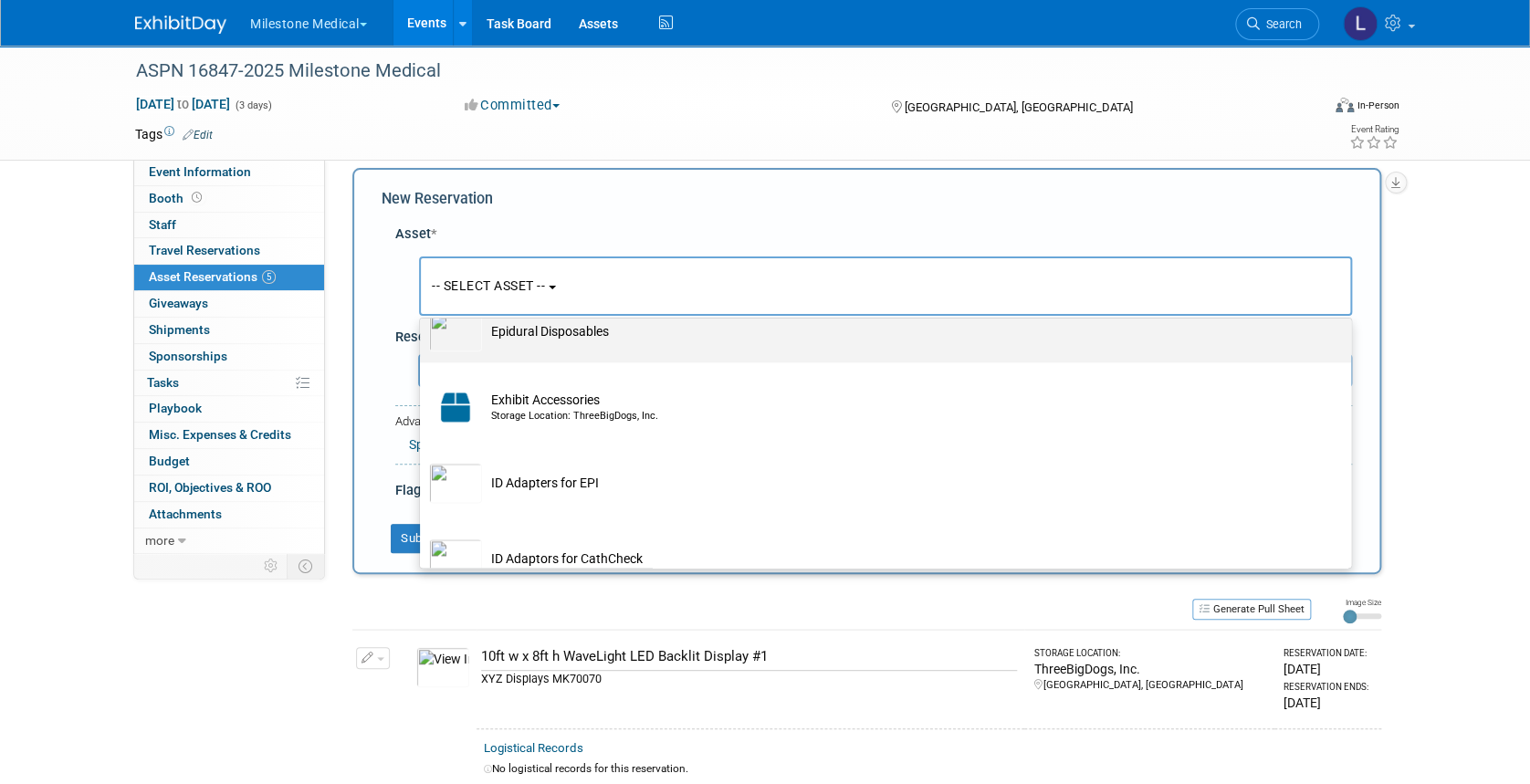 click on "Epidural Disposables" at bounding box center (898, 331) 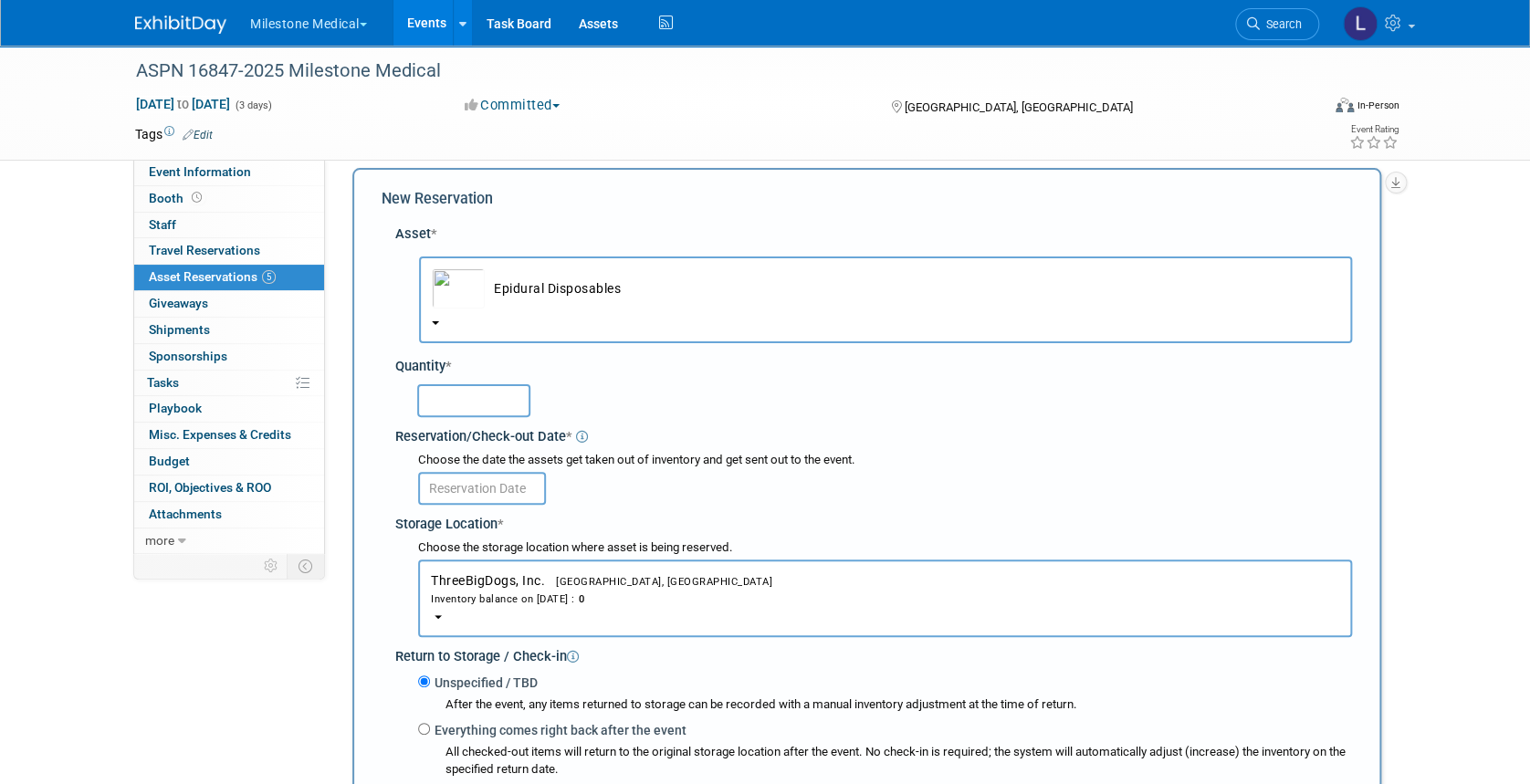 click at bounding box center [474, 401] 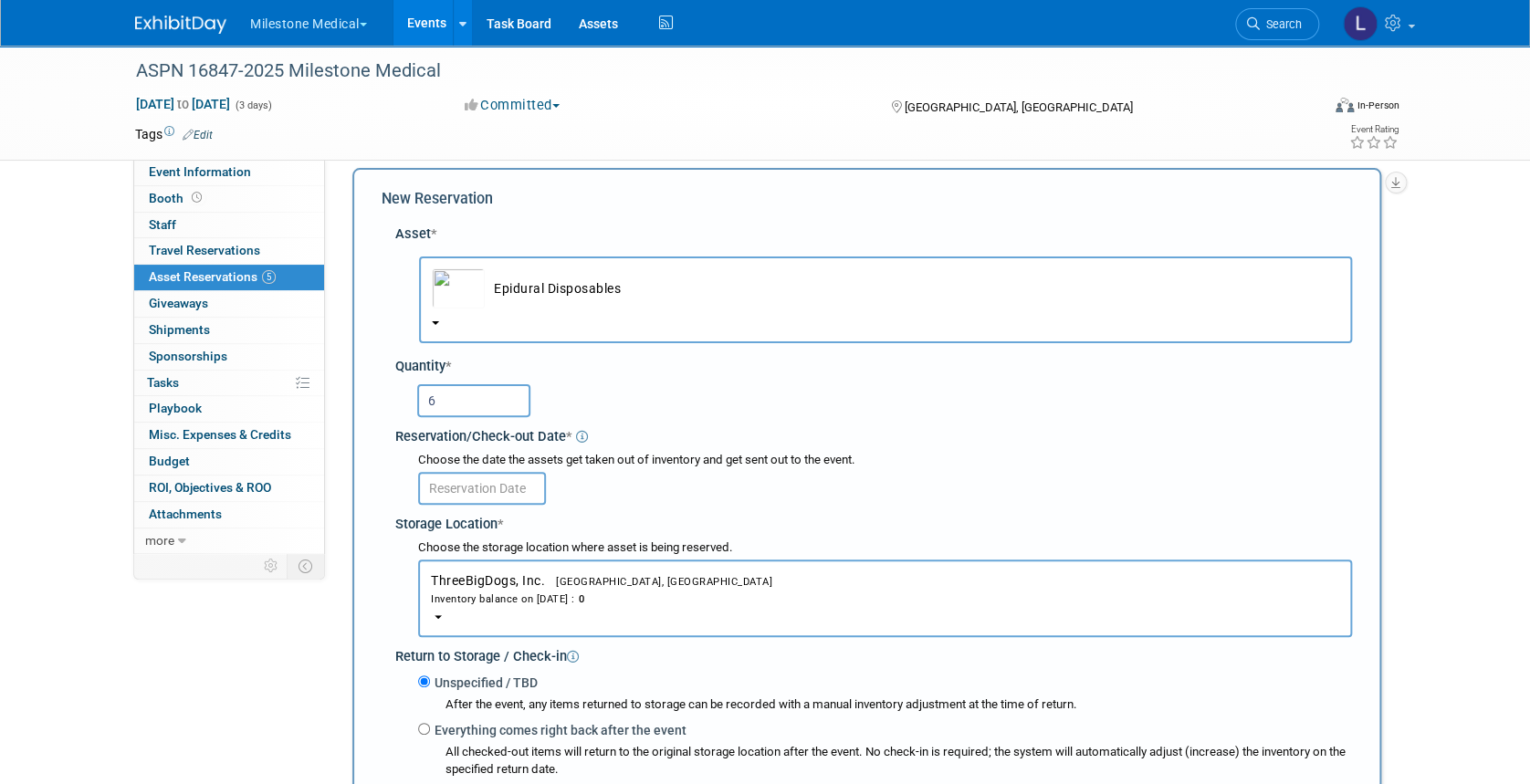 type on "6" 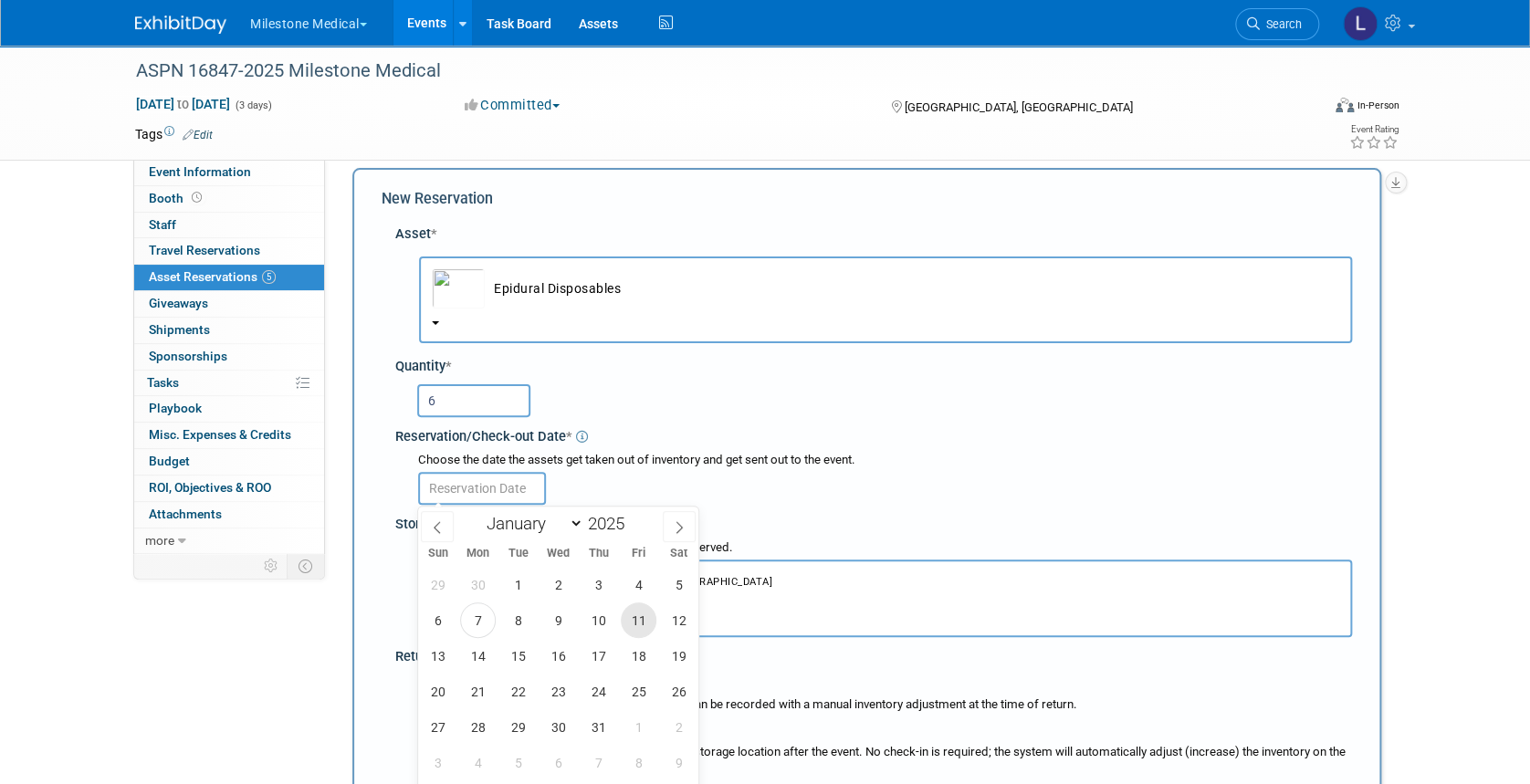 click on "11" at bounding box center [638, 620] 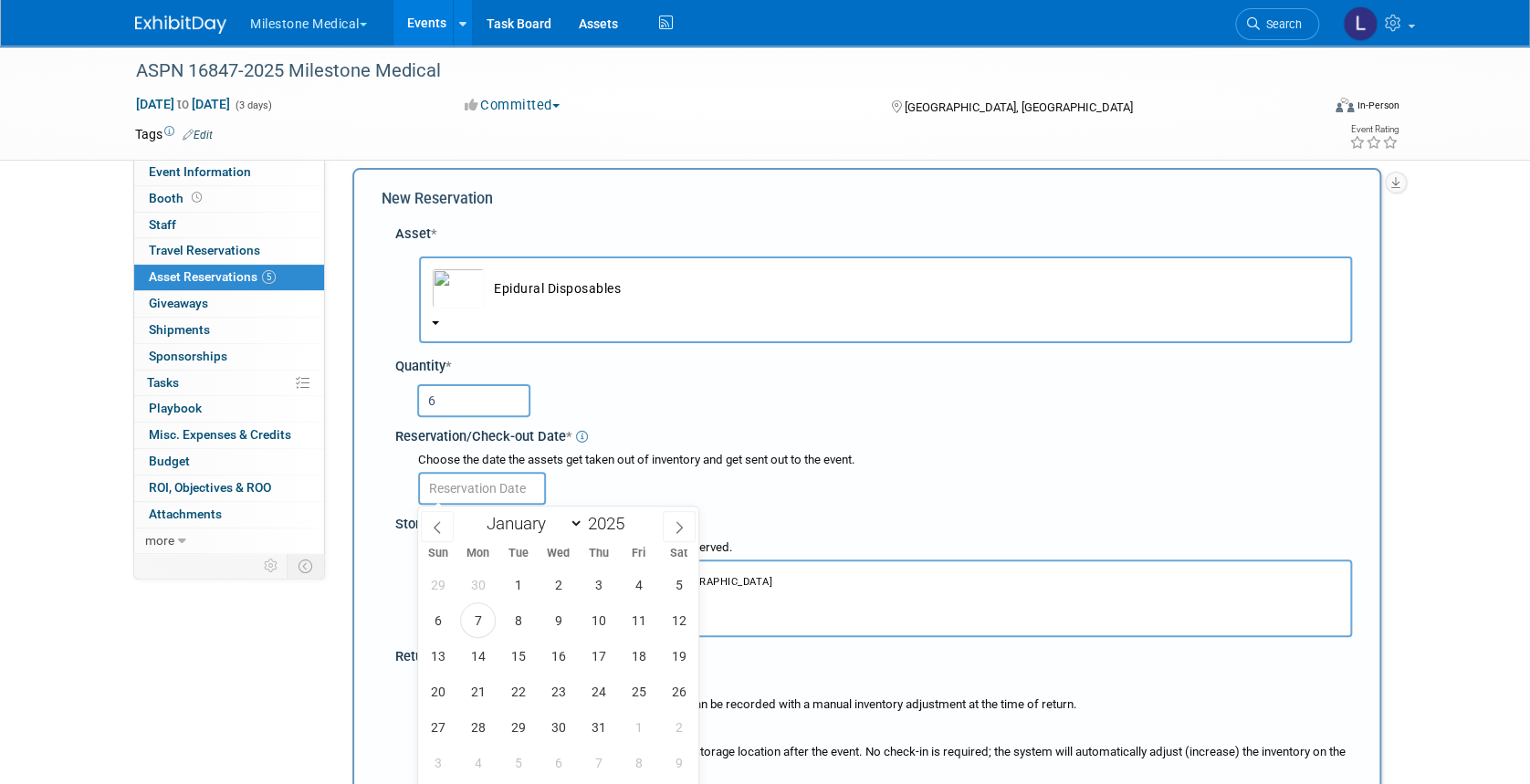 type on "Jul 11, 2025" 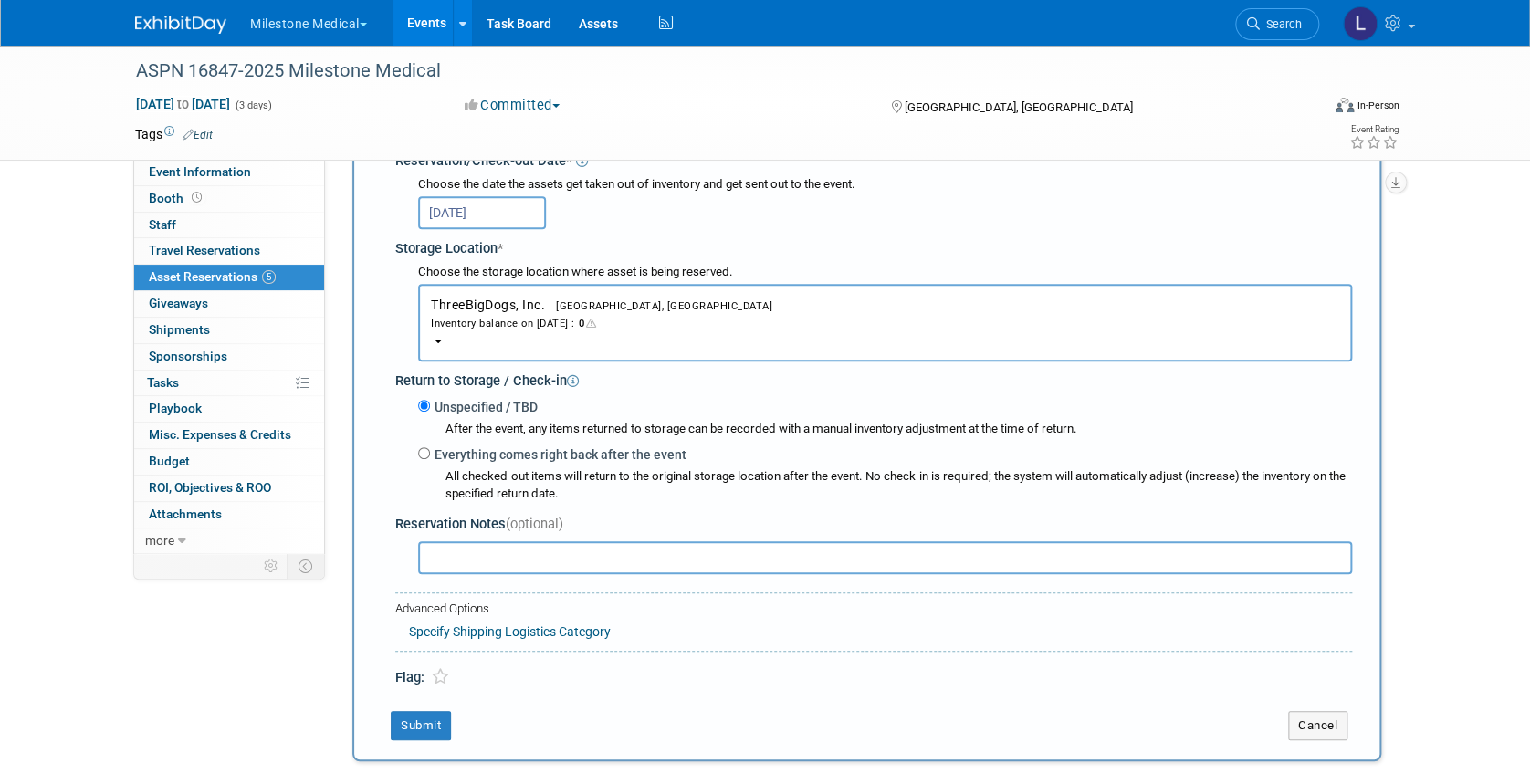 scroll, scrollTop: 382, scrollLeft: 0, axis: vertical 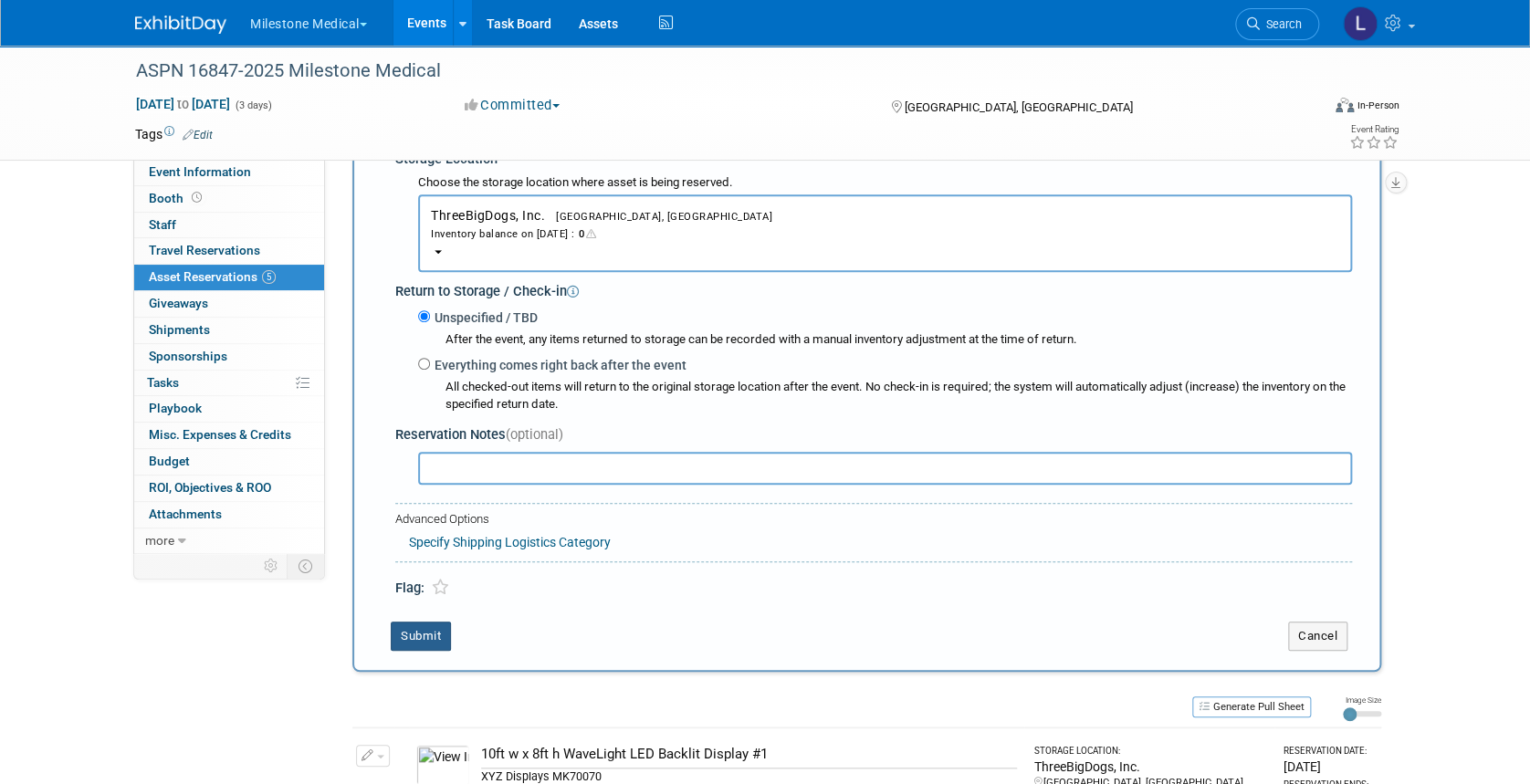 click on "Submit" at bounding box center (421, 636) 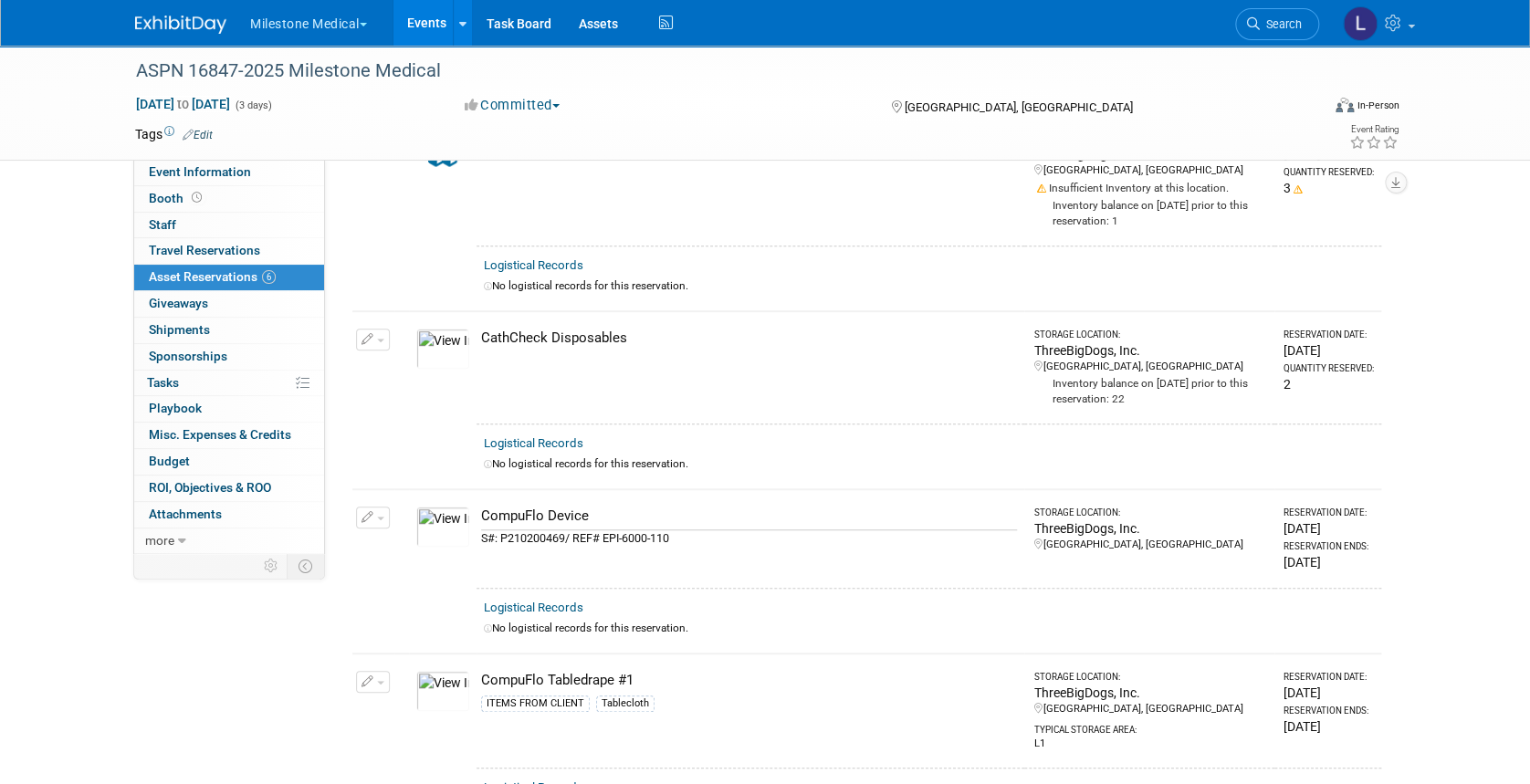 scroll, scrollTop: 0, scrollLeft: 0, axis: both 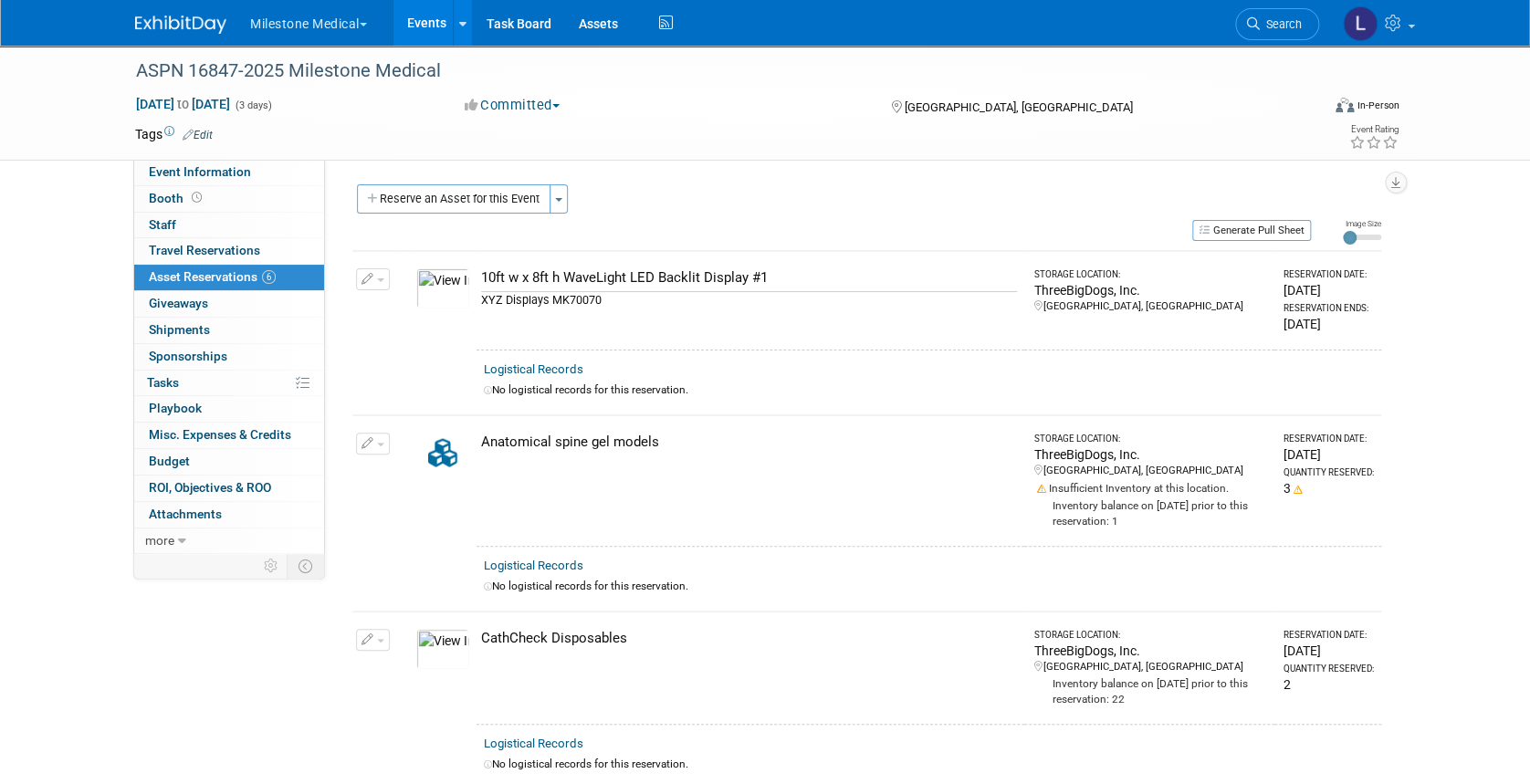 click on "Reserve an Asset for this Event" at bounding box center (454, 199) 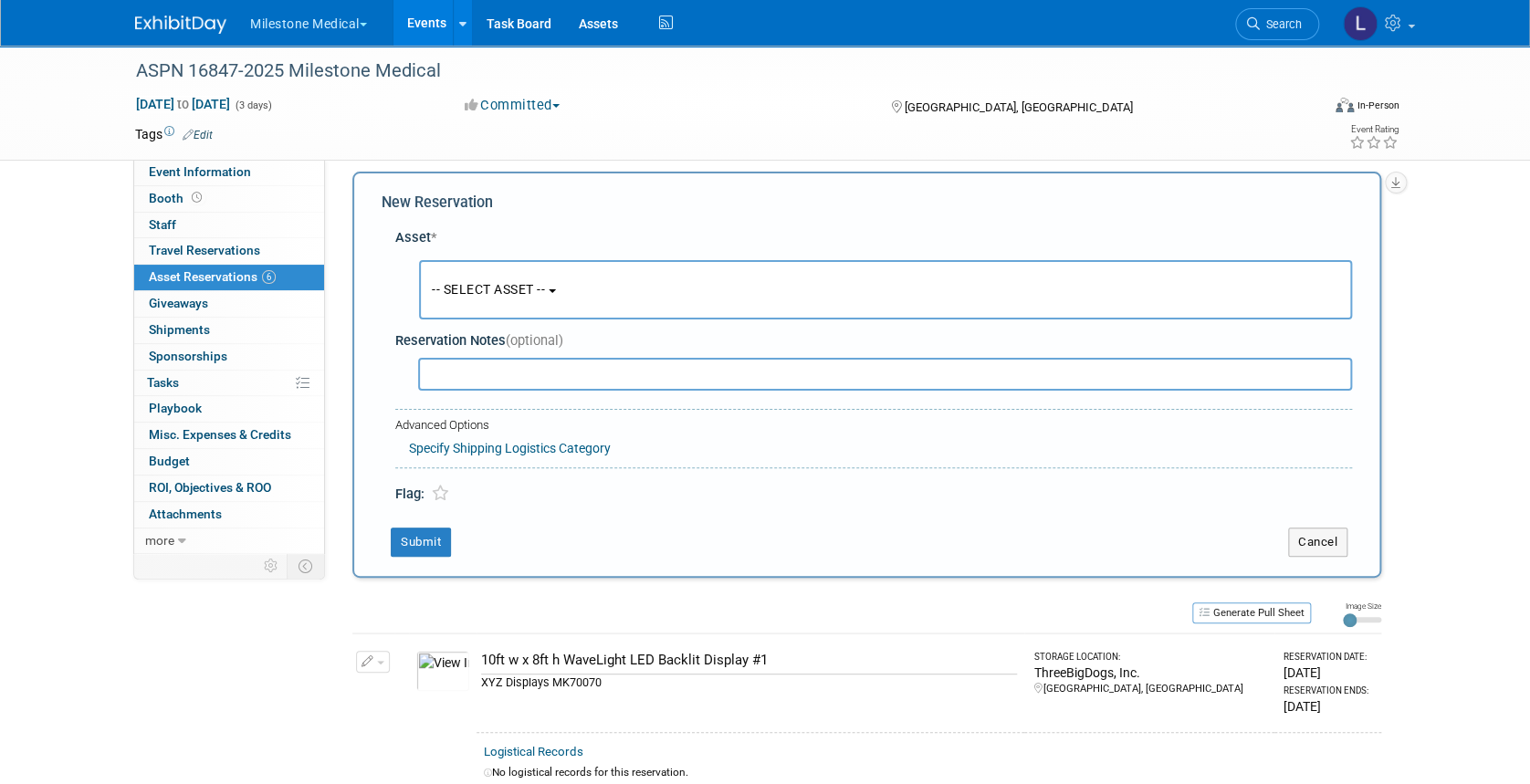 scroll, scrollTop: 16, scrollLeft: 0, axis: vertical 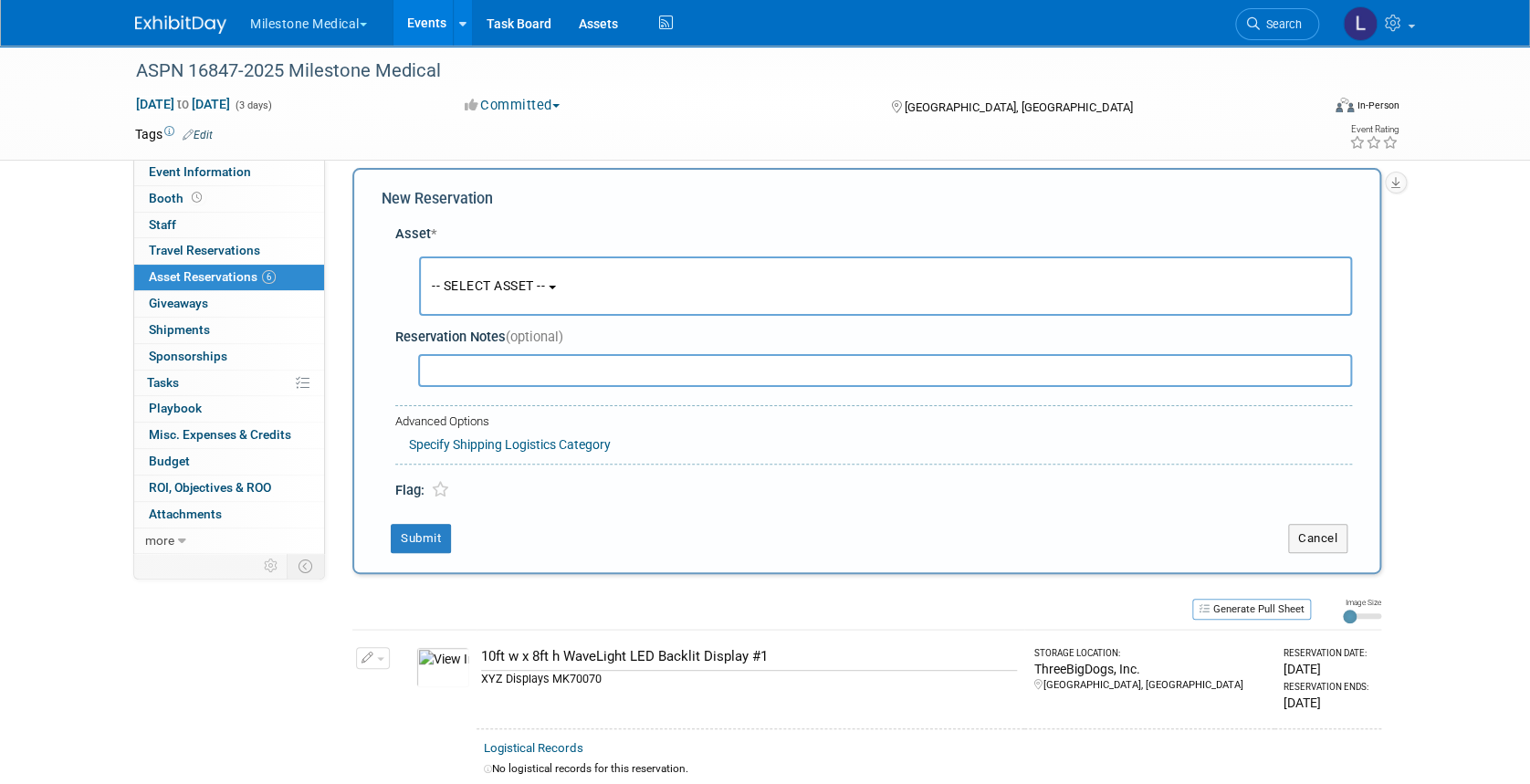 click on "-- SELECT ASSET --" at bounding box center (886, 286) 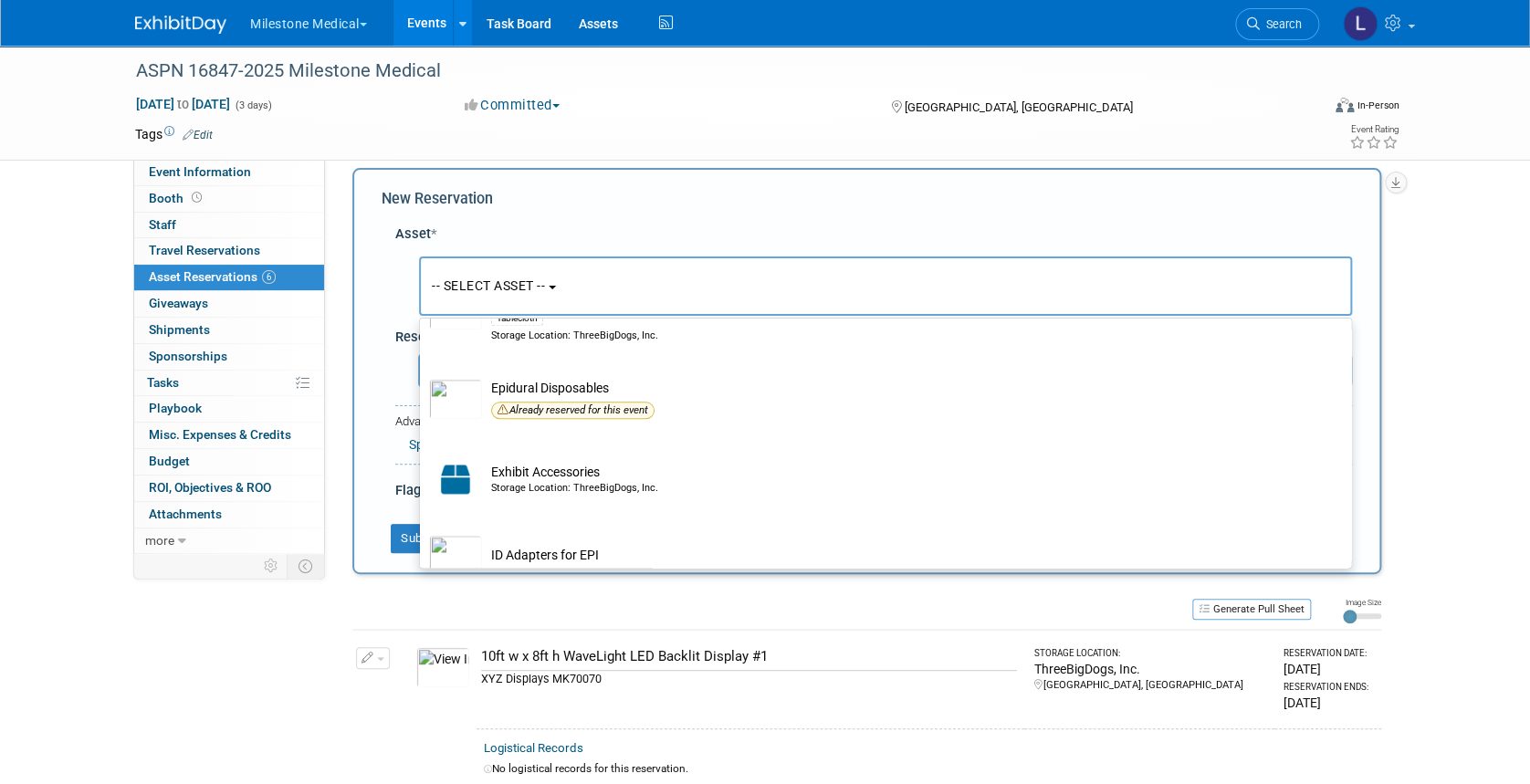 scroll, scrollTop: 1095, scrollLeft: 0, axis: vertical 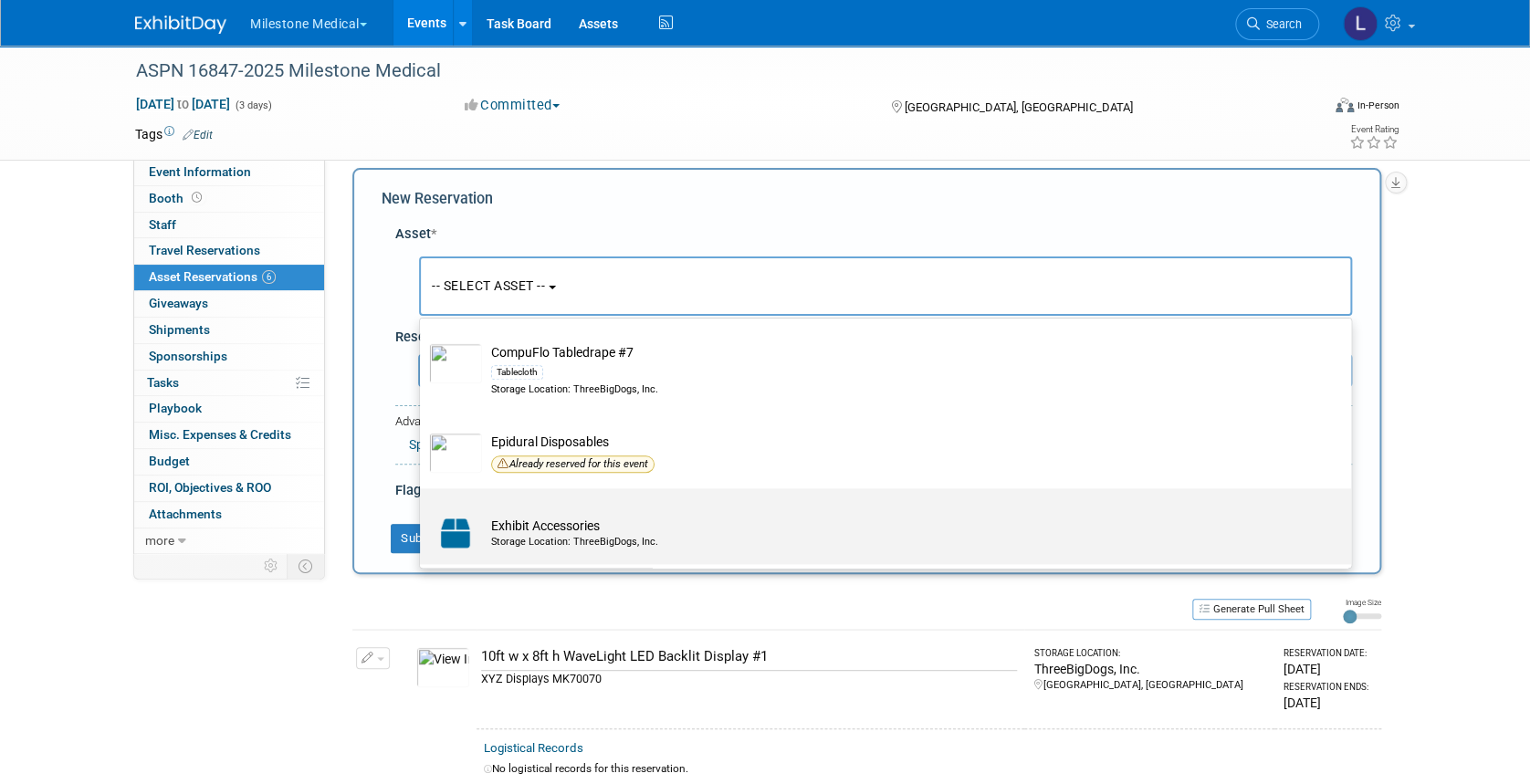 click on "Exhibit Accessories Storage Location: ThreeBigDogs, Inc." at bounding box center (898, 533) 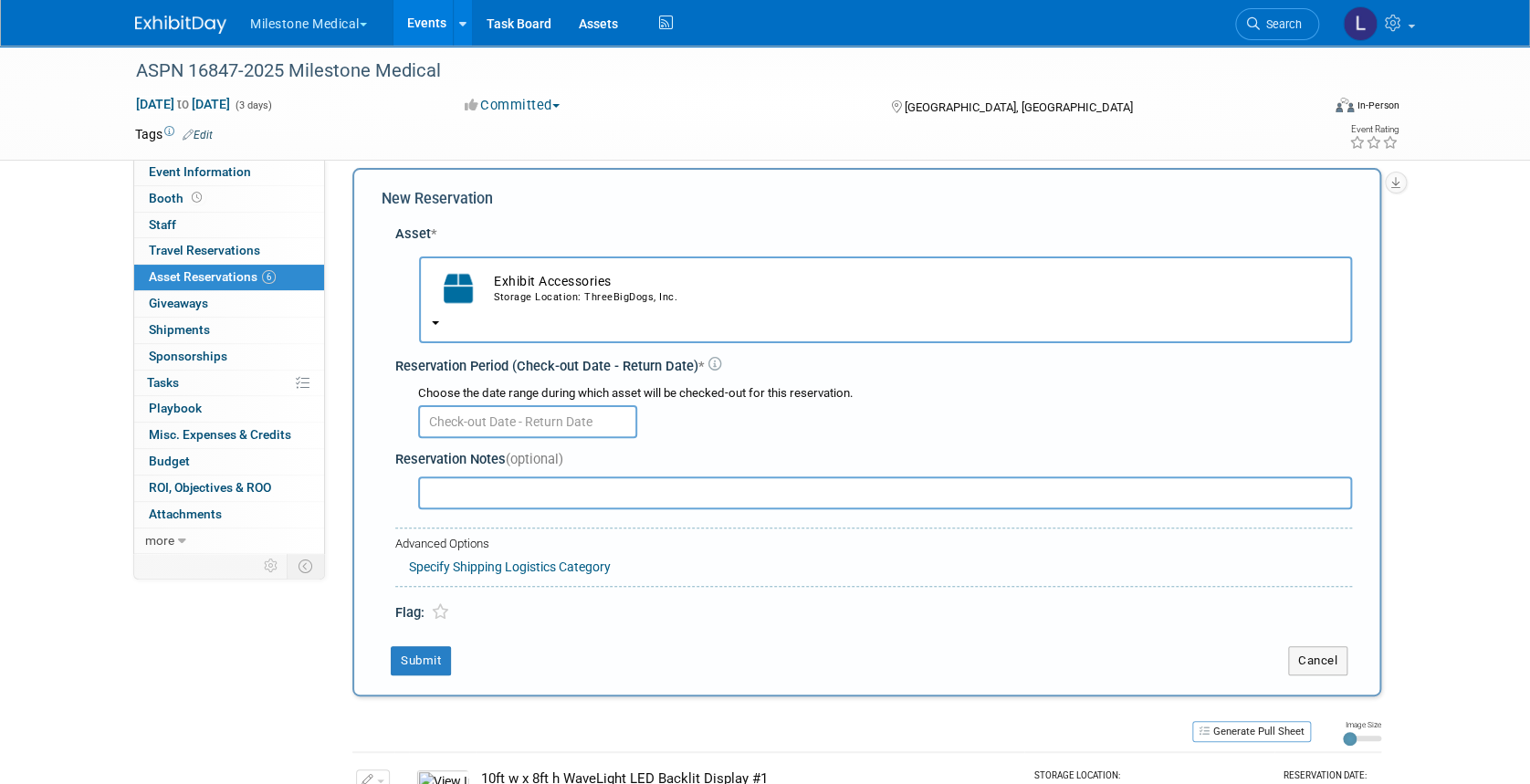 click at bounding box center (528, 422) 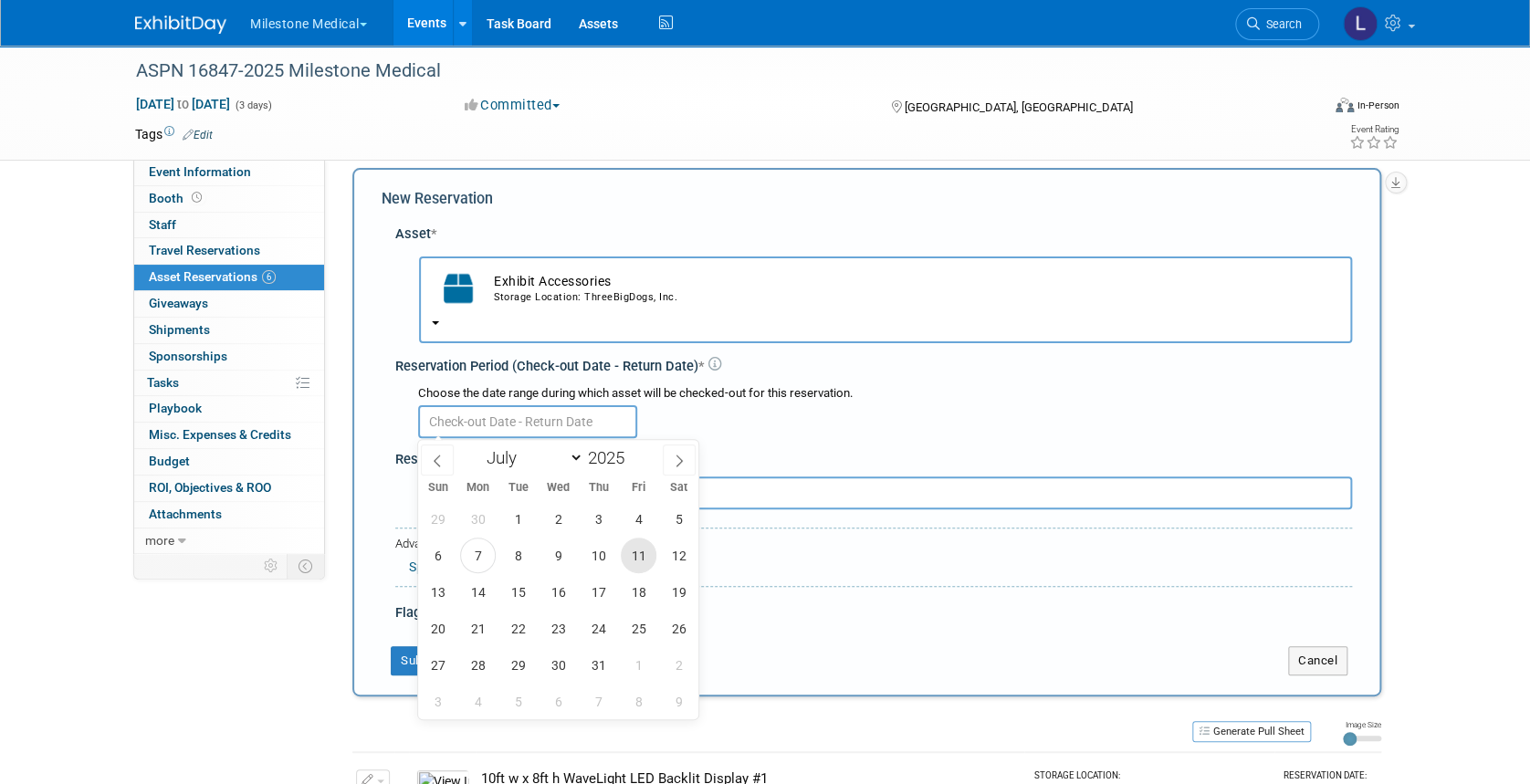 click on "11" at bounding box center (638, 555) 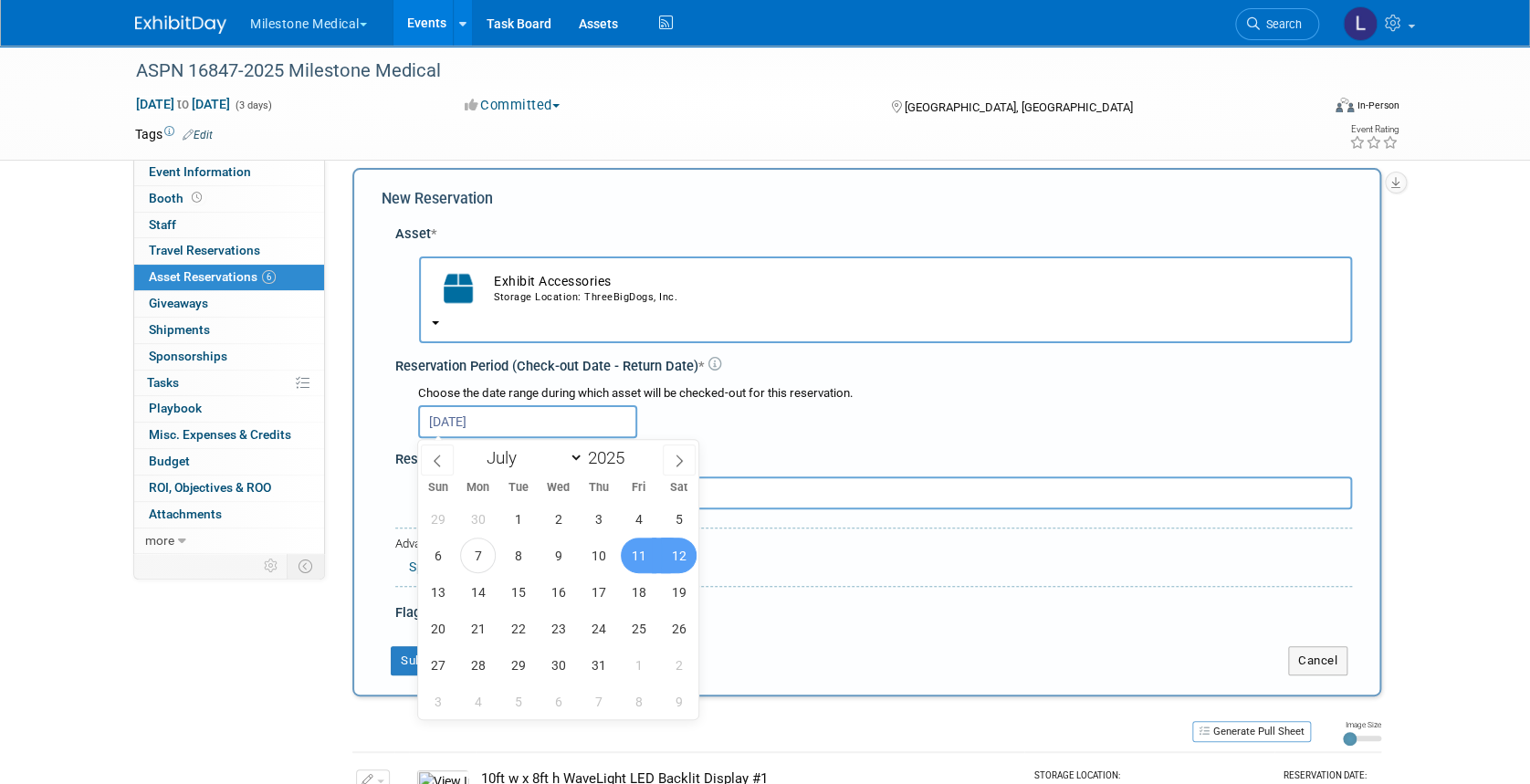 click on "12" at bounding box center (678, 555) 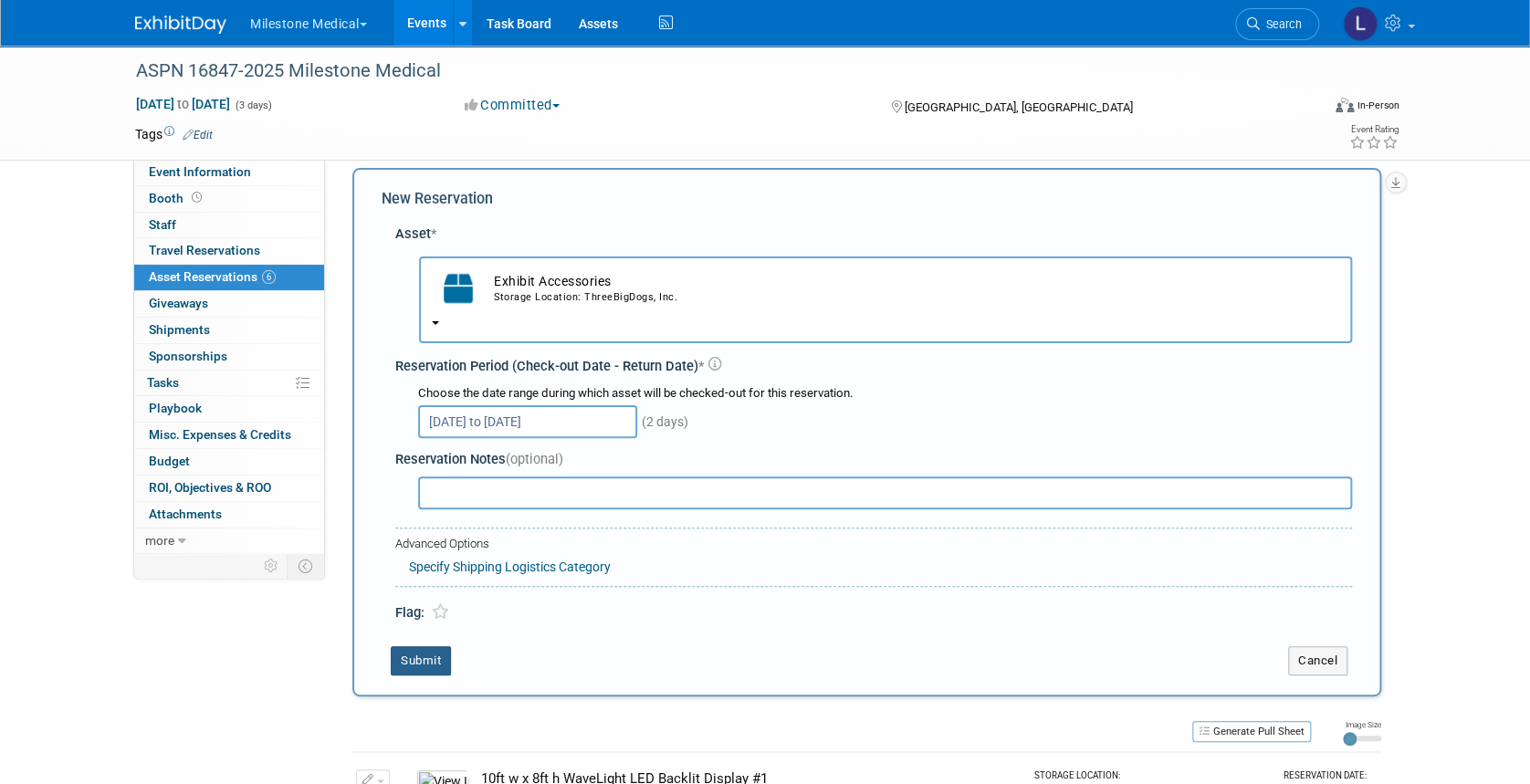 click on "Submit" at bounding box center [421, 661] 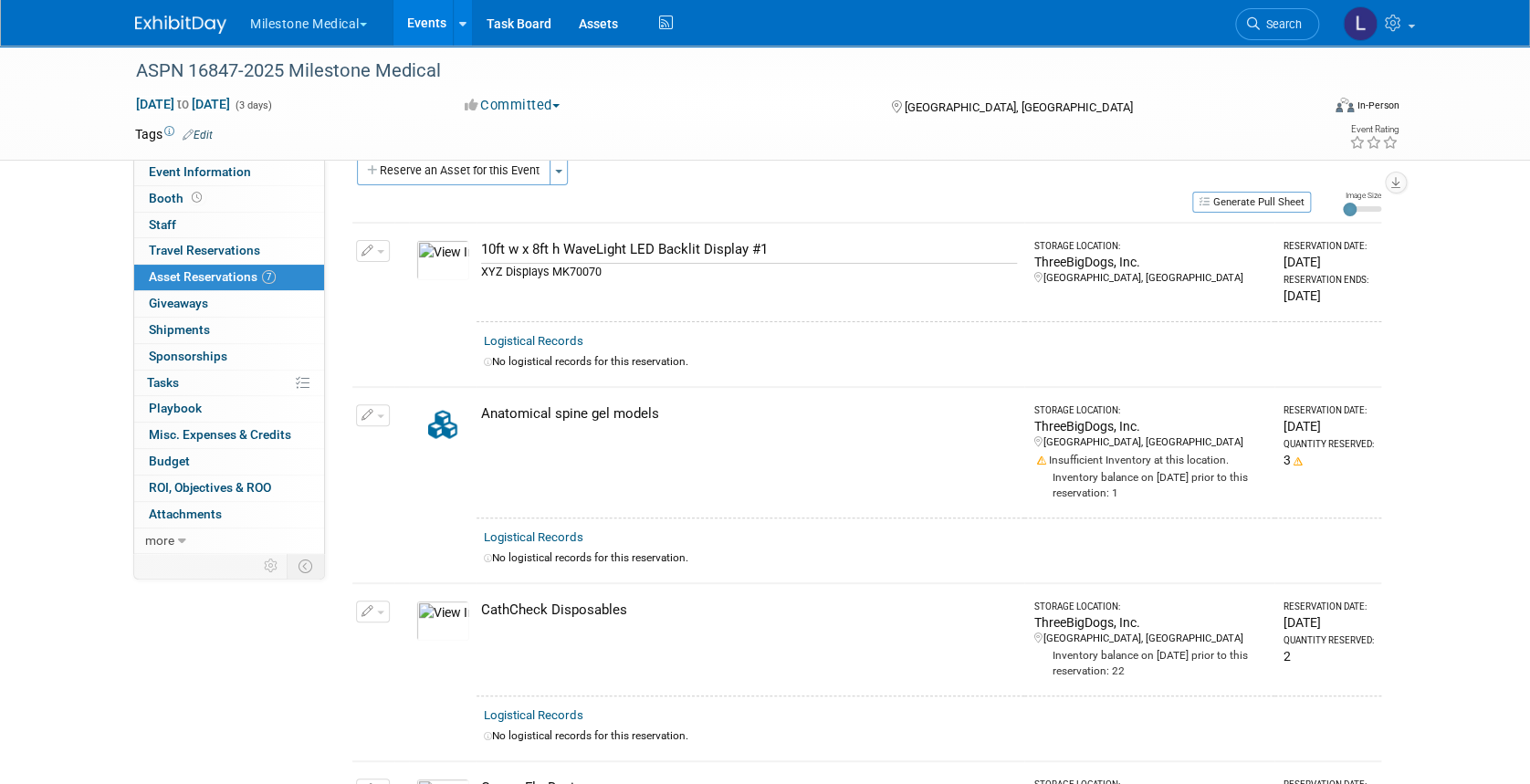 scroll, scrollTop: 0, scrollLeft: 0, axis: both 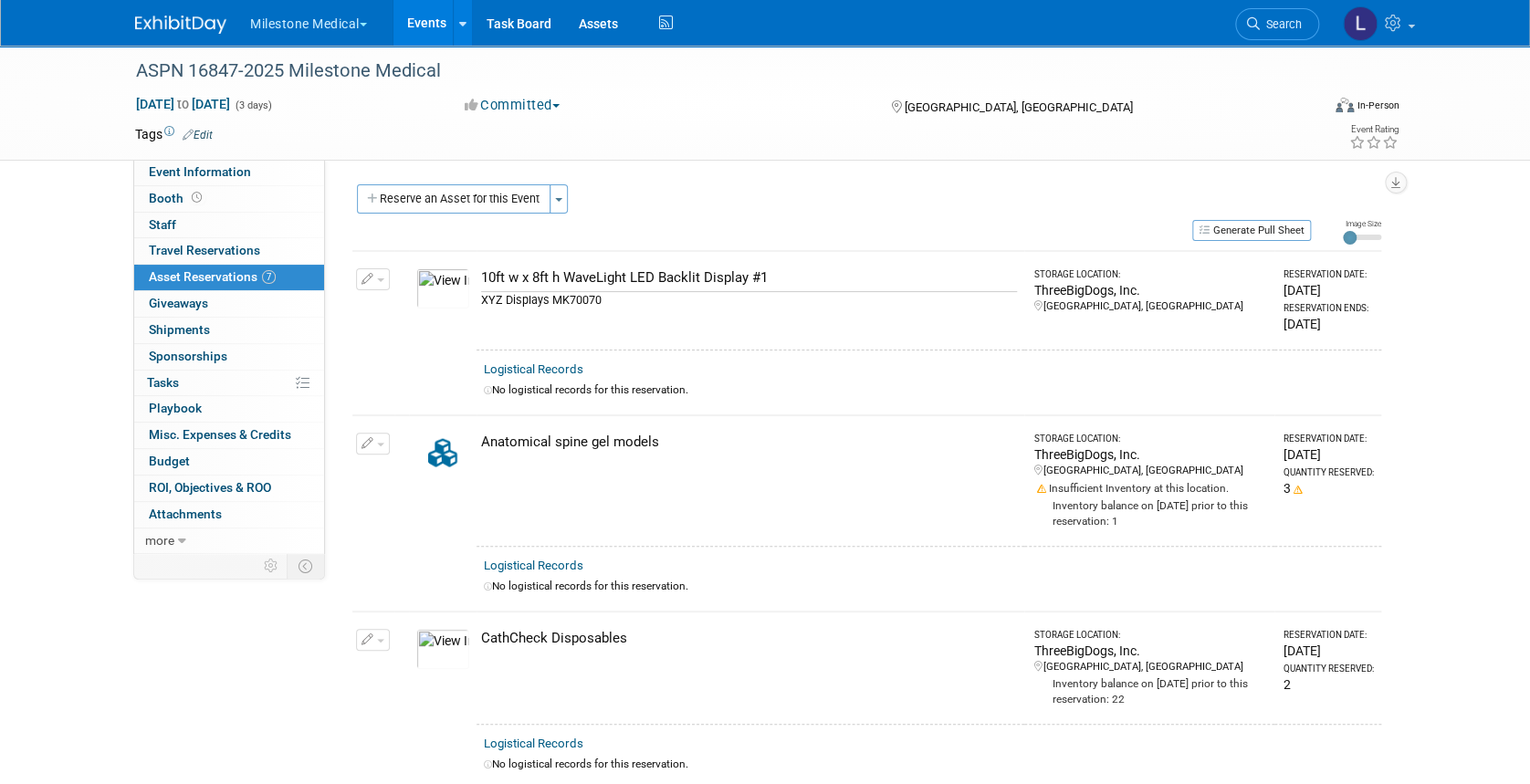 click on "Reserve an Asset for this Event" at bounding box center [454, 199] 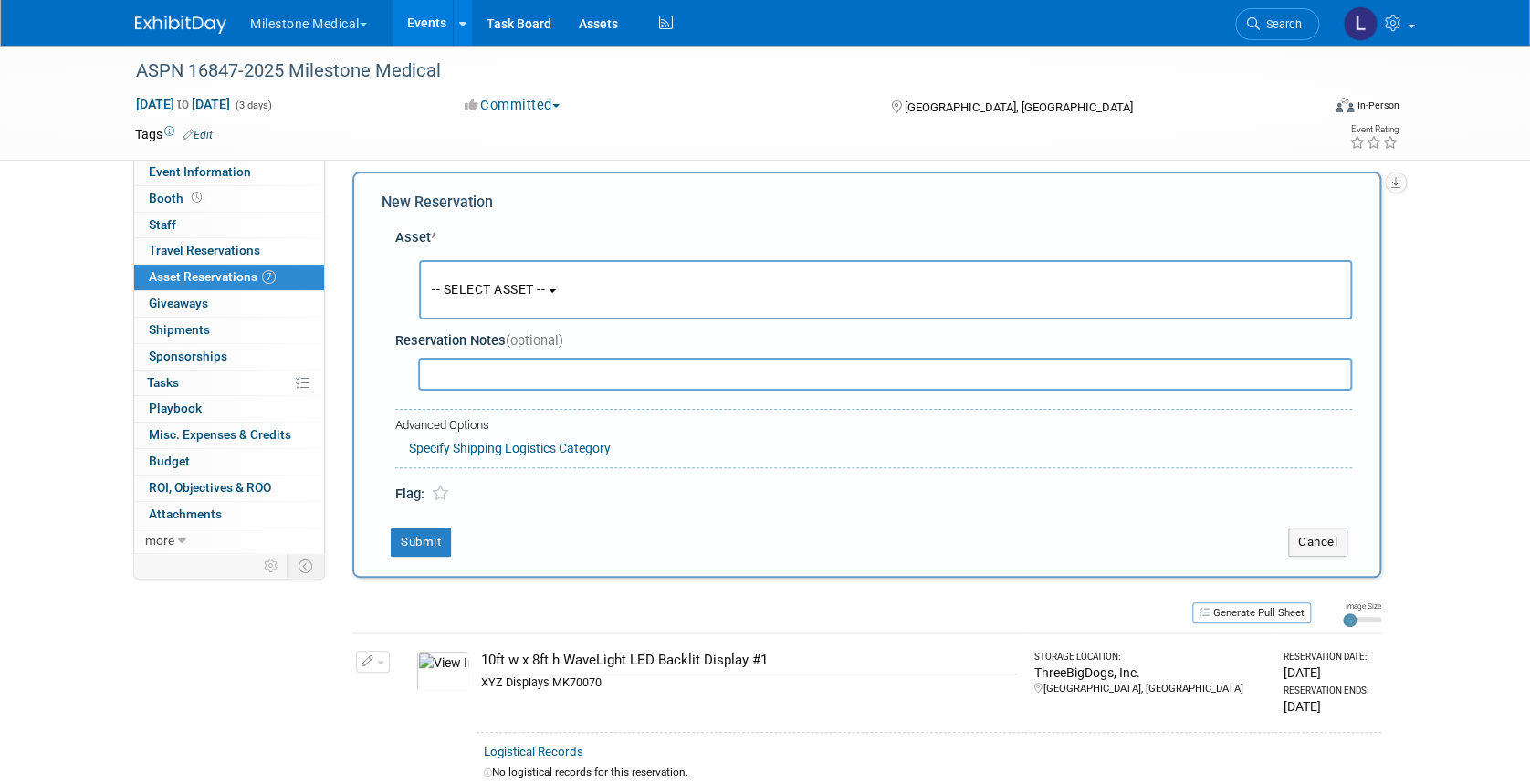 scroll, scrollTop: 16, scrollLeft: 0, axis: vertical 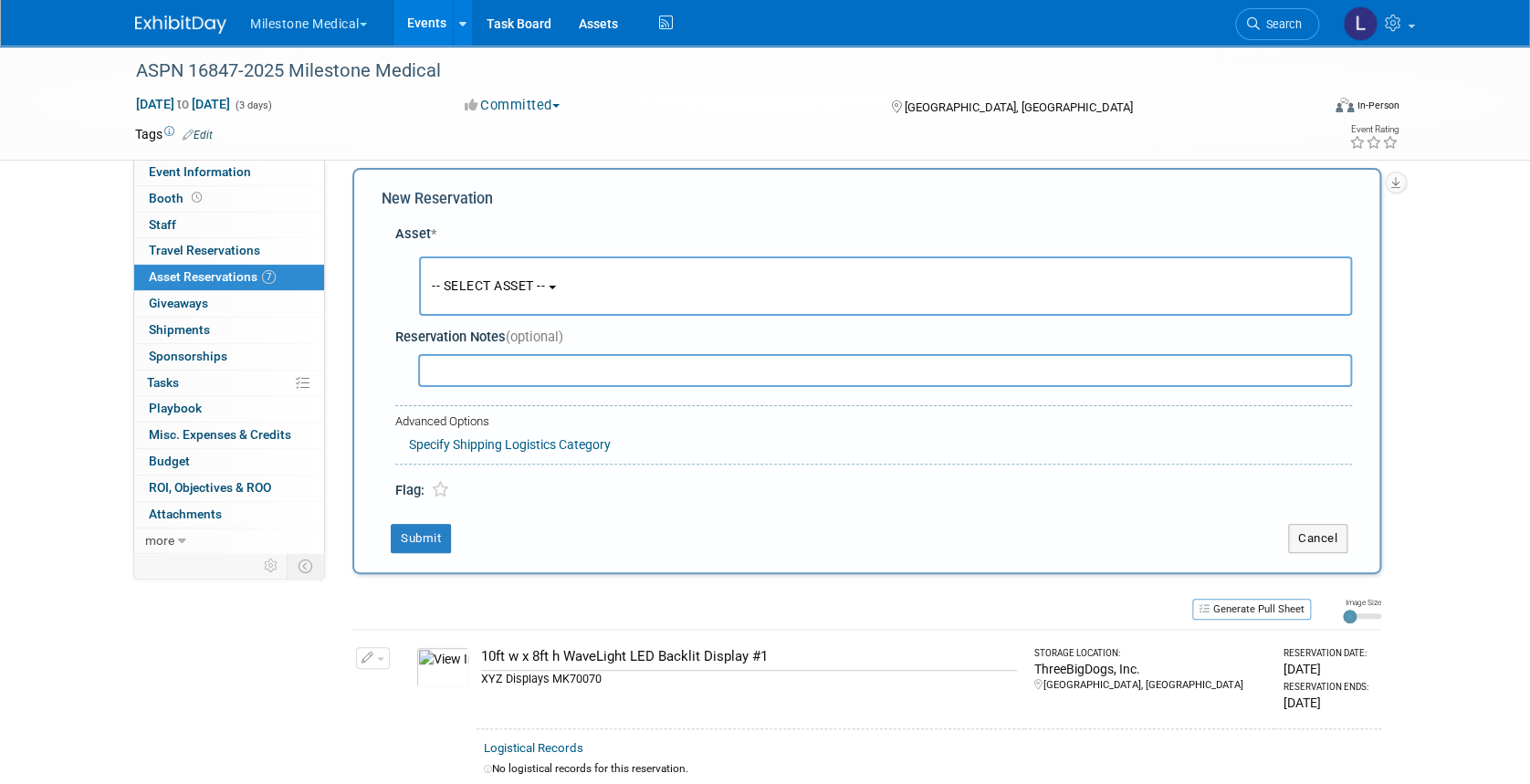 click on "-- SELECT ASSET --" at bounding box center [886, 286] 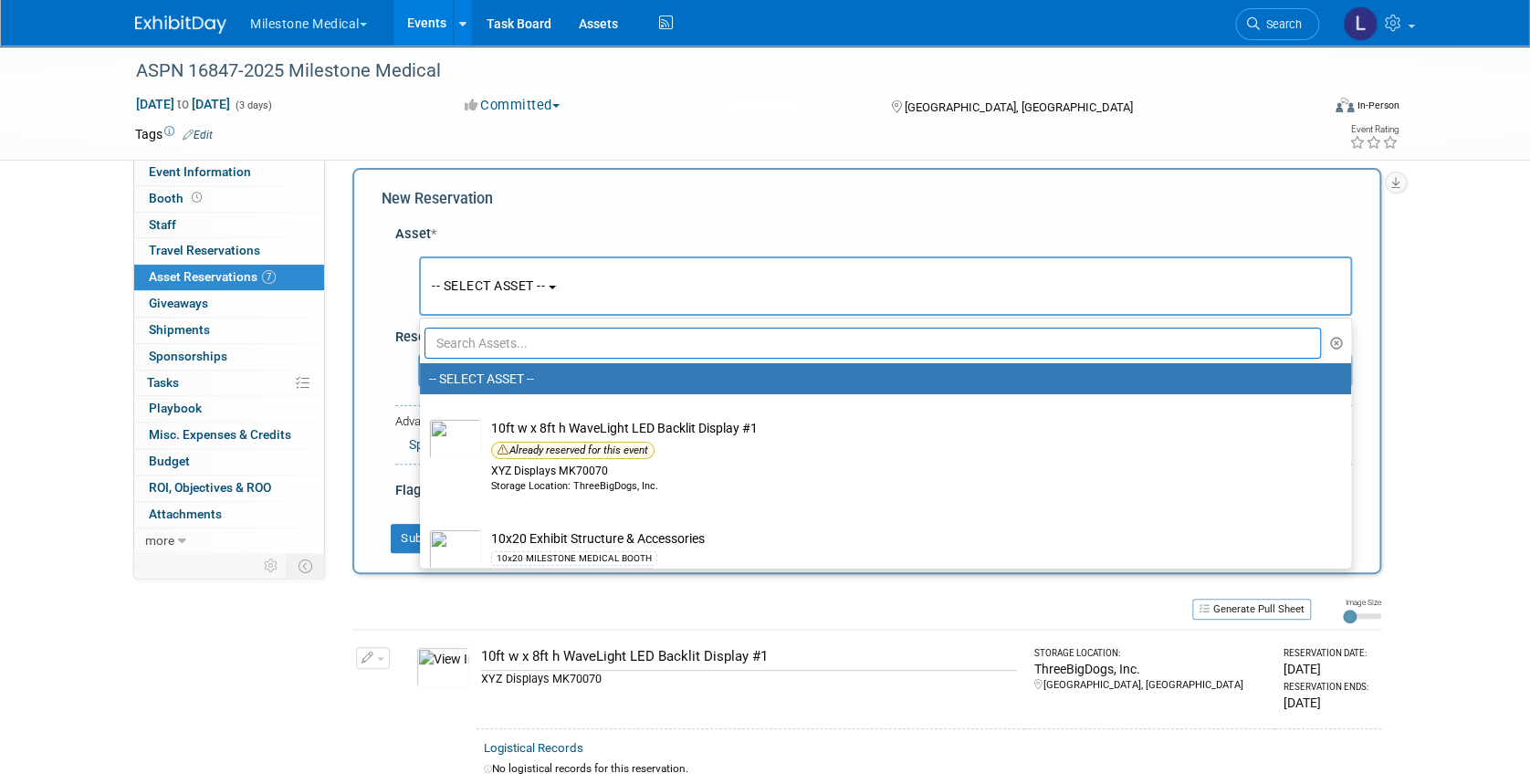 click at bounding box center [873, 343] 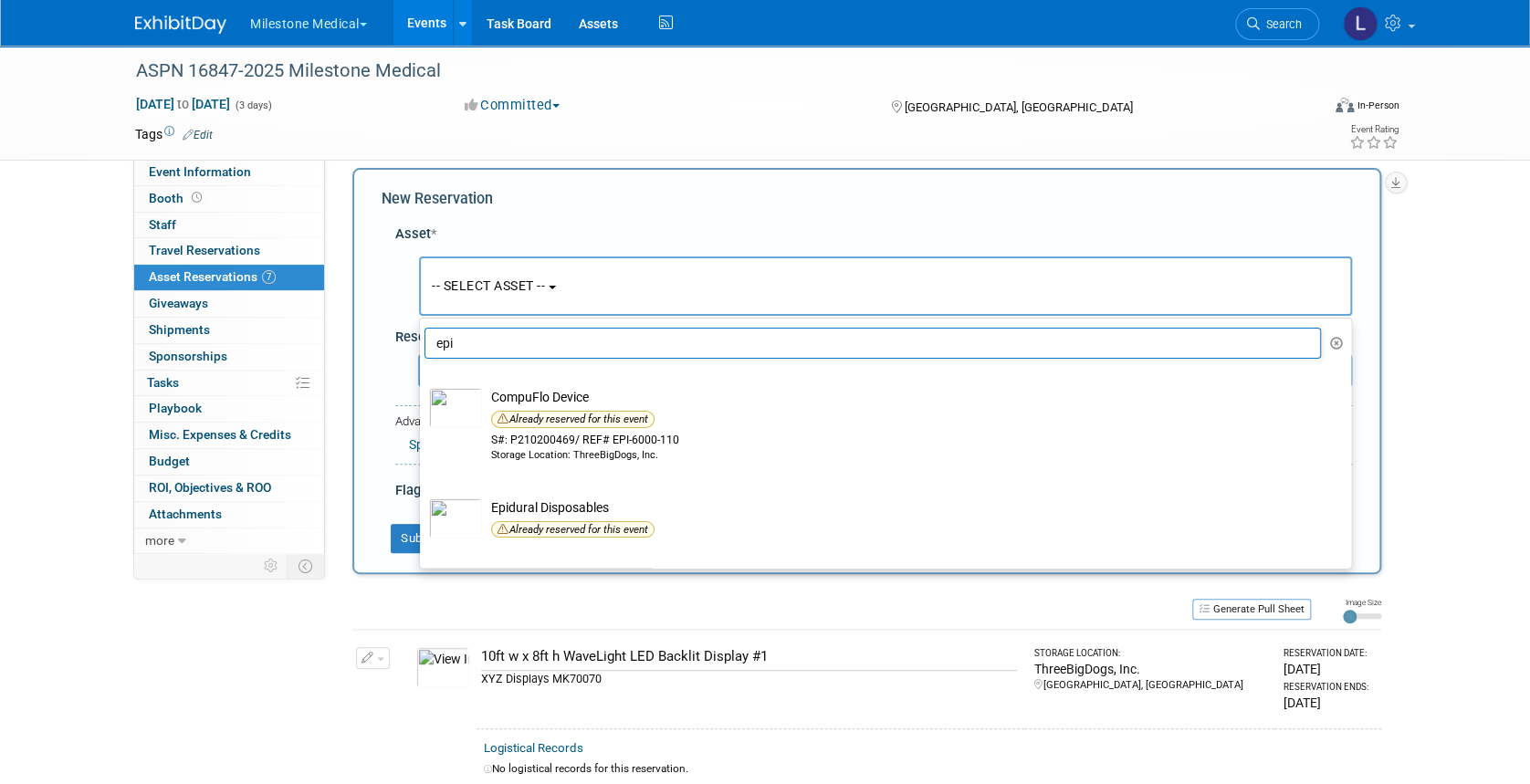 scroll, scrollTop: 121, scrollLeft: 0, axis: vertical 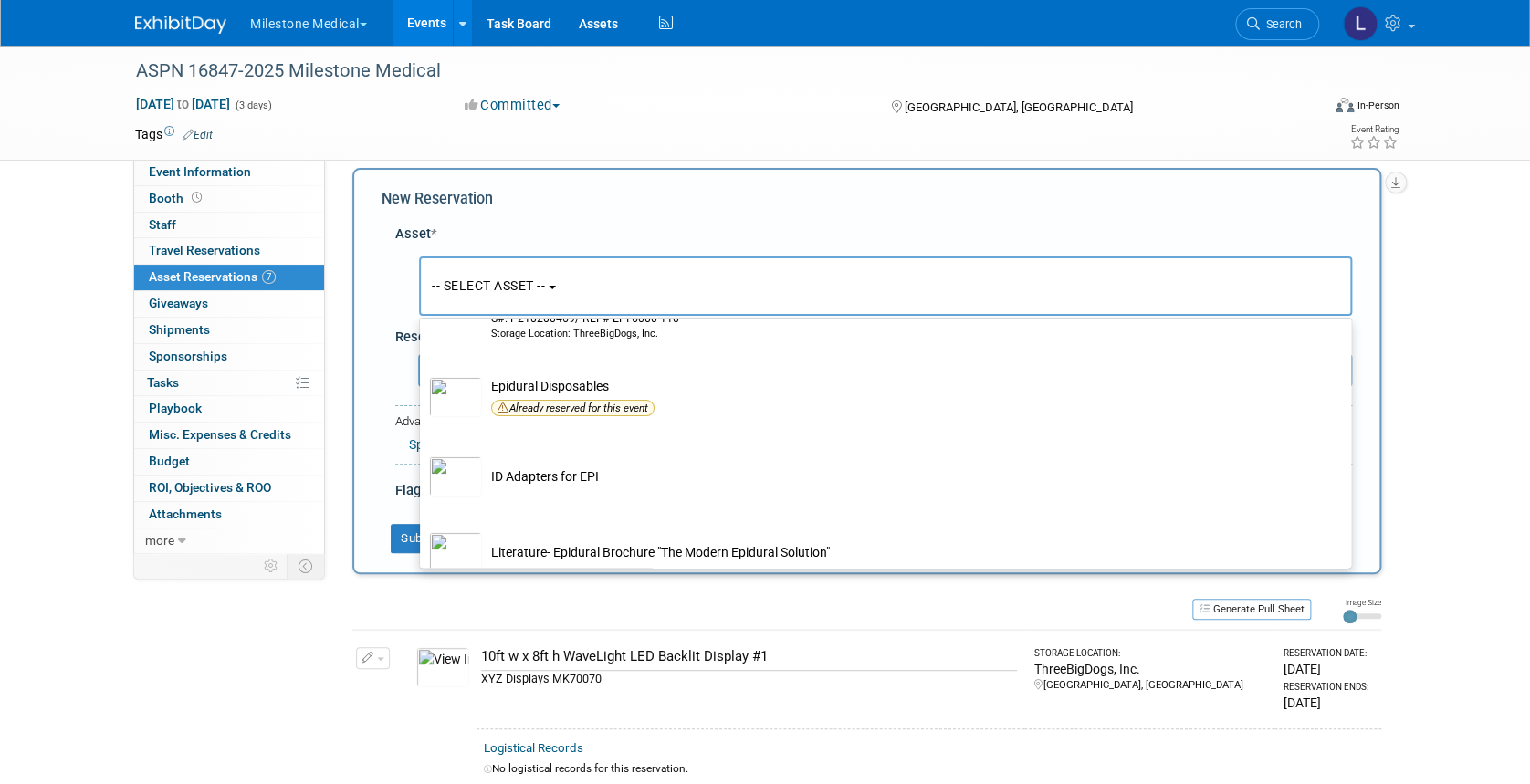 type on "epi" 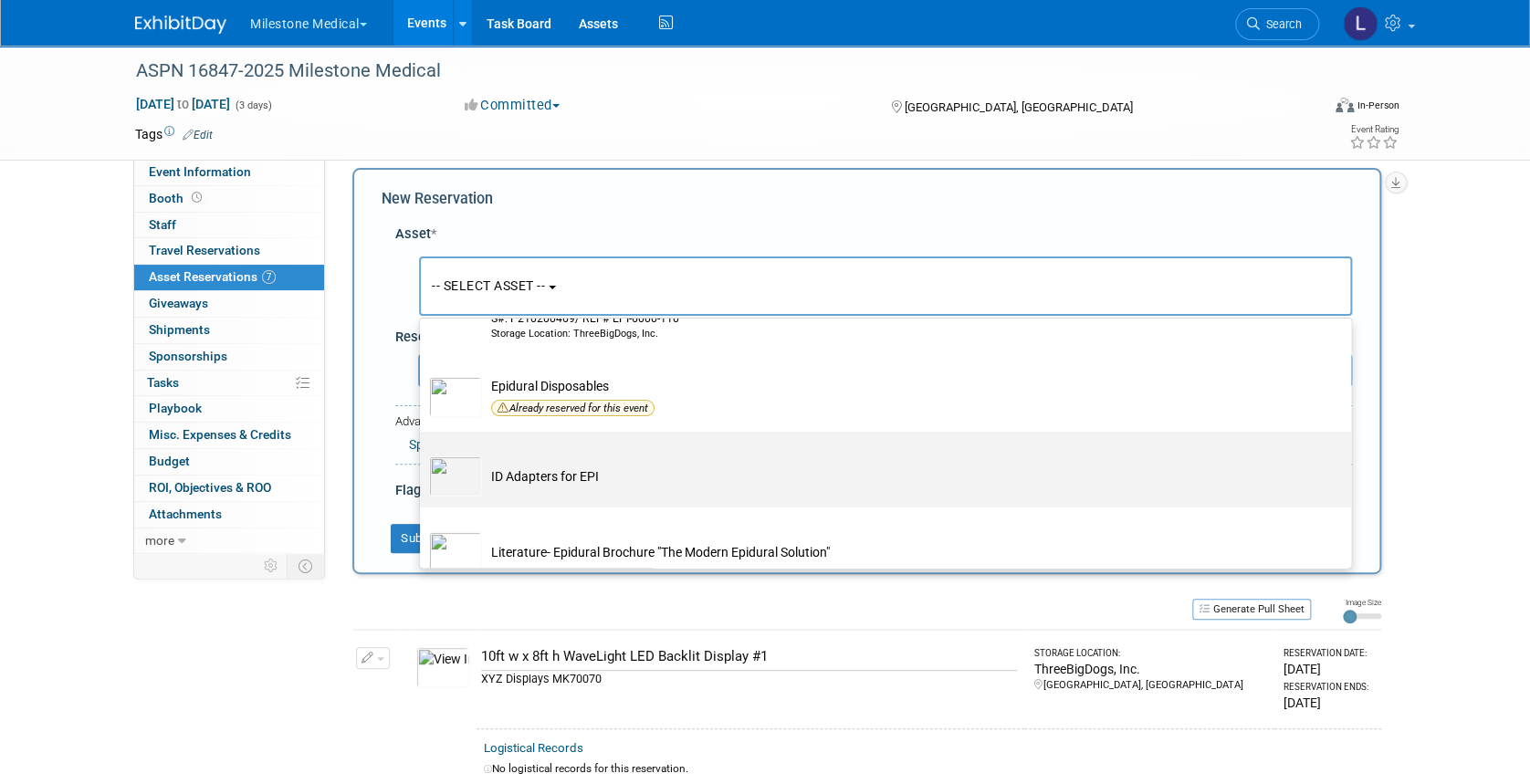 click on "ID Adapters for EPI" at bounding box center [898, 476] 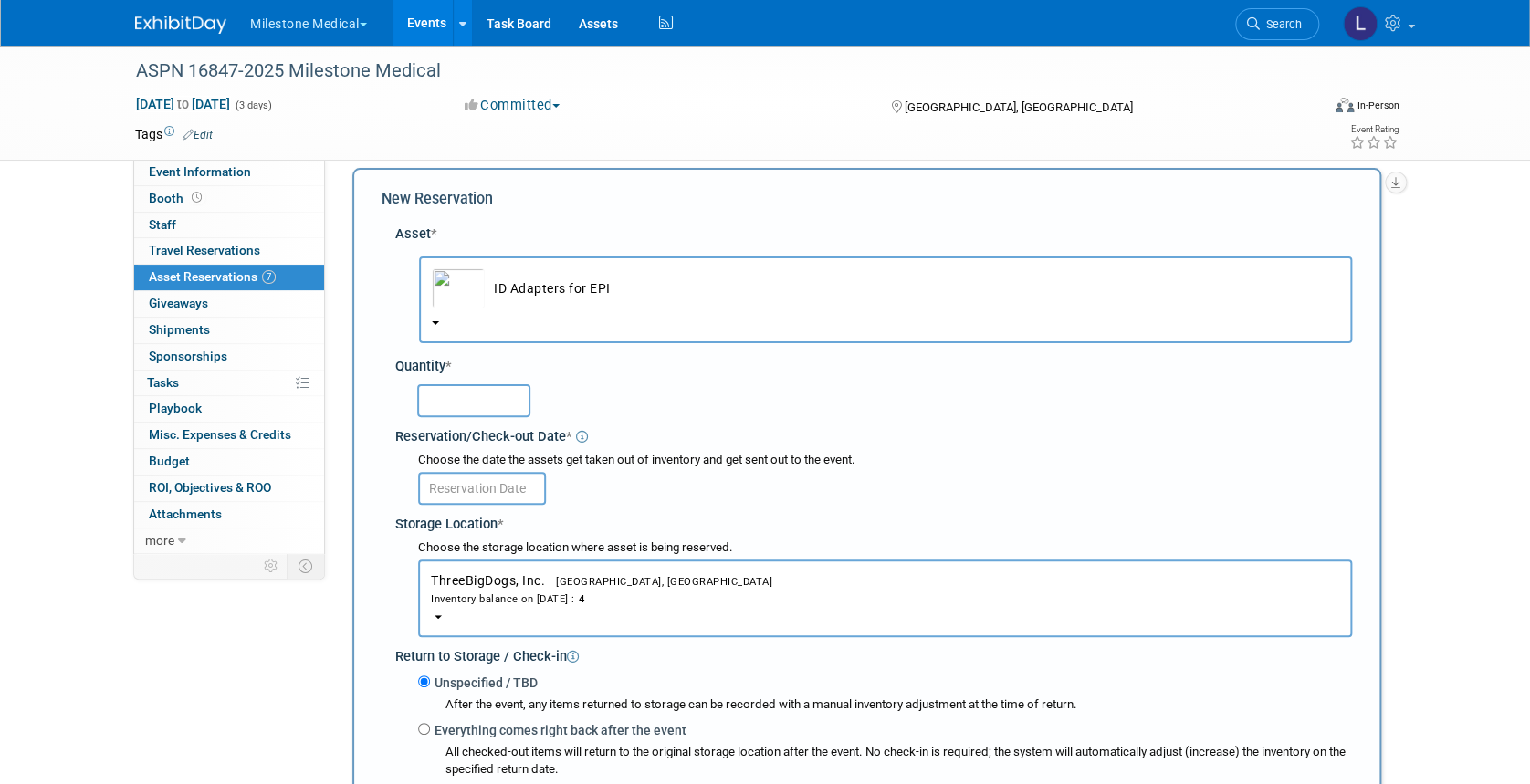 click at bounding box center (474, 401) 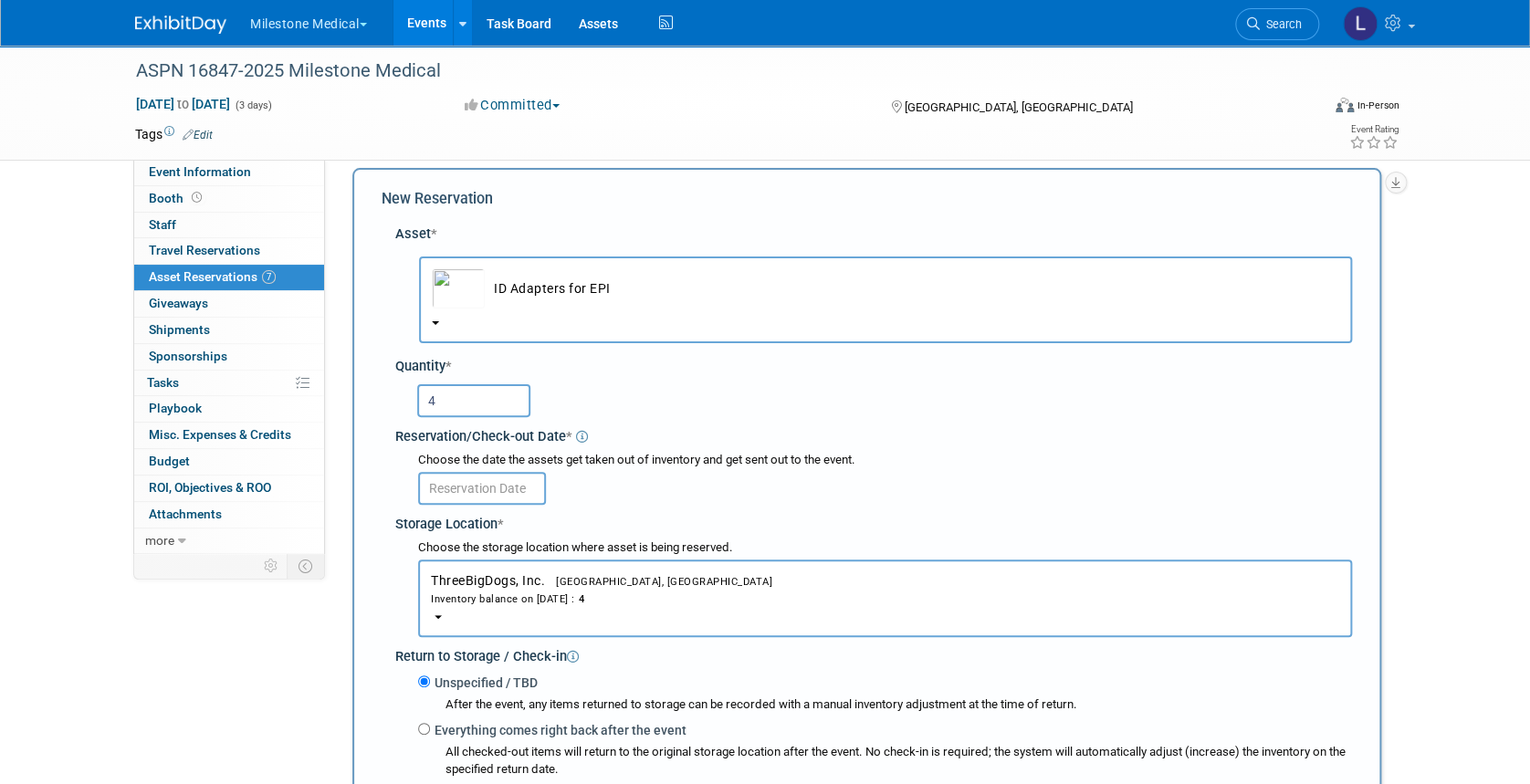 type on "4" 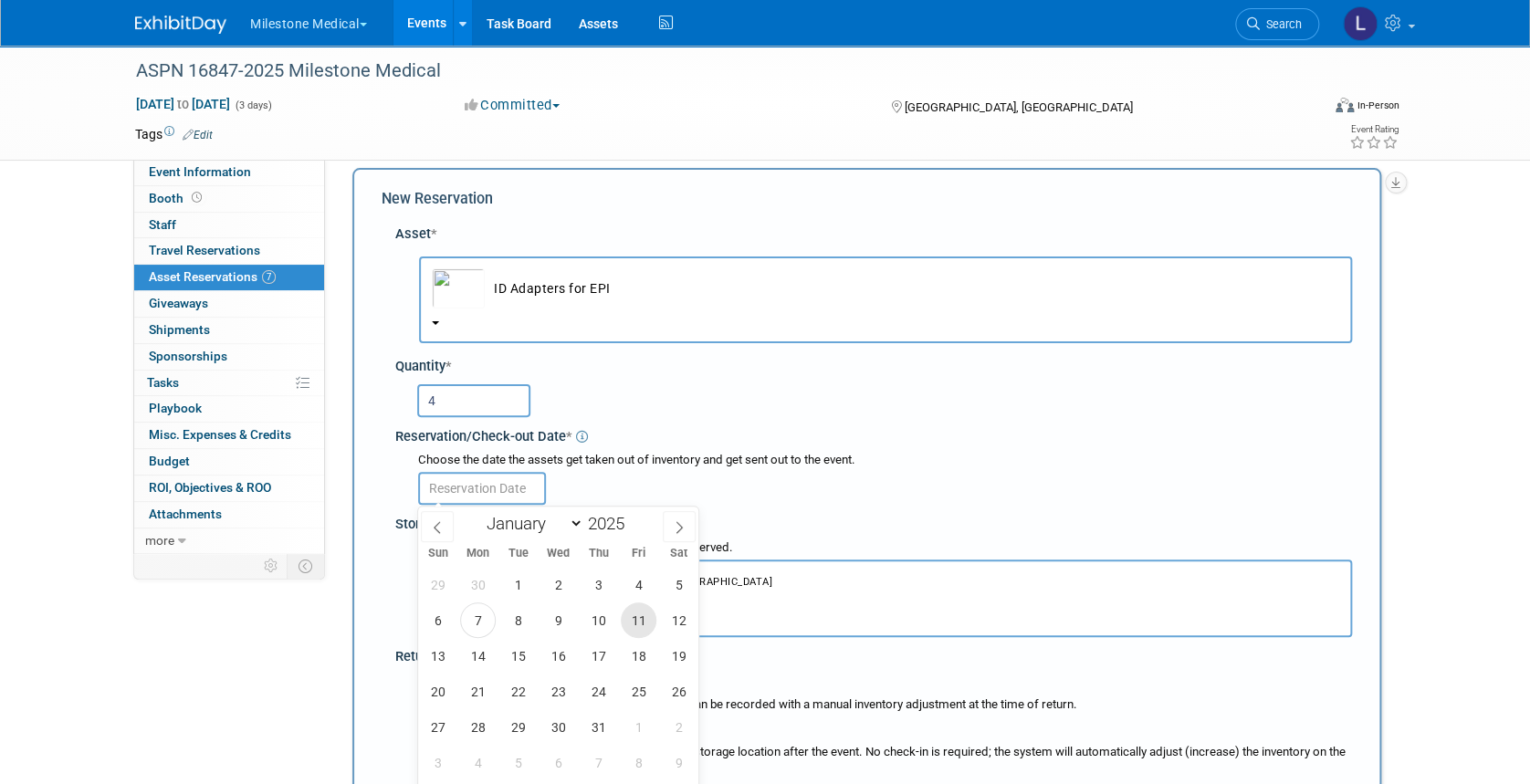 click on "11" at bounding box center (638, 620) 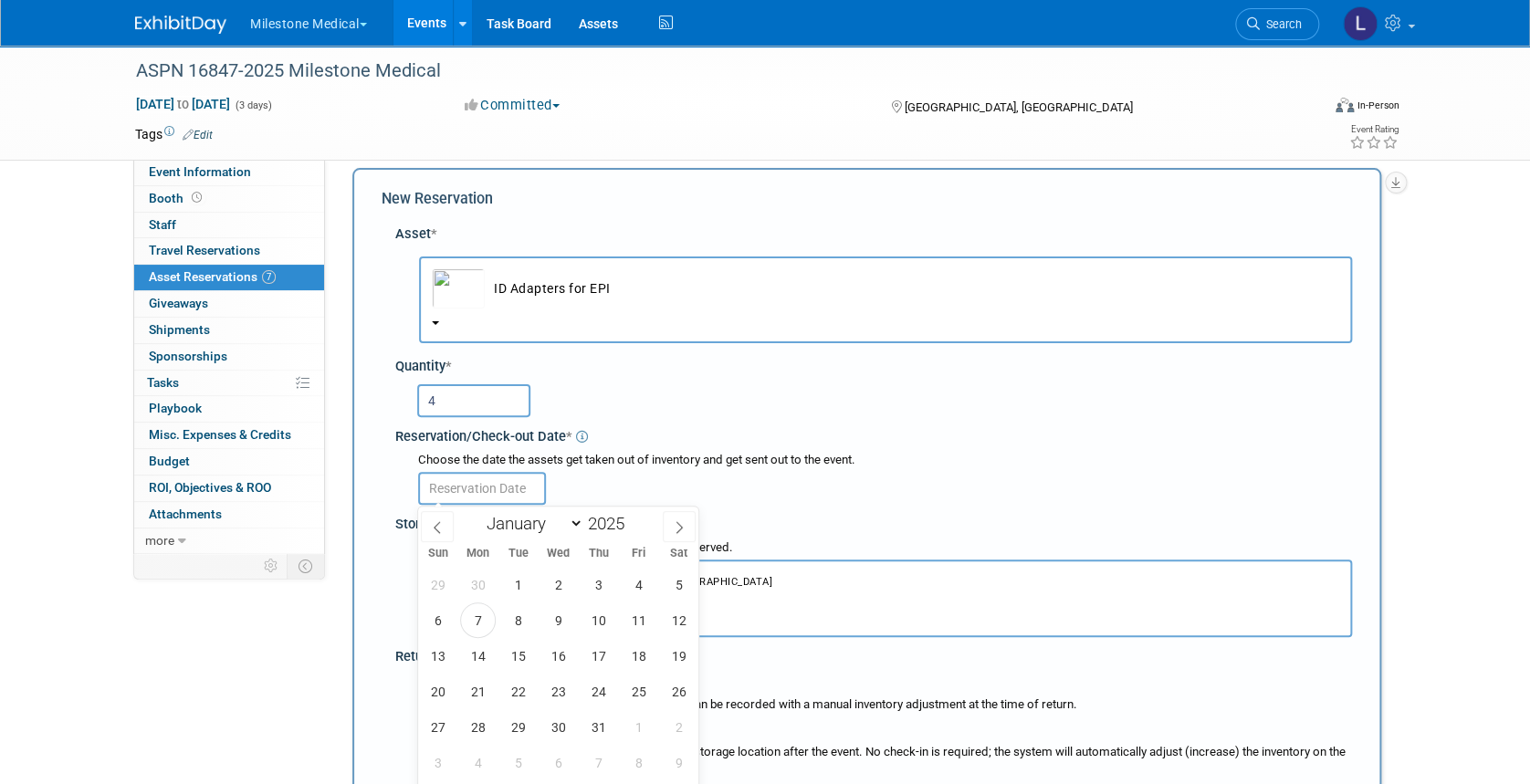 type on "Jul 11, 2025" 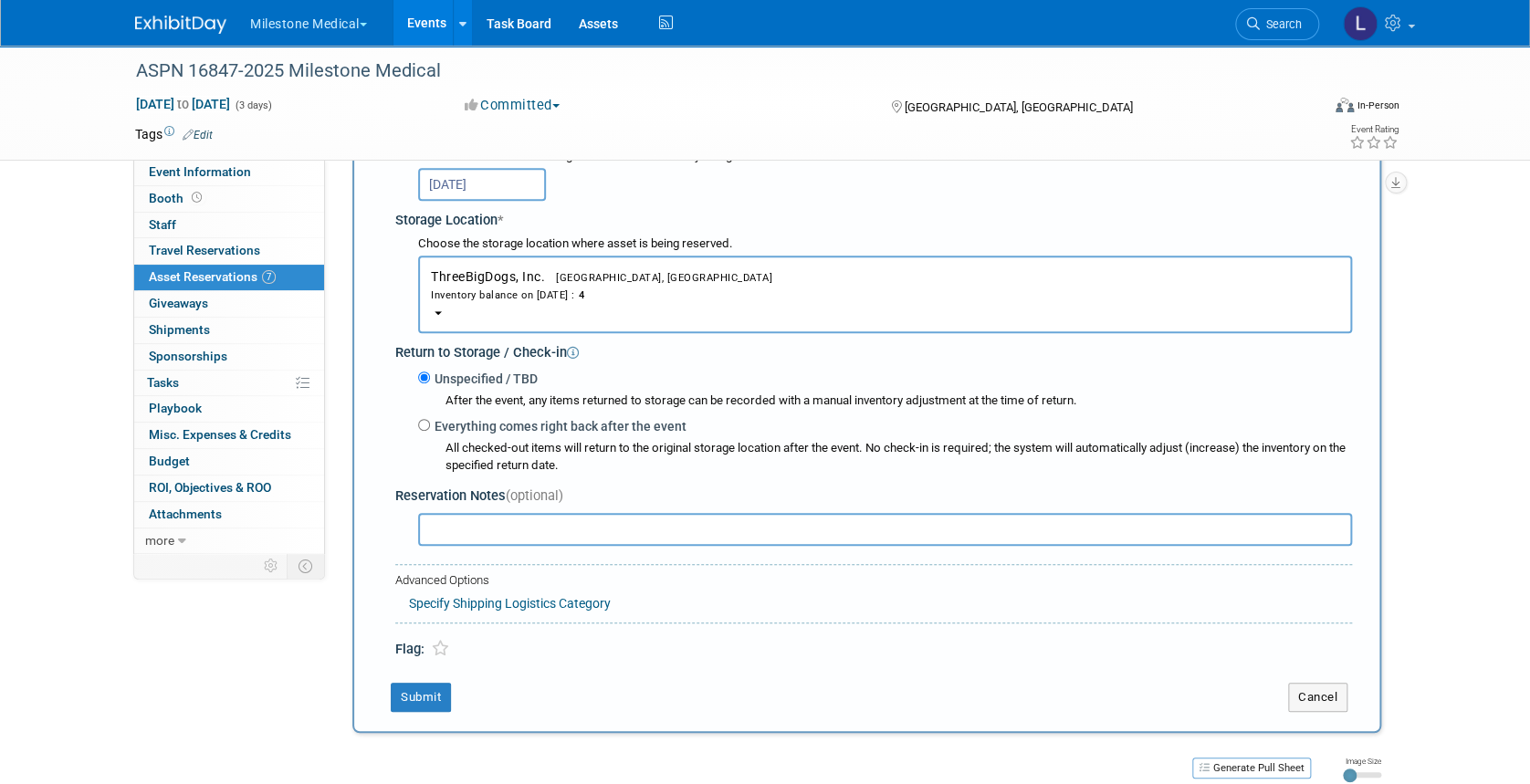 scroll, scrollTop: 382, scrollLeft: 0, axis: vertical 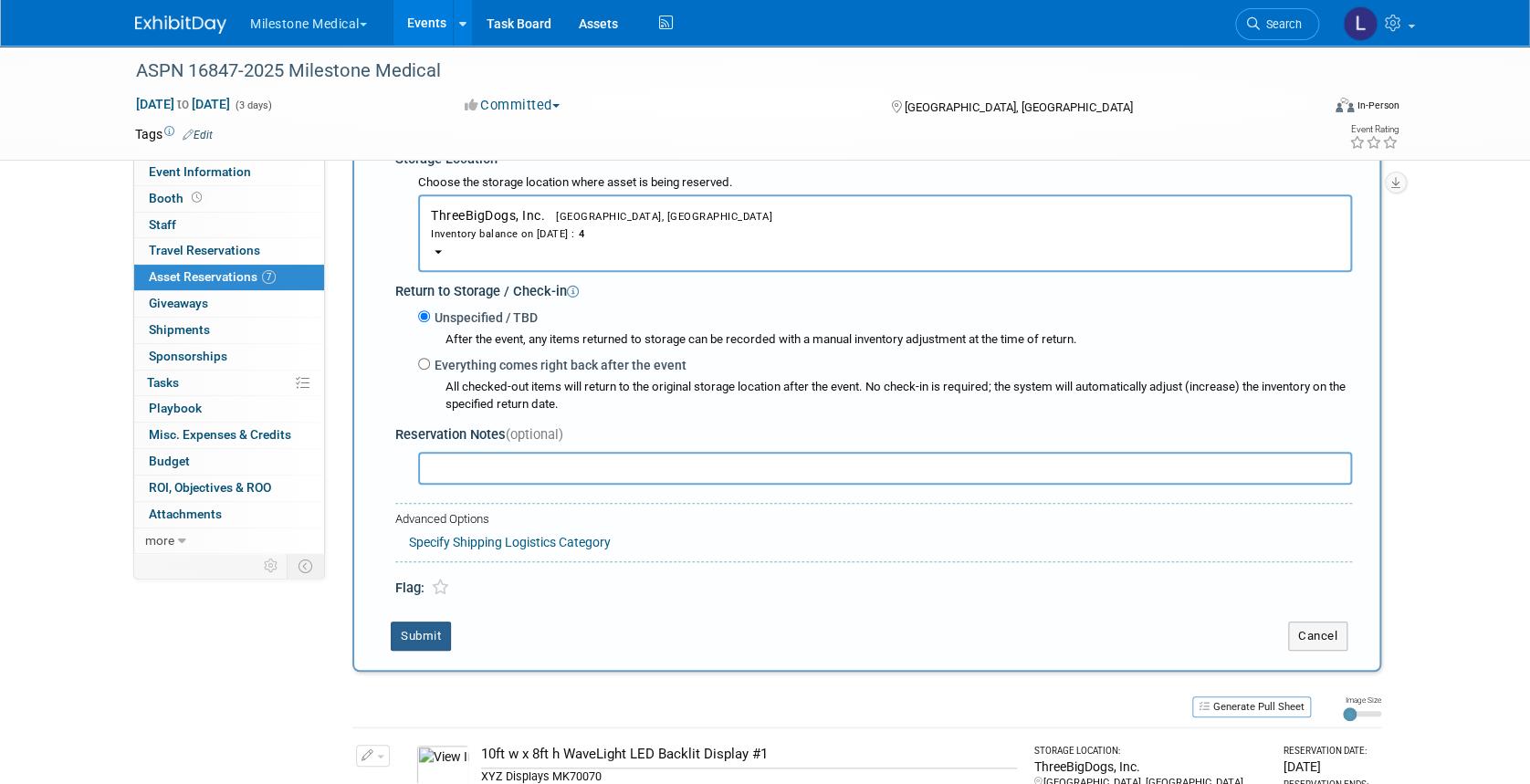 click on "Submit" at bounding box center (421, 636) 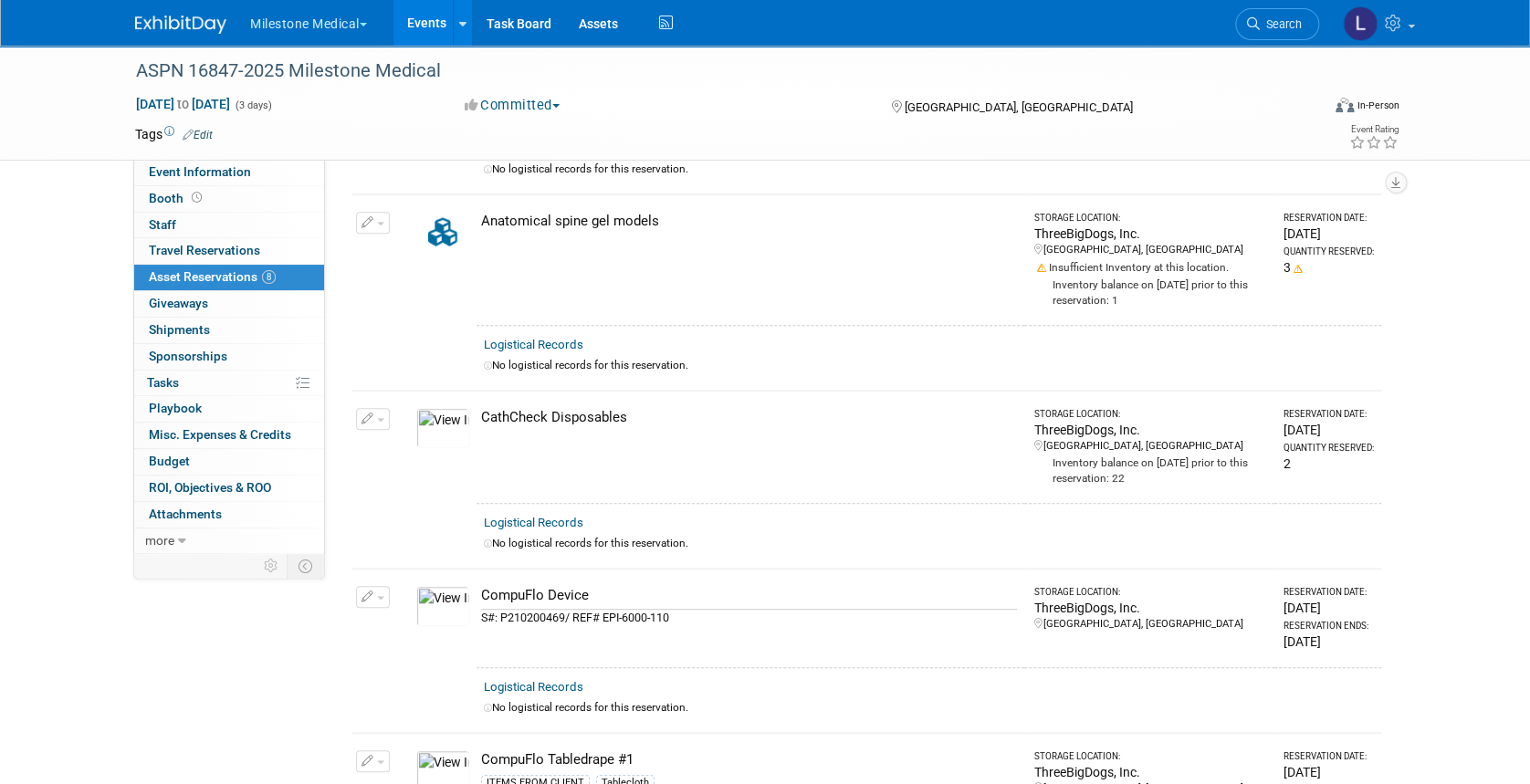 scroll, scrollTop: 0, scrollLeft: 0, axis: both 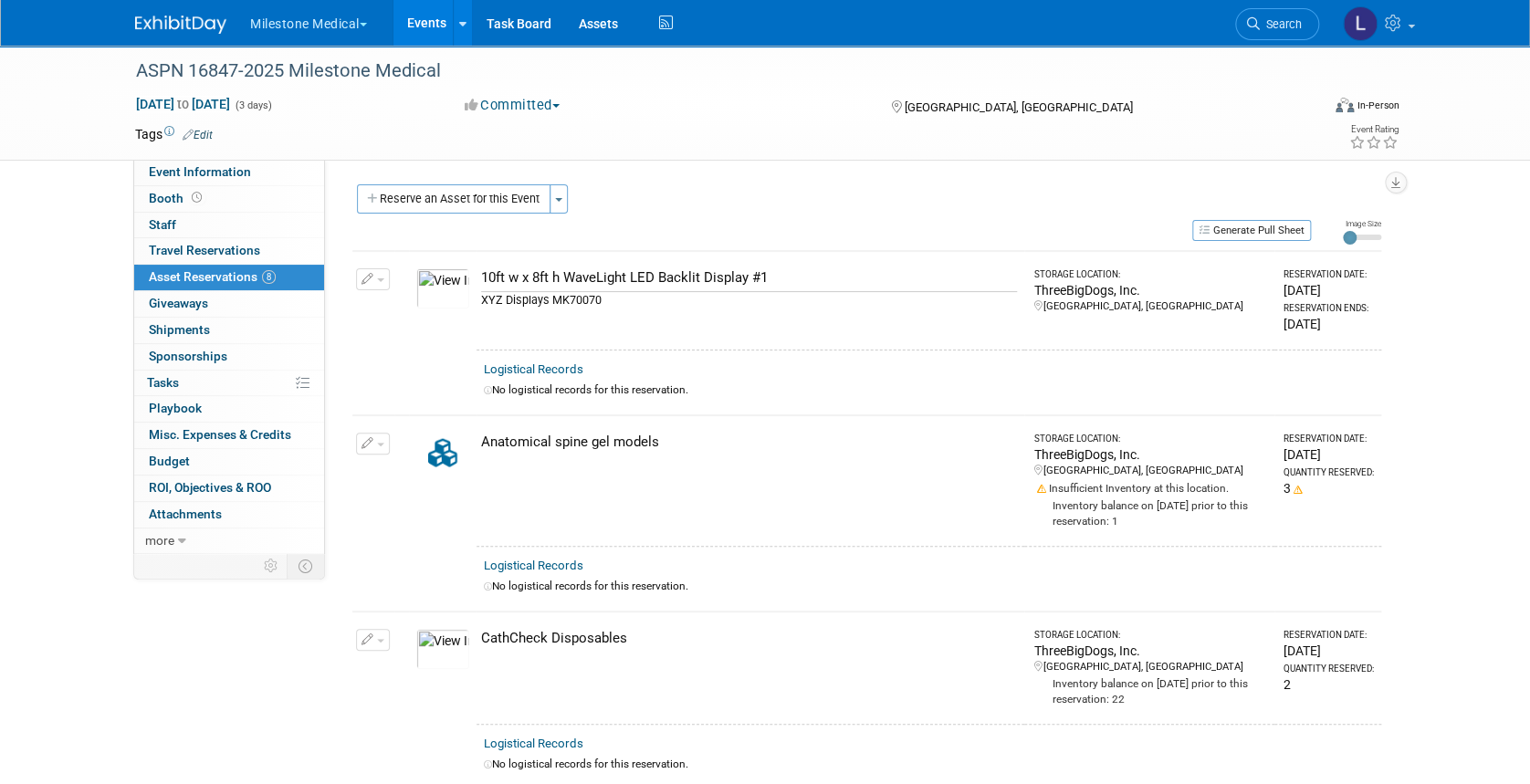 click on "Reserve an Asset for this Event" at bounding box center [454, 199] 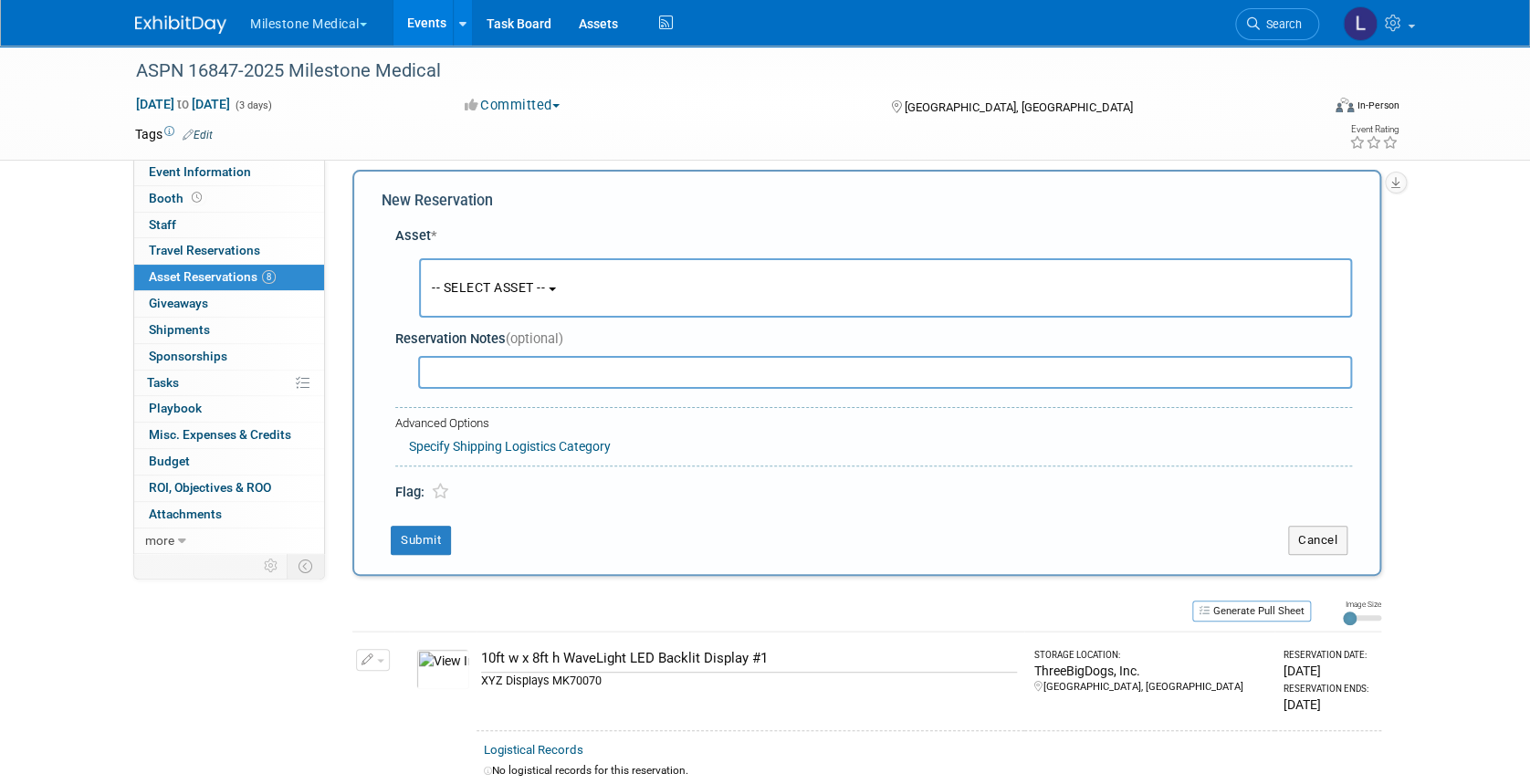 scroll, scrollTop: 16, scrollLeft: 0, axis: vertical 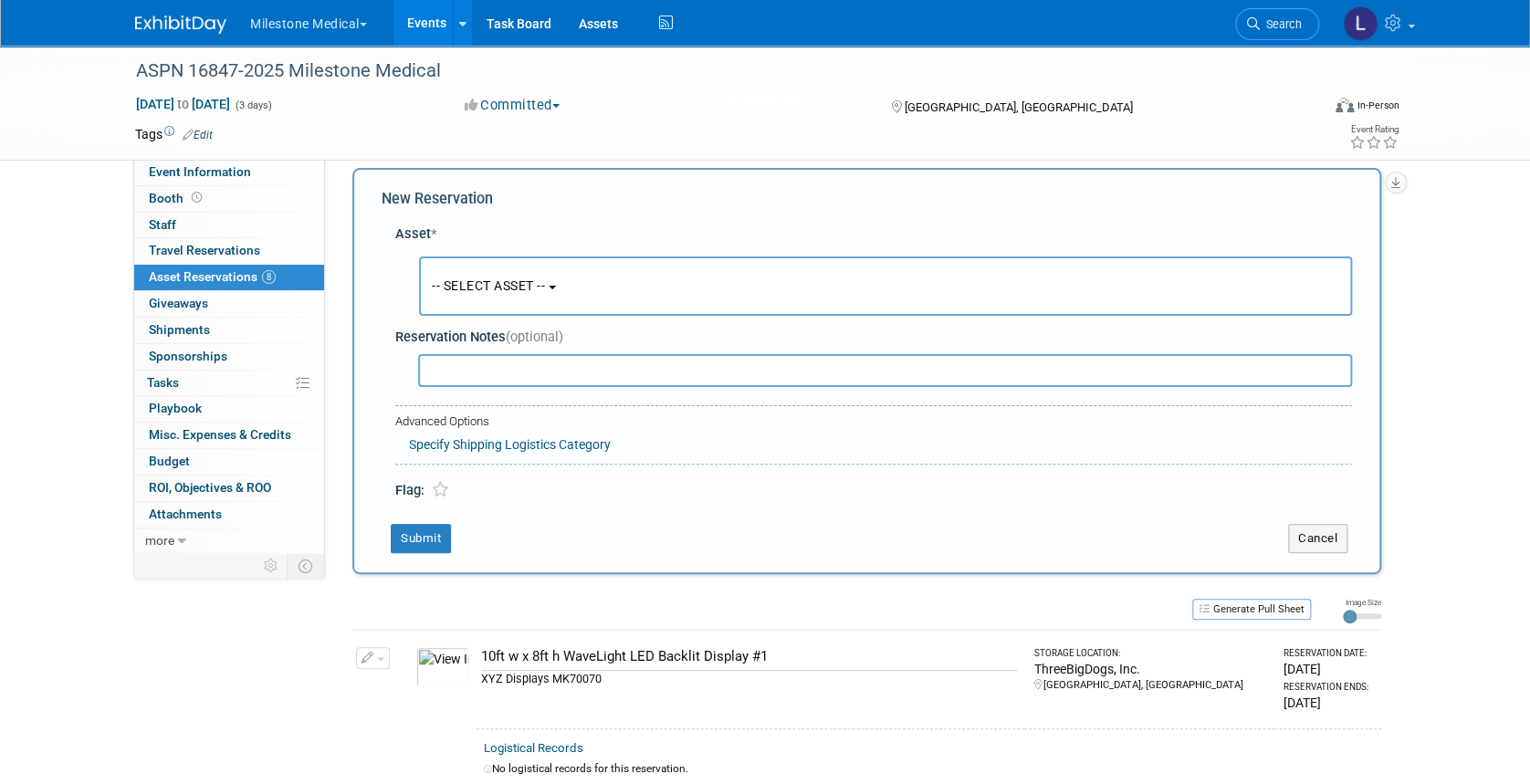 click on "-- SELECT ASSET --" at bounding box center (488, 286) 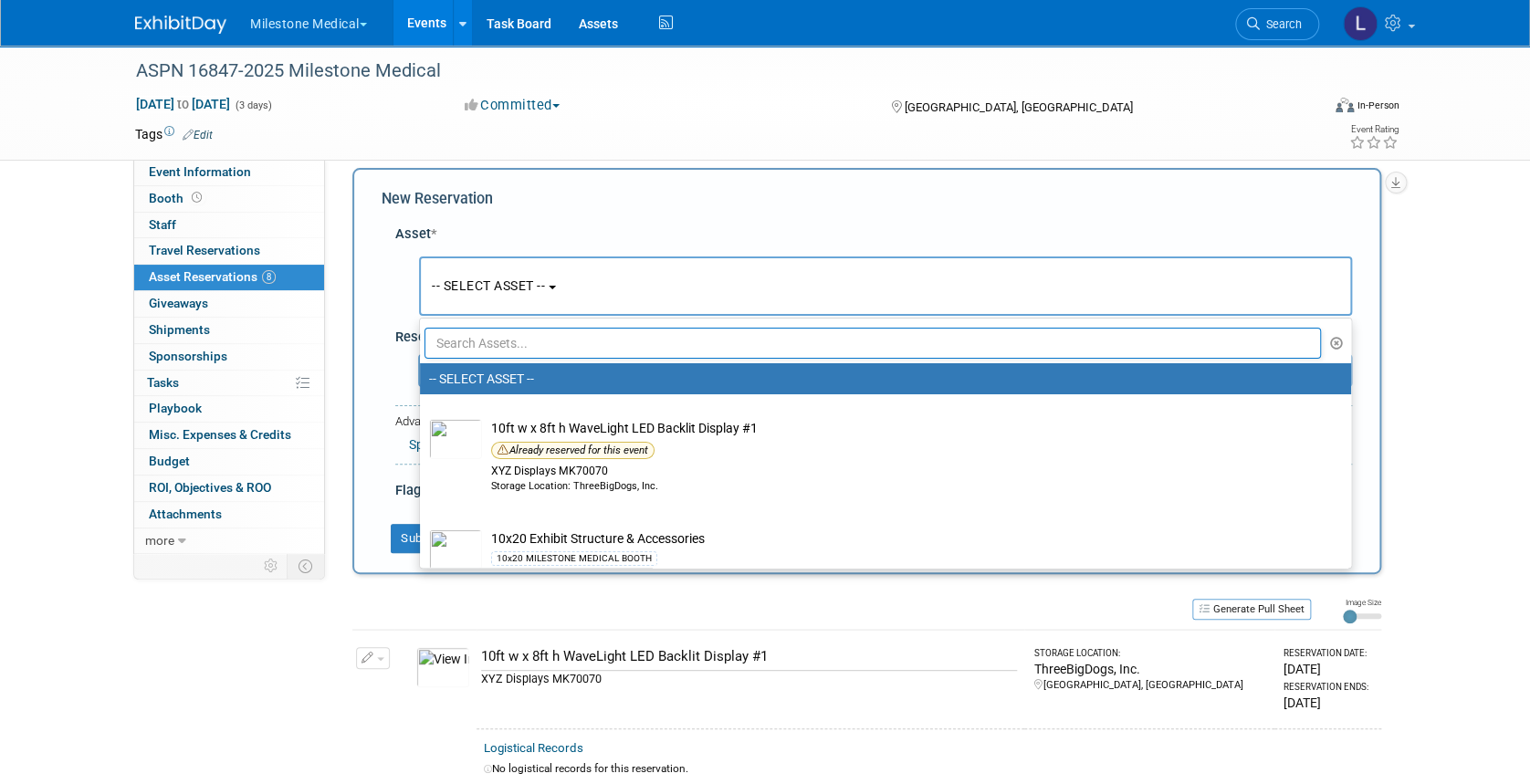click at bounding box center [873, 343] 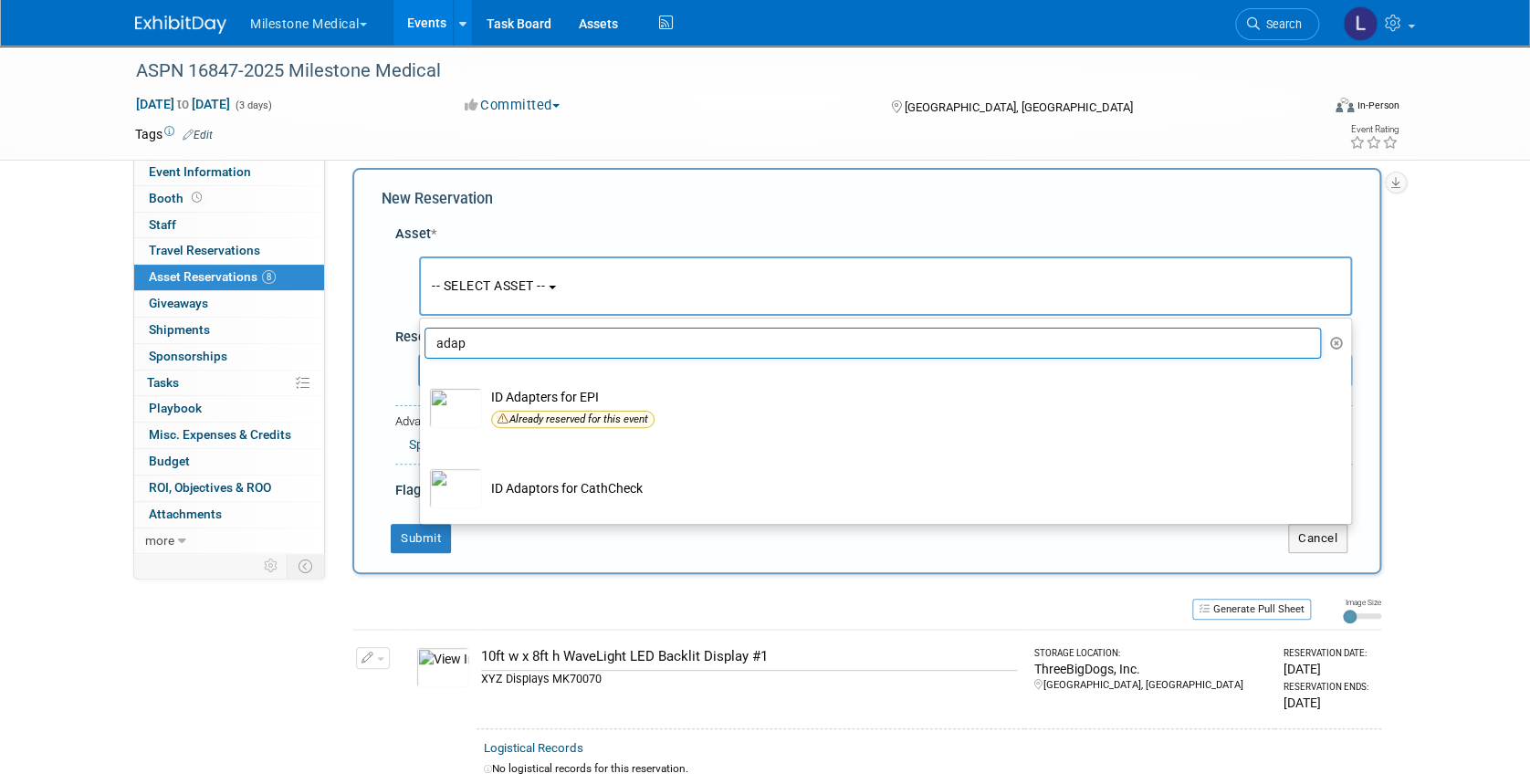 type on "adap" 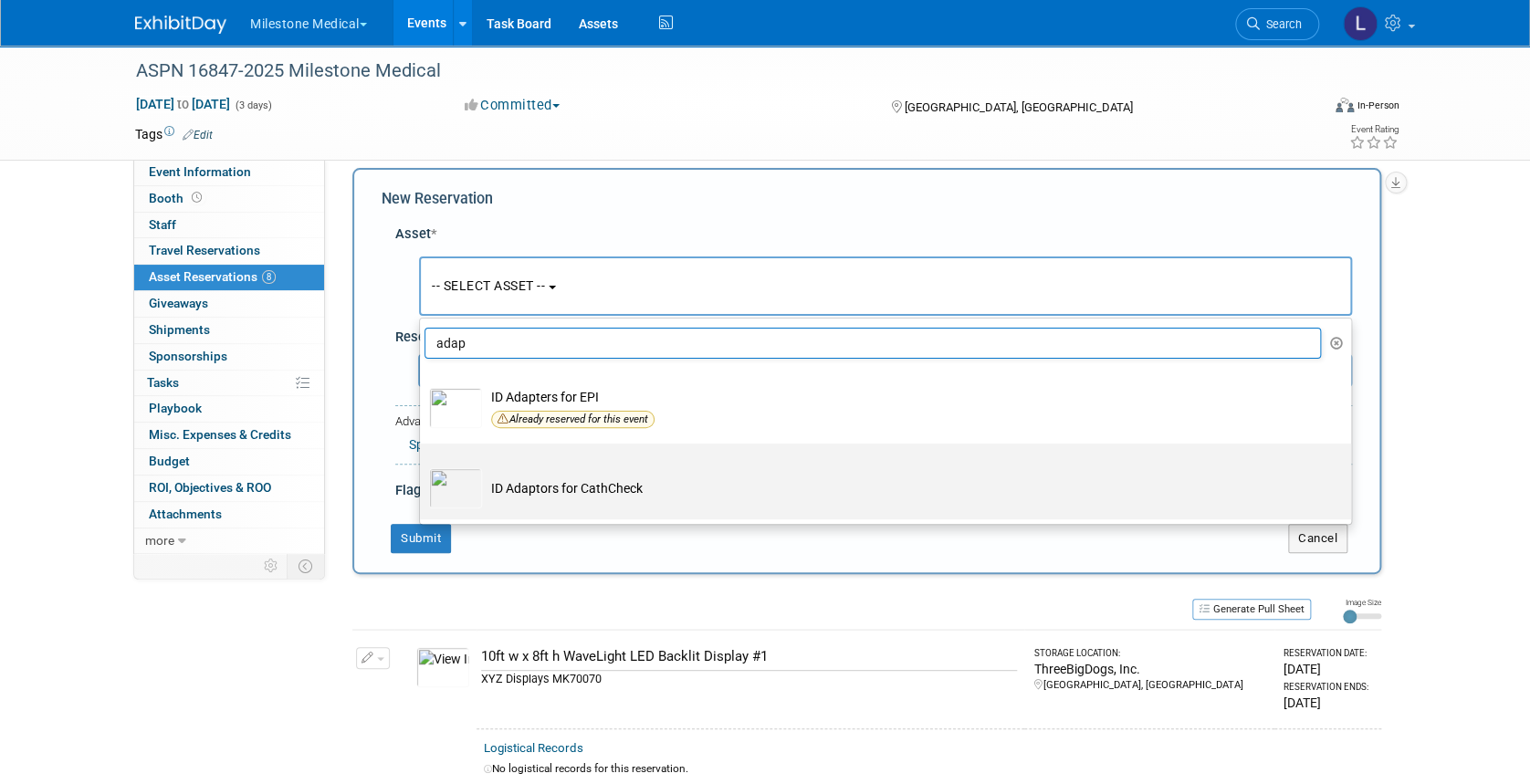 click on "ID Adaptors for CathCheck" at bounding box center [898, 488] 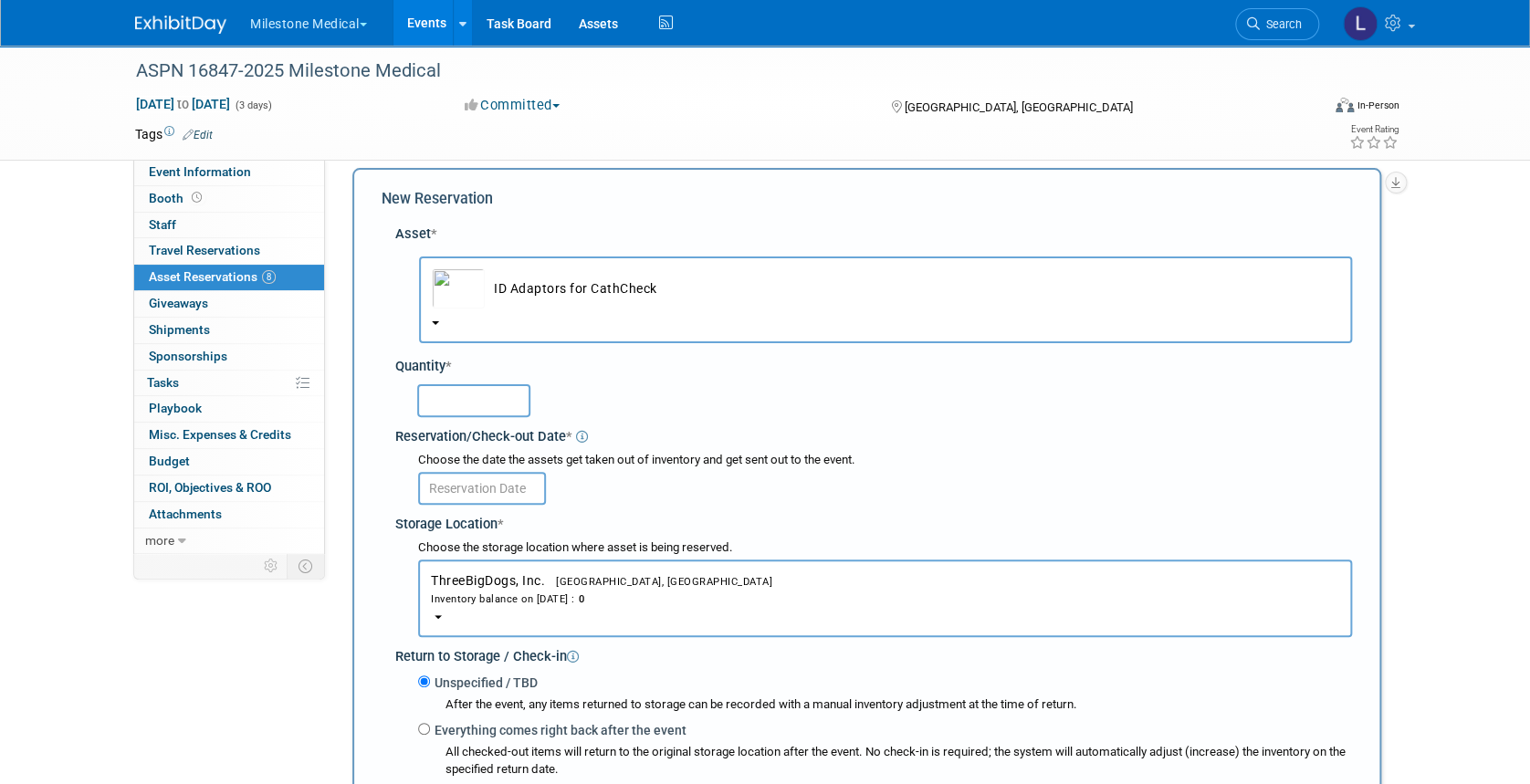 click at bounding box center [474, 401] 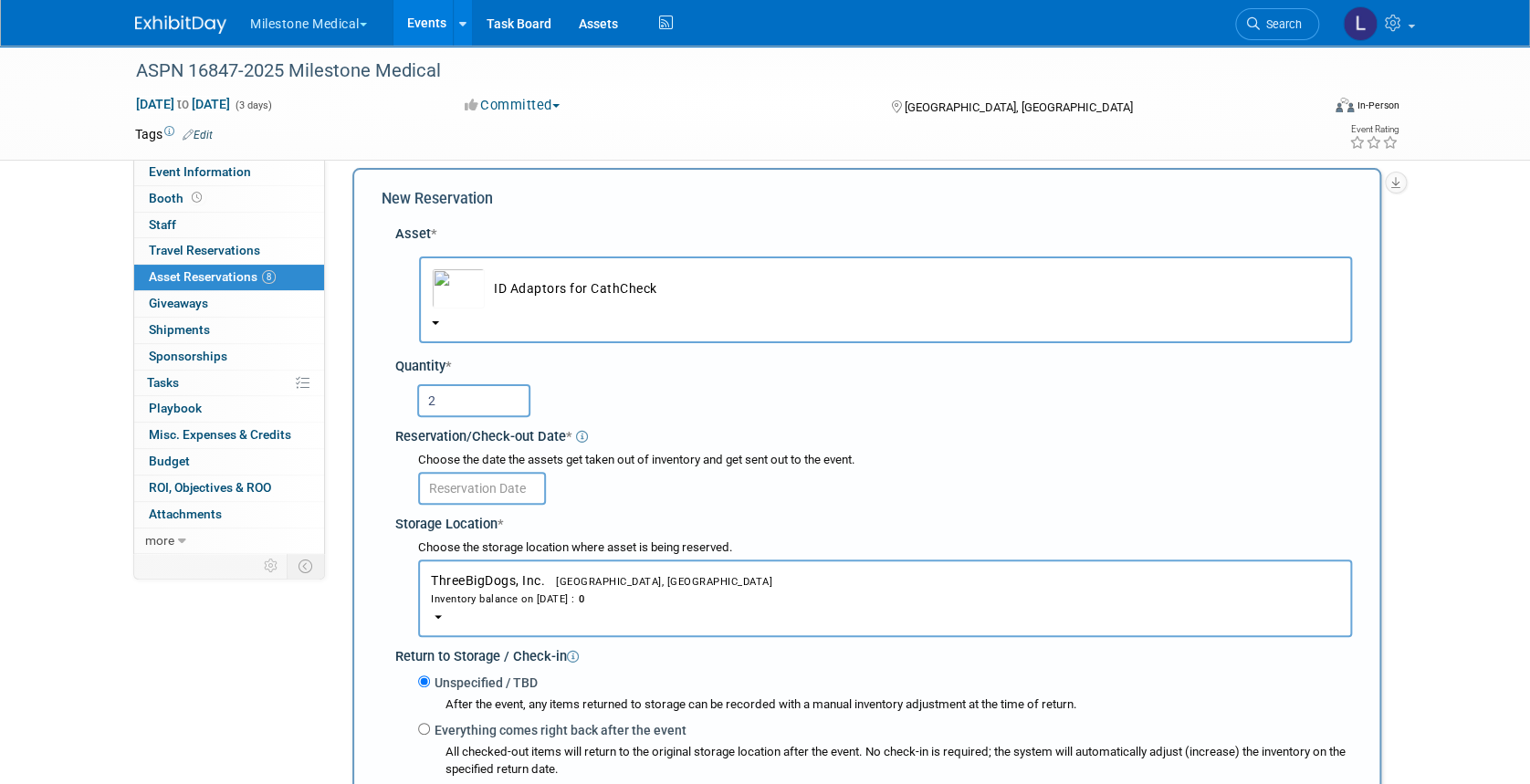 type on "2" 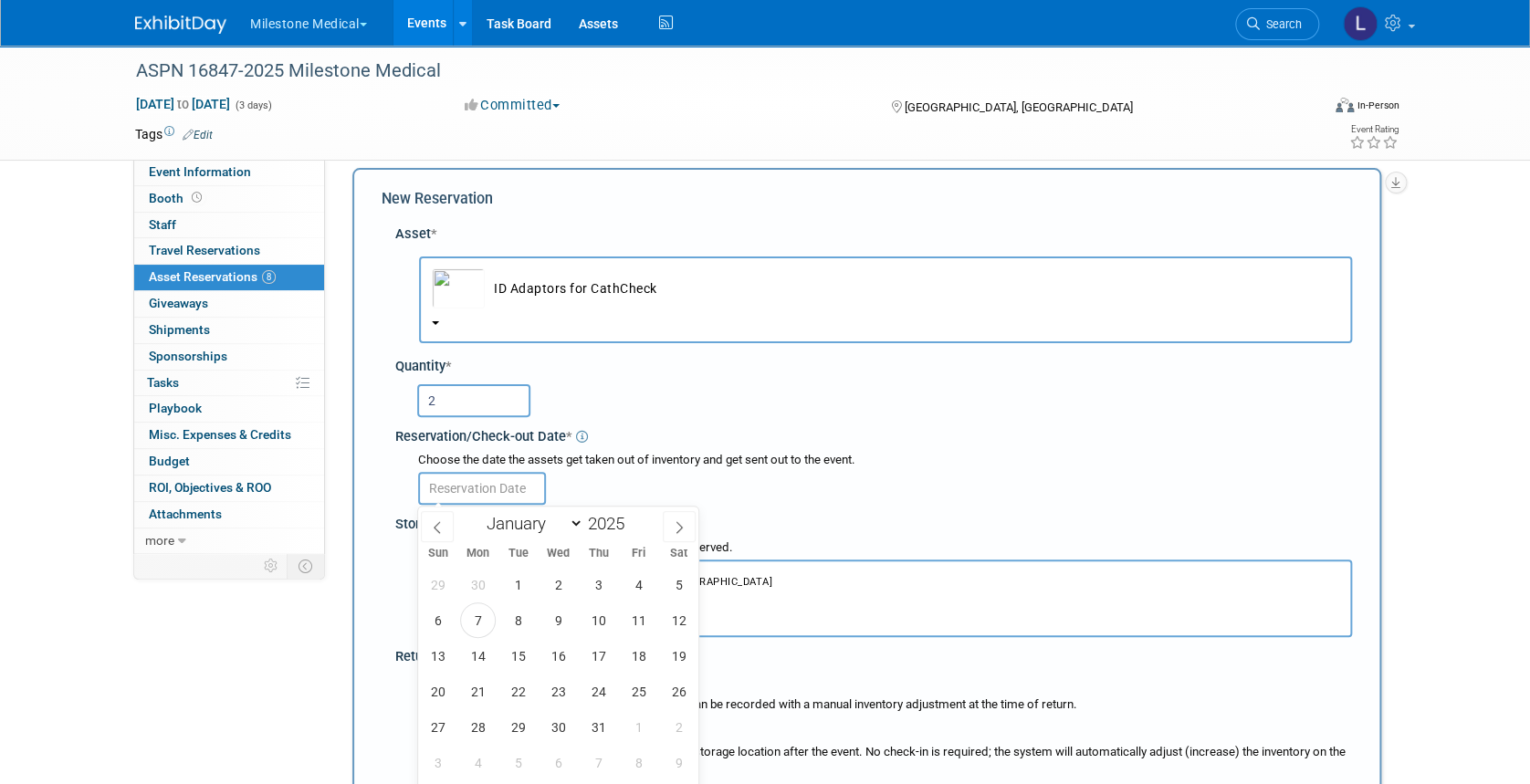 click at bounding box center (482, 488) 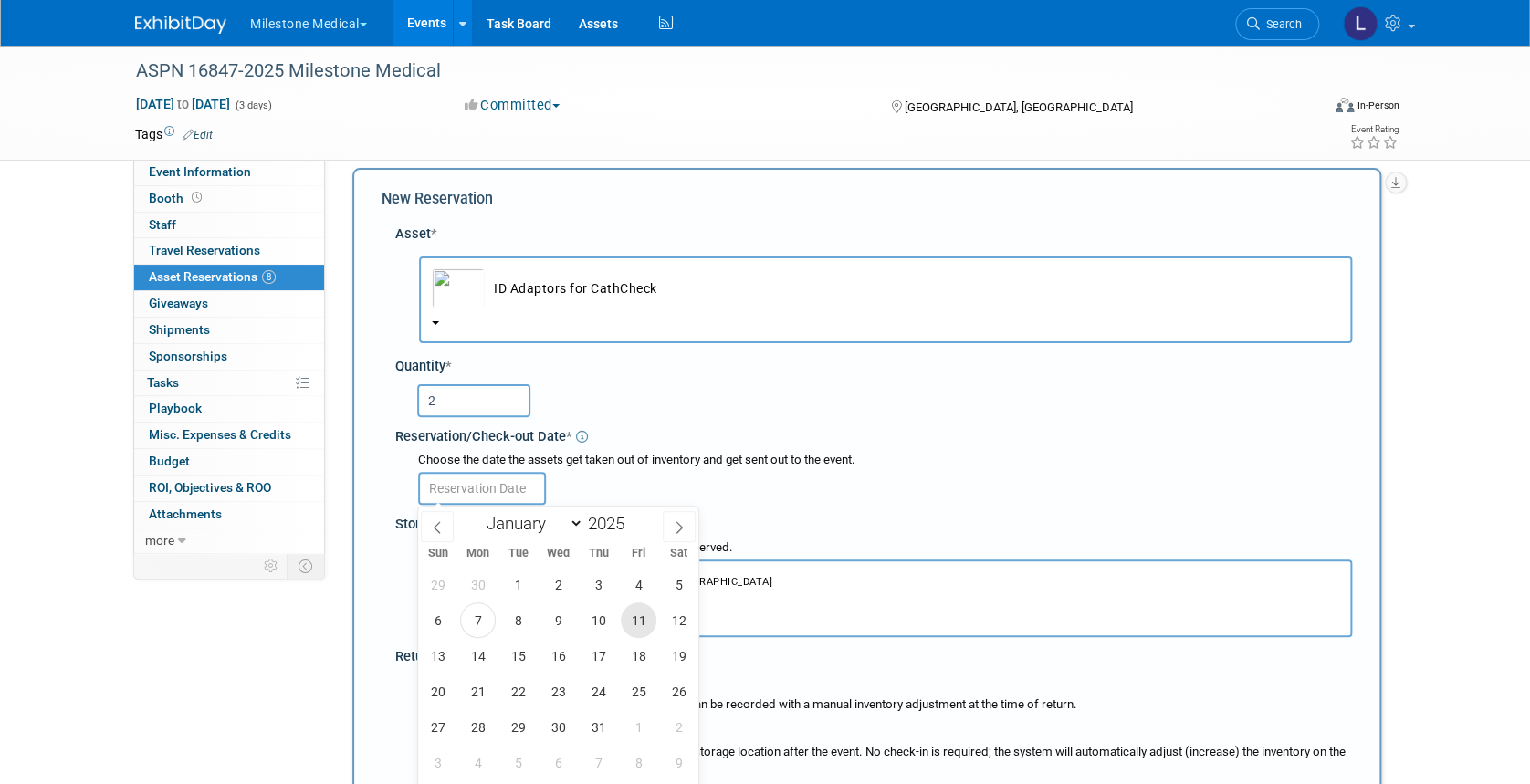 click on "11" at bounding box center [638, 620] 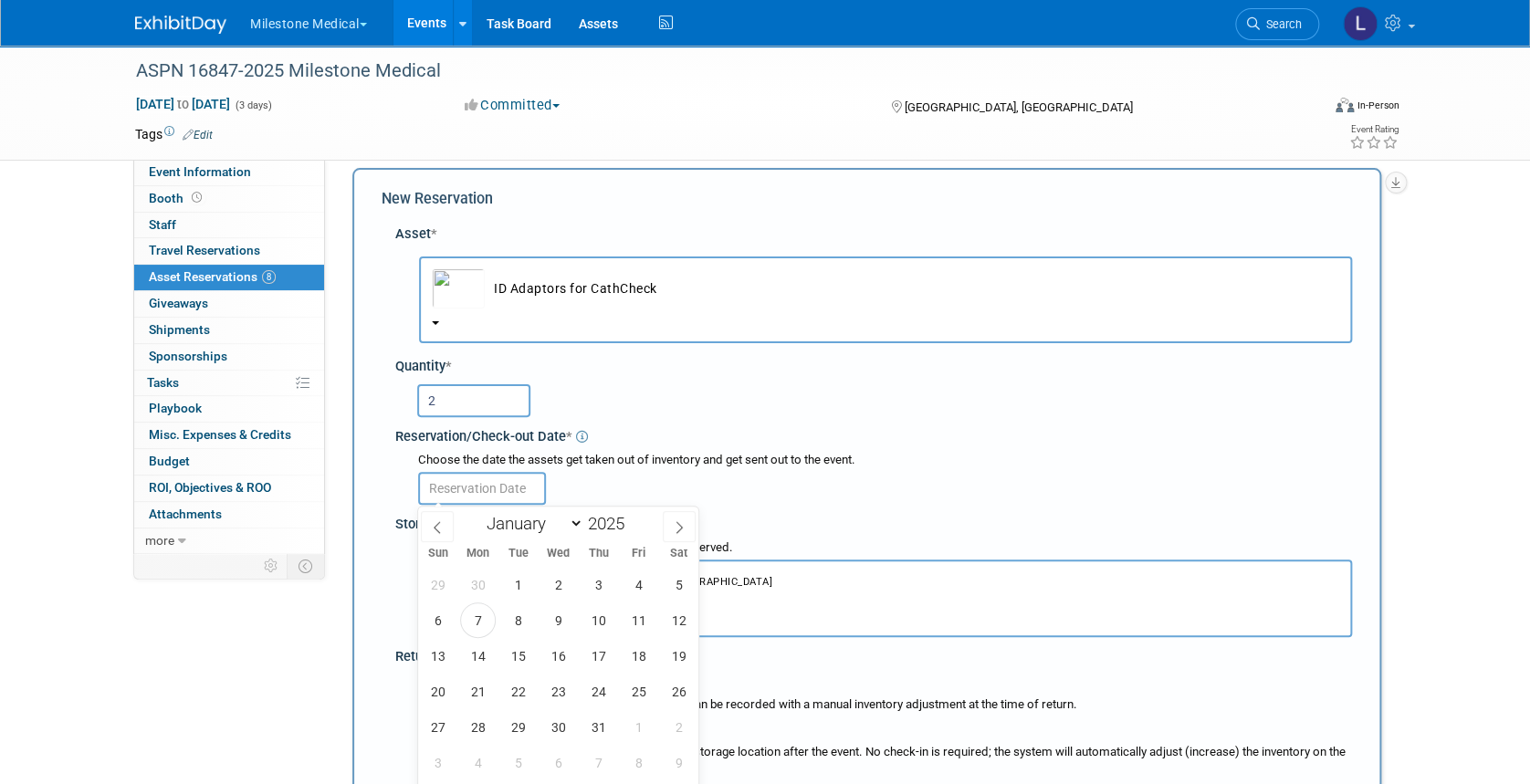type on "Jul 11, 2025" 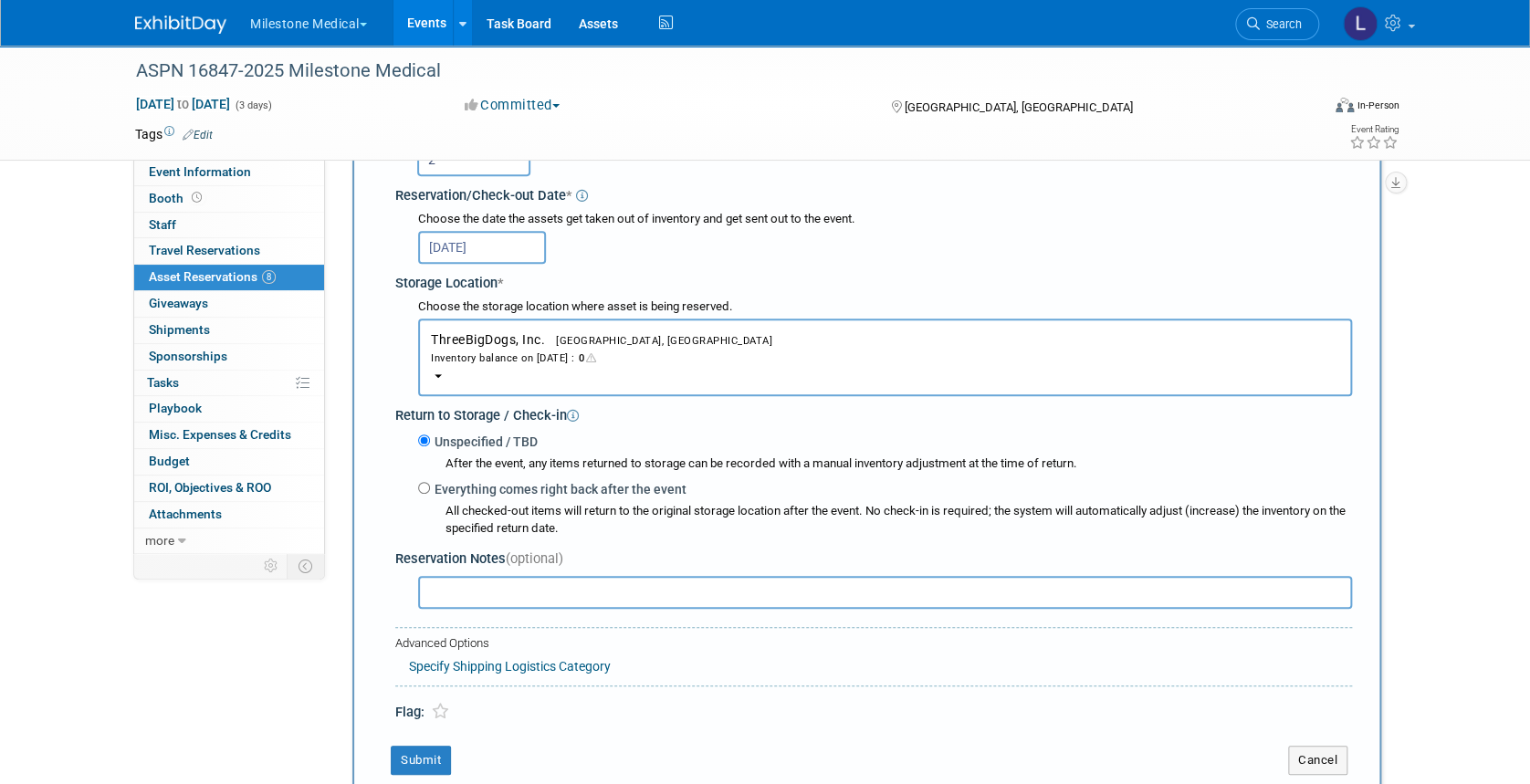scroll, scrollTop: 260, scrollLeft: 0, axis: vertical 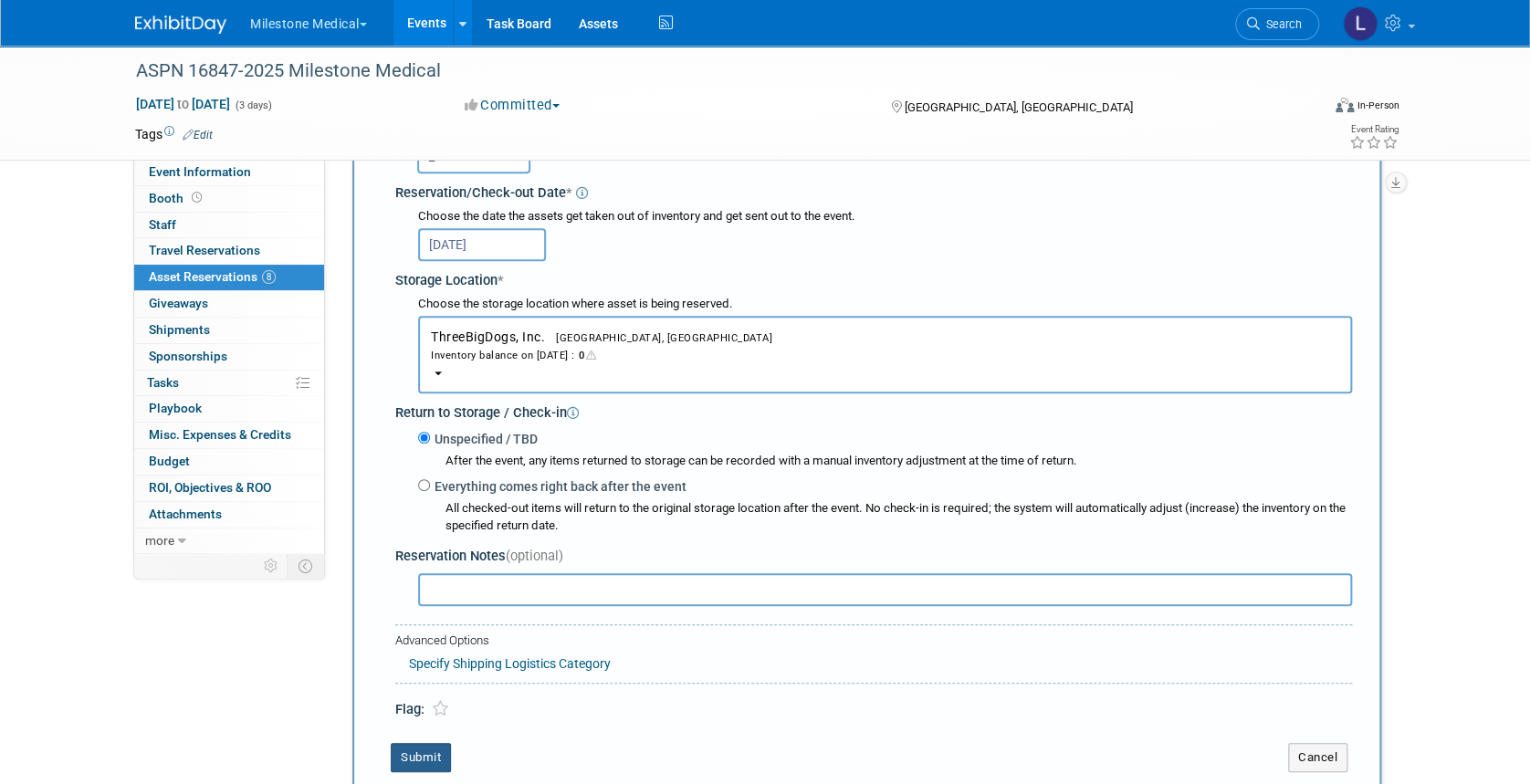 click on "Submit" at bounding box center (421, 758) 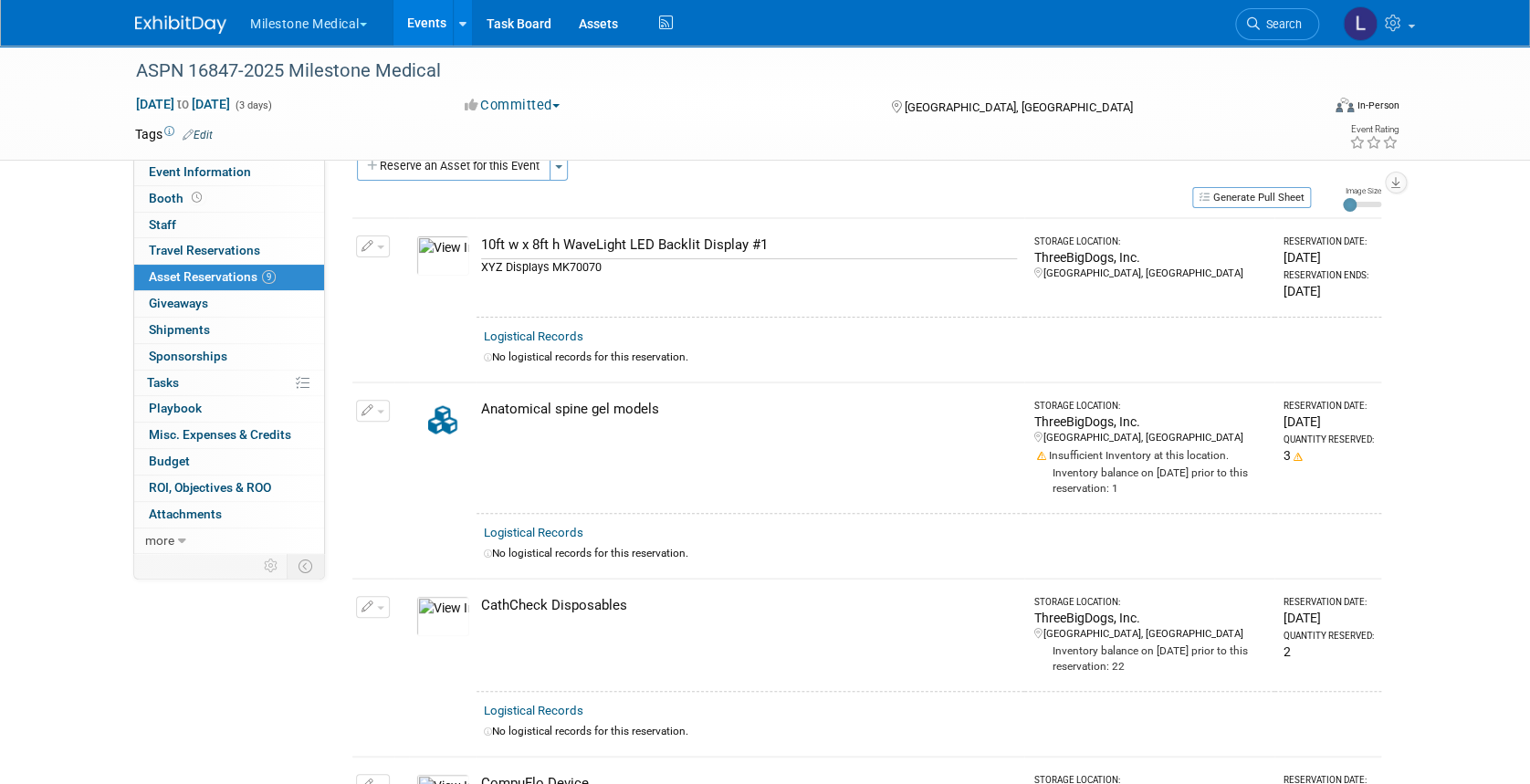 scroll, scrollTop: 0, scrollLeft: 0, axis: both 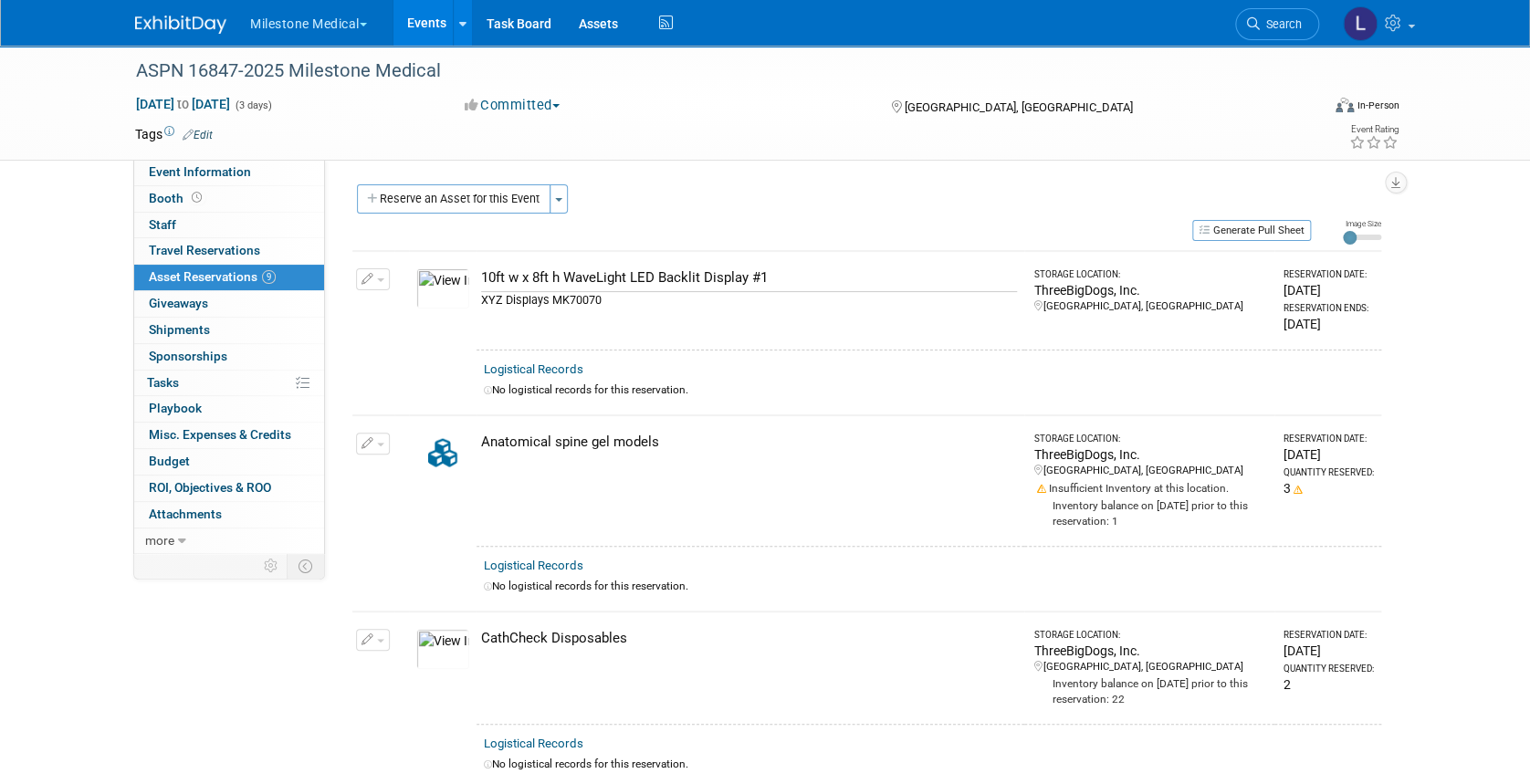 click on "Reserve an Asset for this Event" at bounding box center (454, 199) 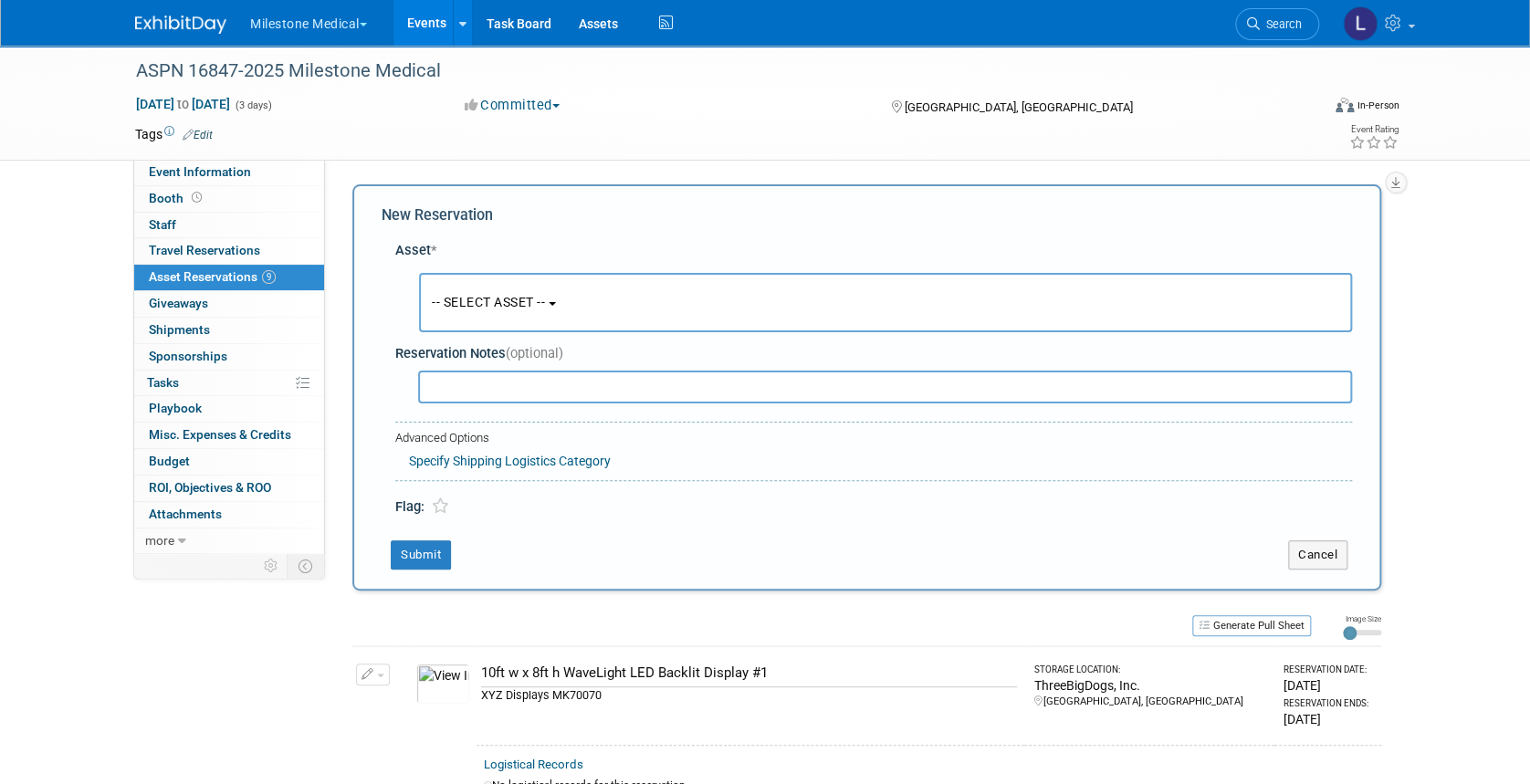 scroll, scrollTop: 16, scrollLeft: 0, axis: vertical 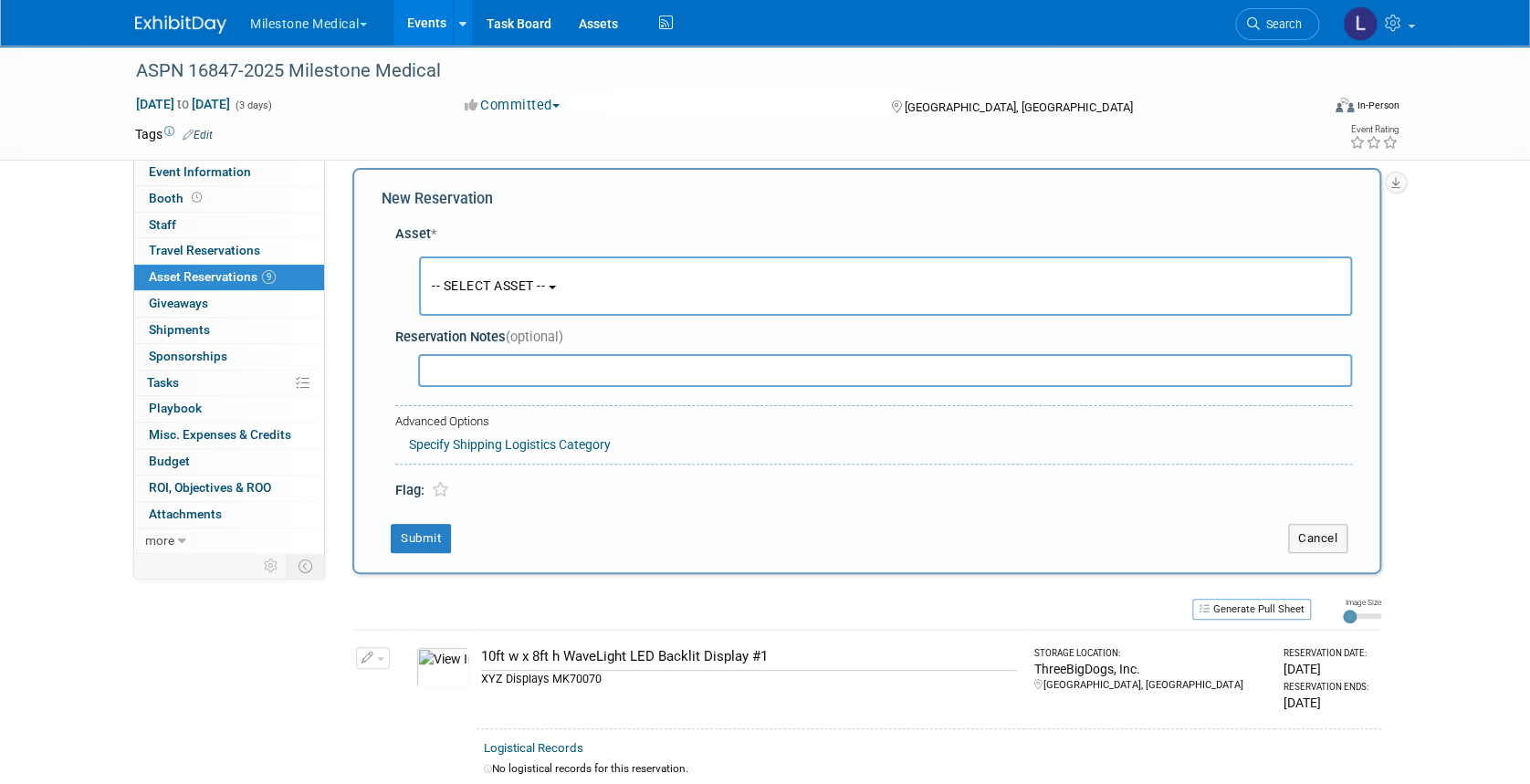 click on "-- SELECT ASSET --" at bounding box center (886, 286) 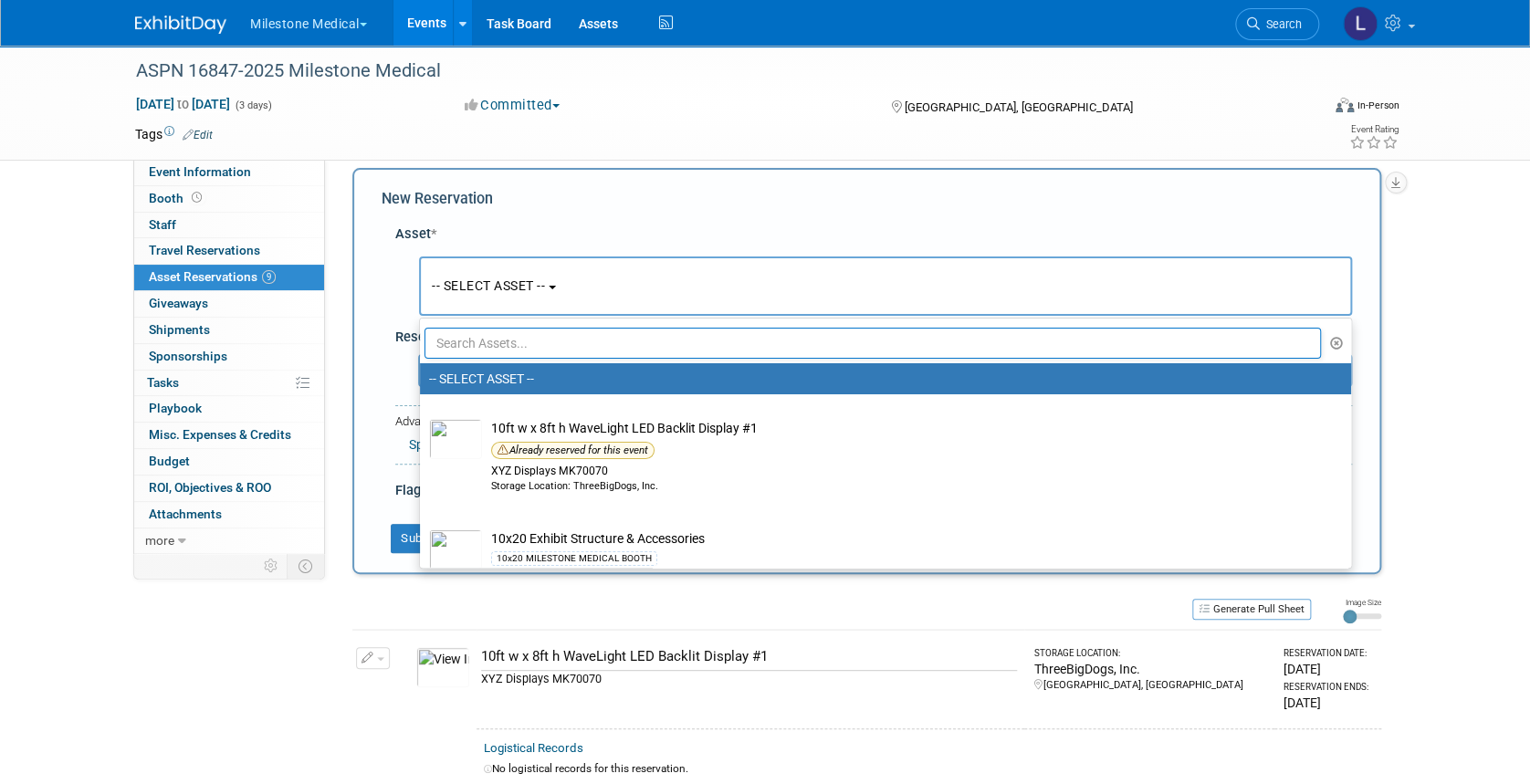 click at bounding box center (873, 343) 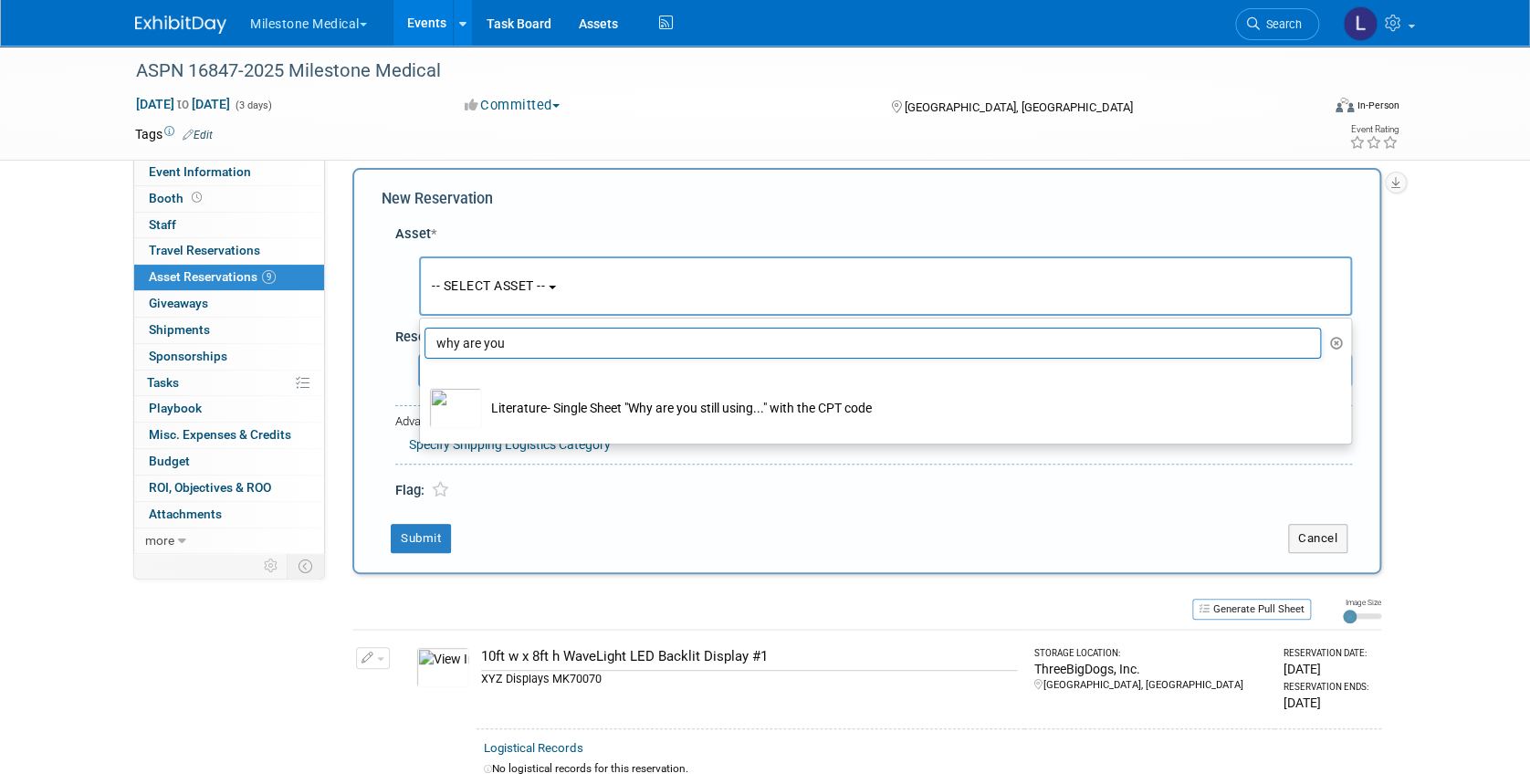type on "why are you" 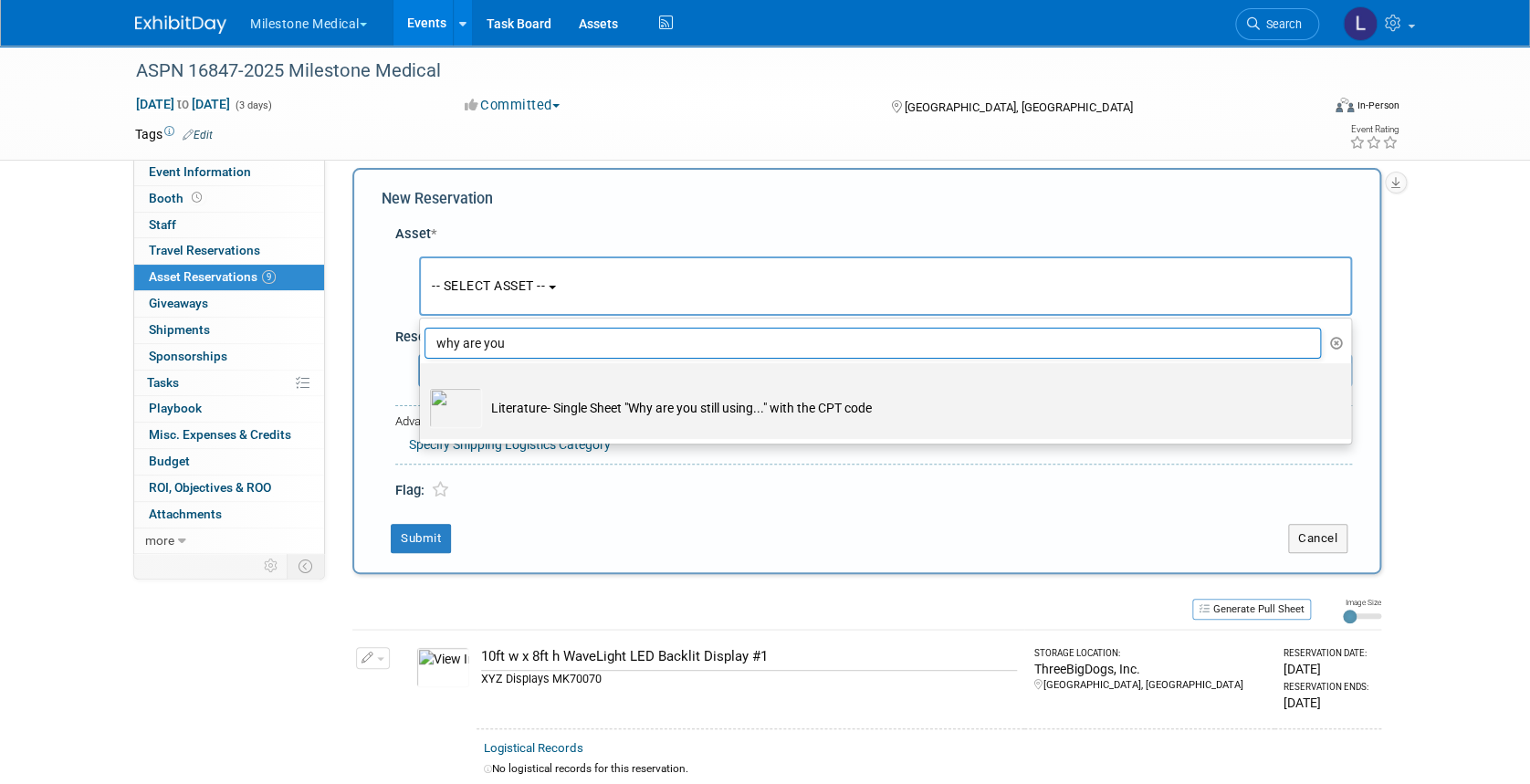 click on "Literature- Single Sheet "Why are you still using..." with the CPT code" at bounding box center (898, 408) 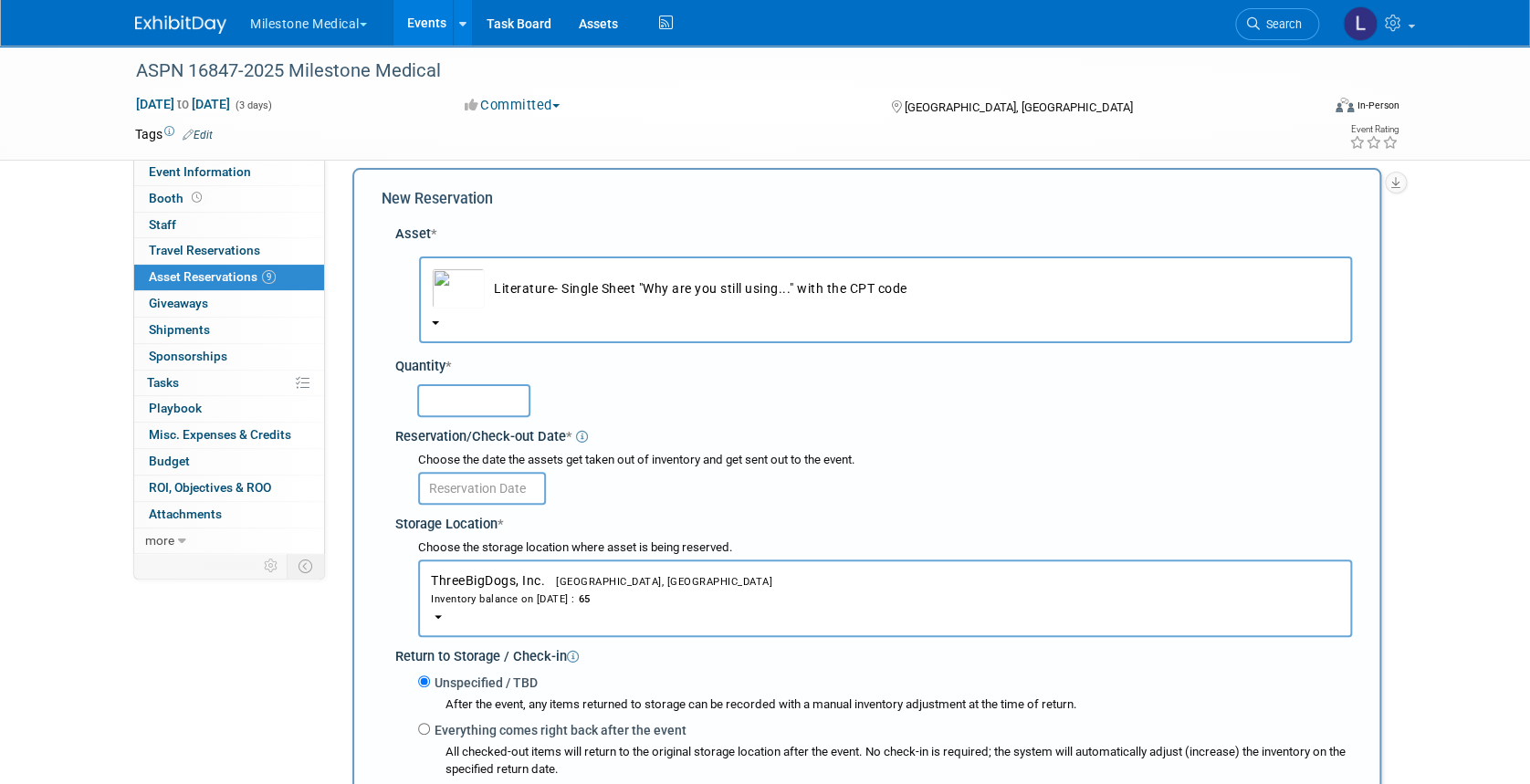 click at bounding box center [474, 401] 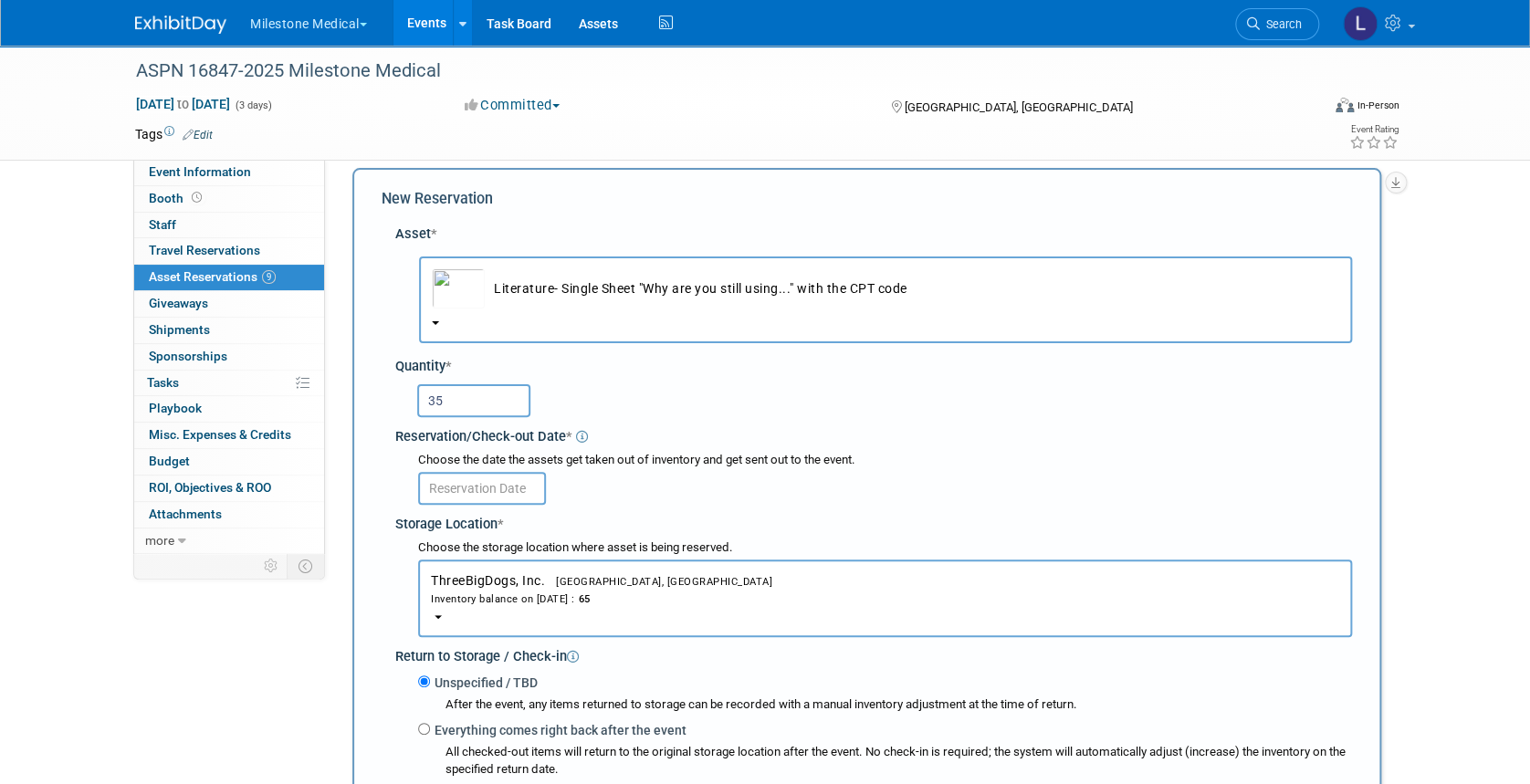 type on "35" 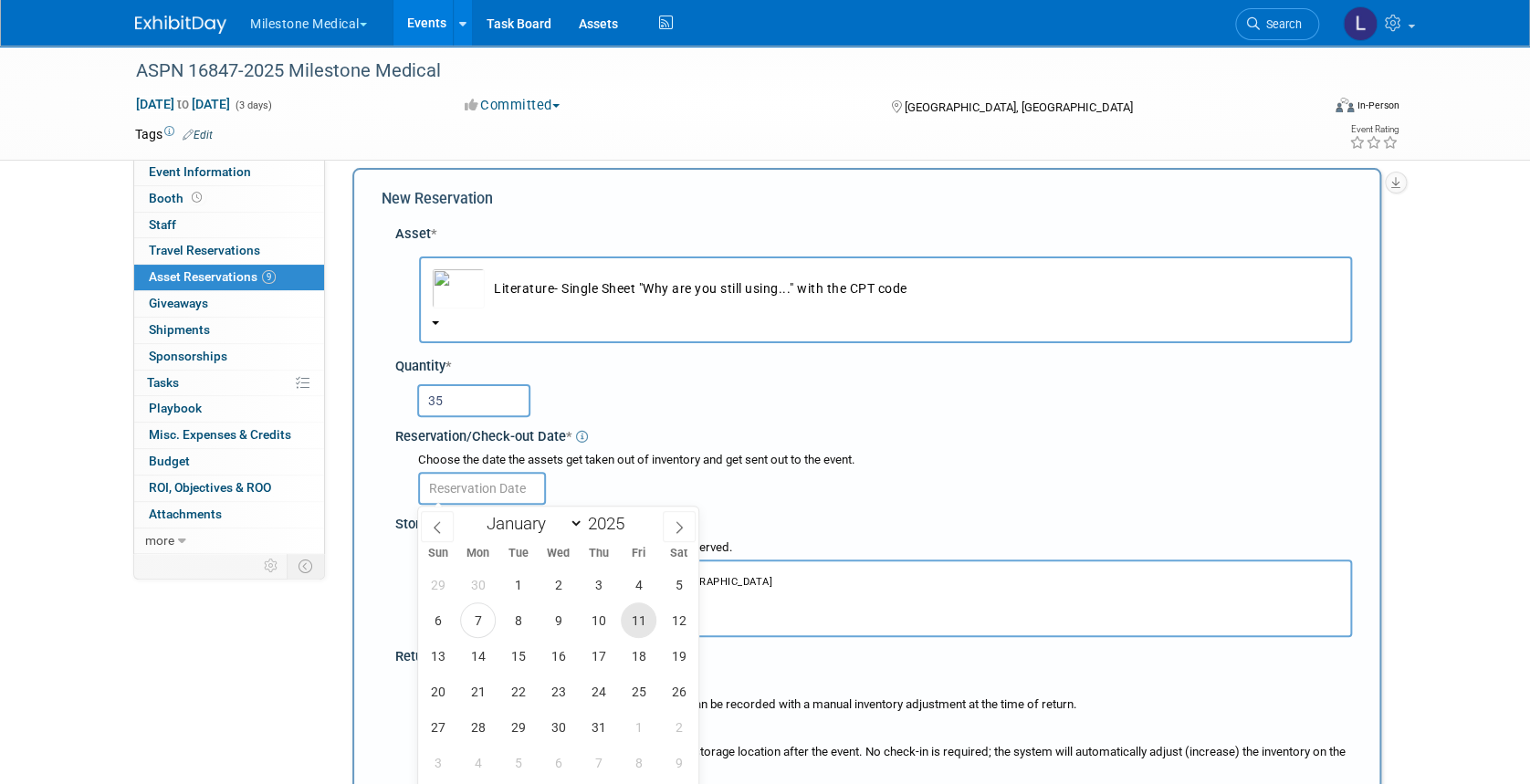 click on "11" at bounding box center [638, 620] 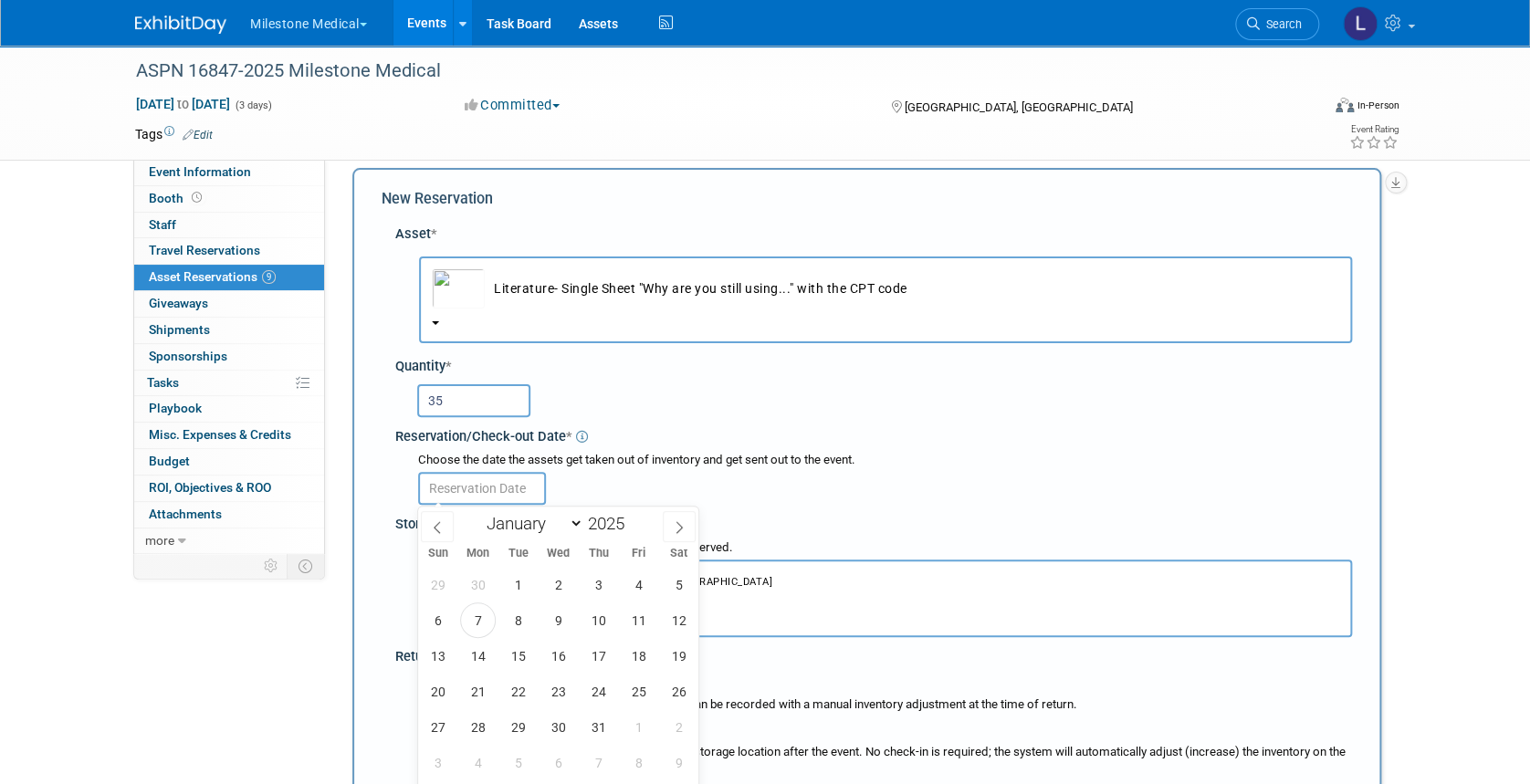 type on "Jul 11, 2025" 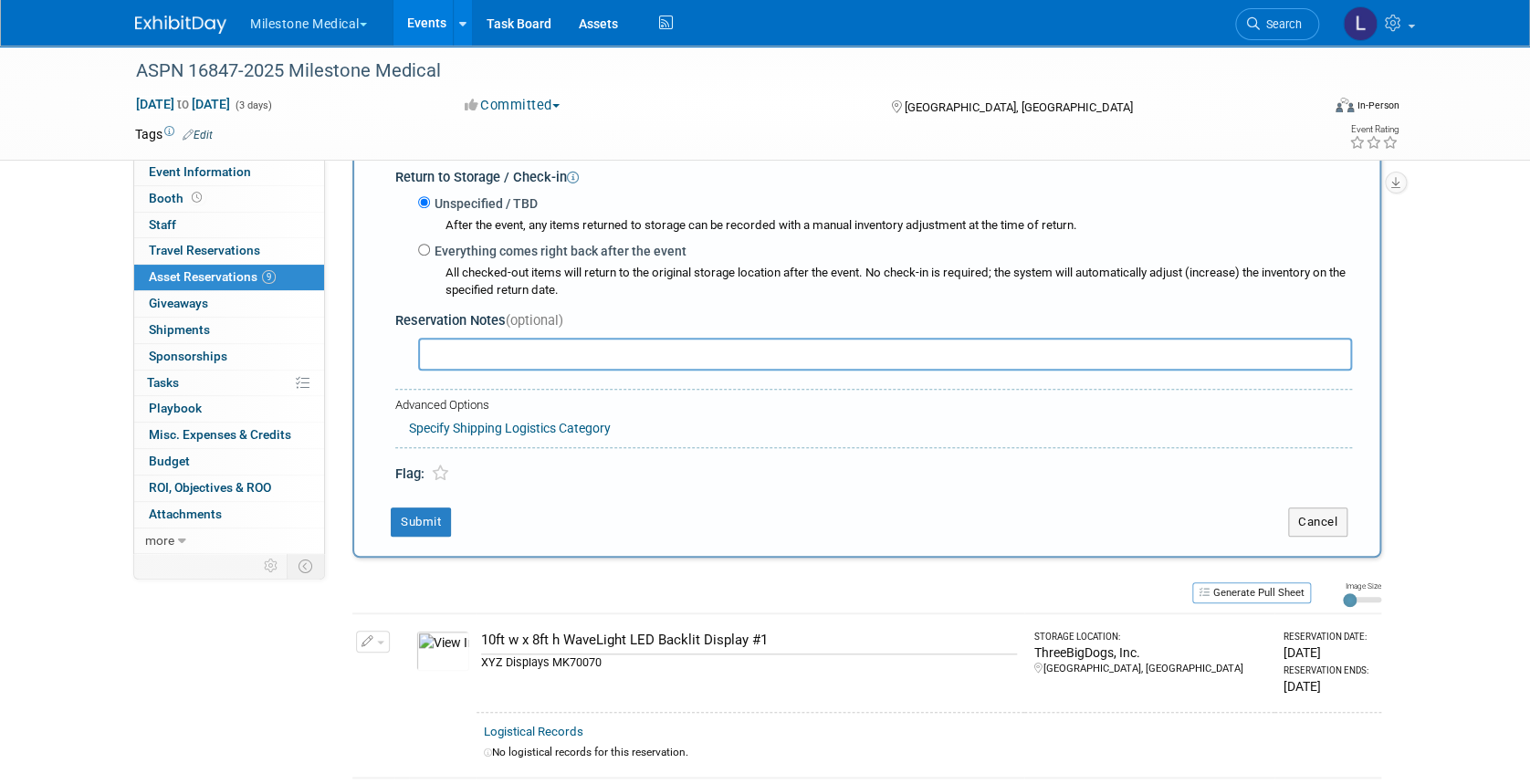 scroll, scrollTop: 504, scrollLeft: 0, axis: vertical 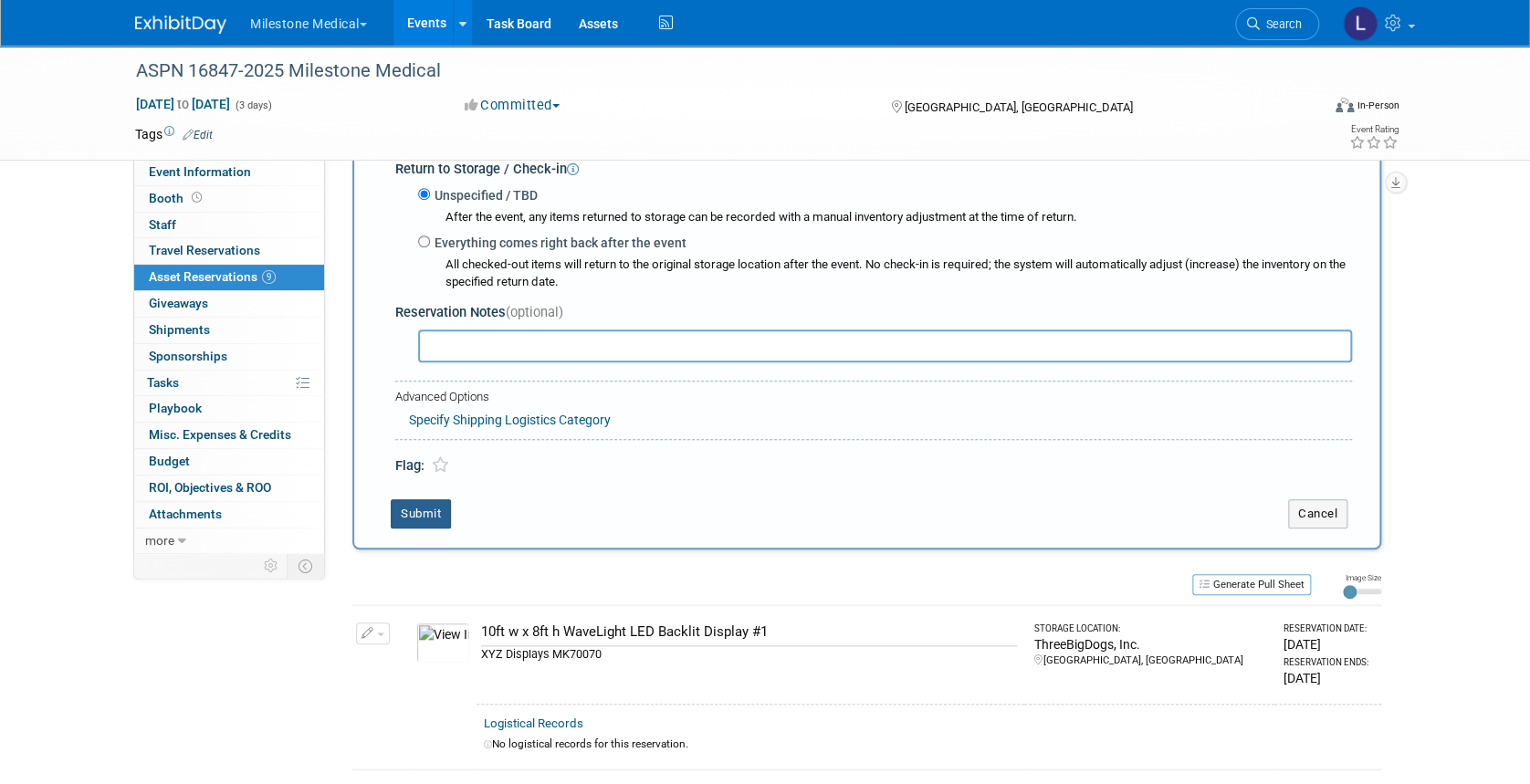 click on "Submit" at bounding box center (421, 514) 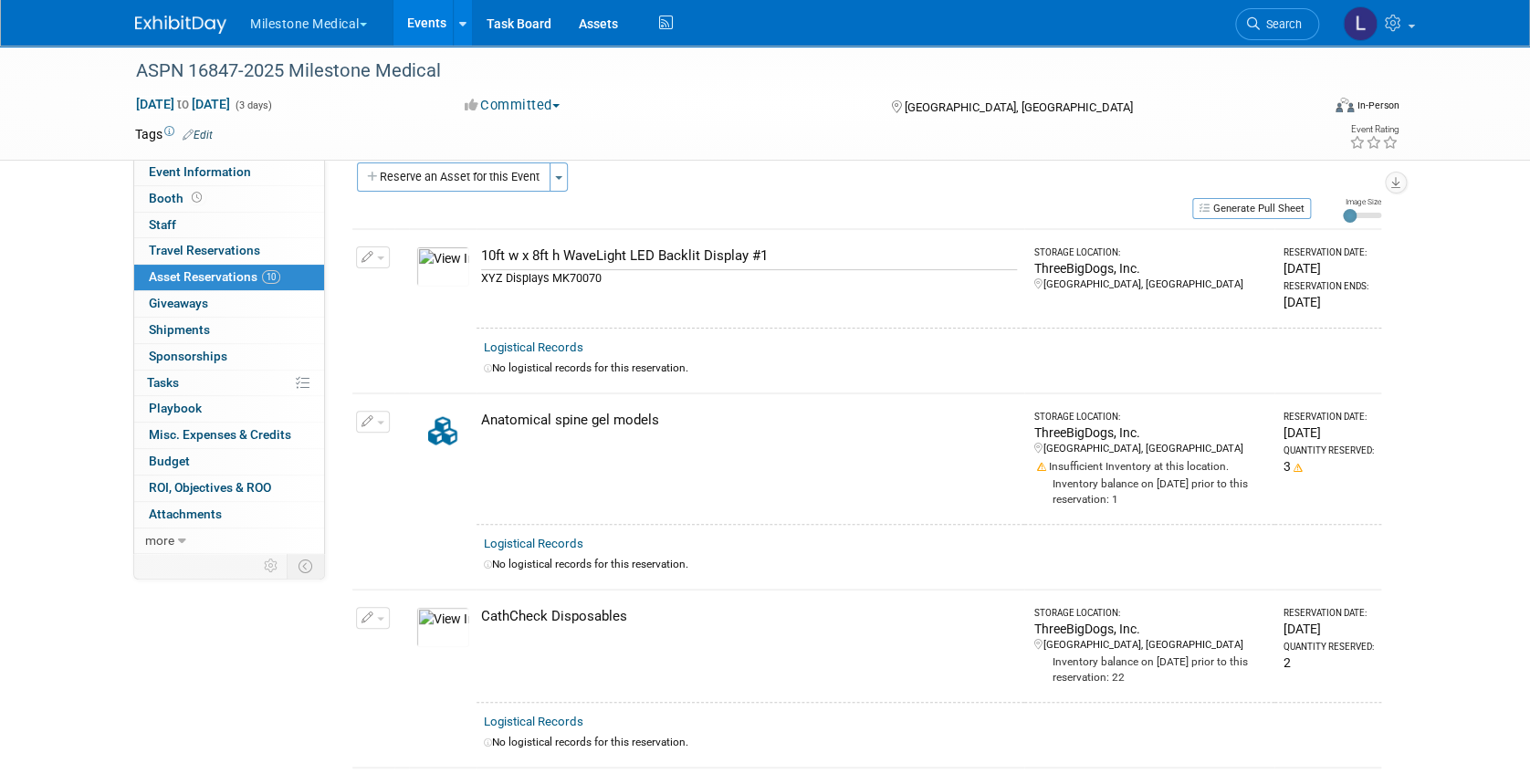 scroll, scrollTop: 0, scrollLeft: 0, axis: both 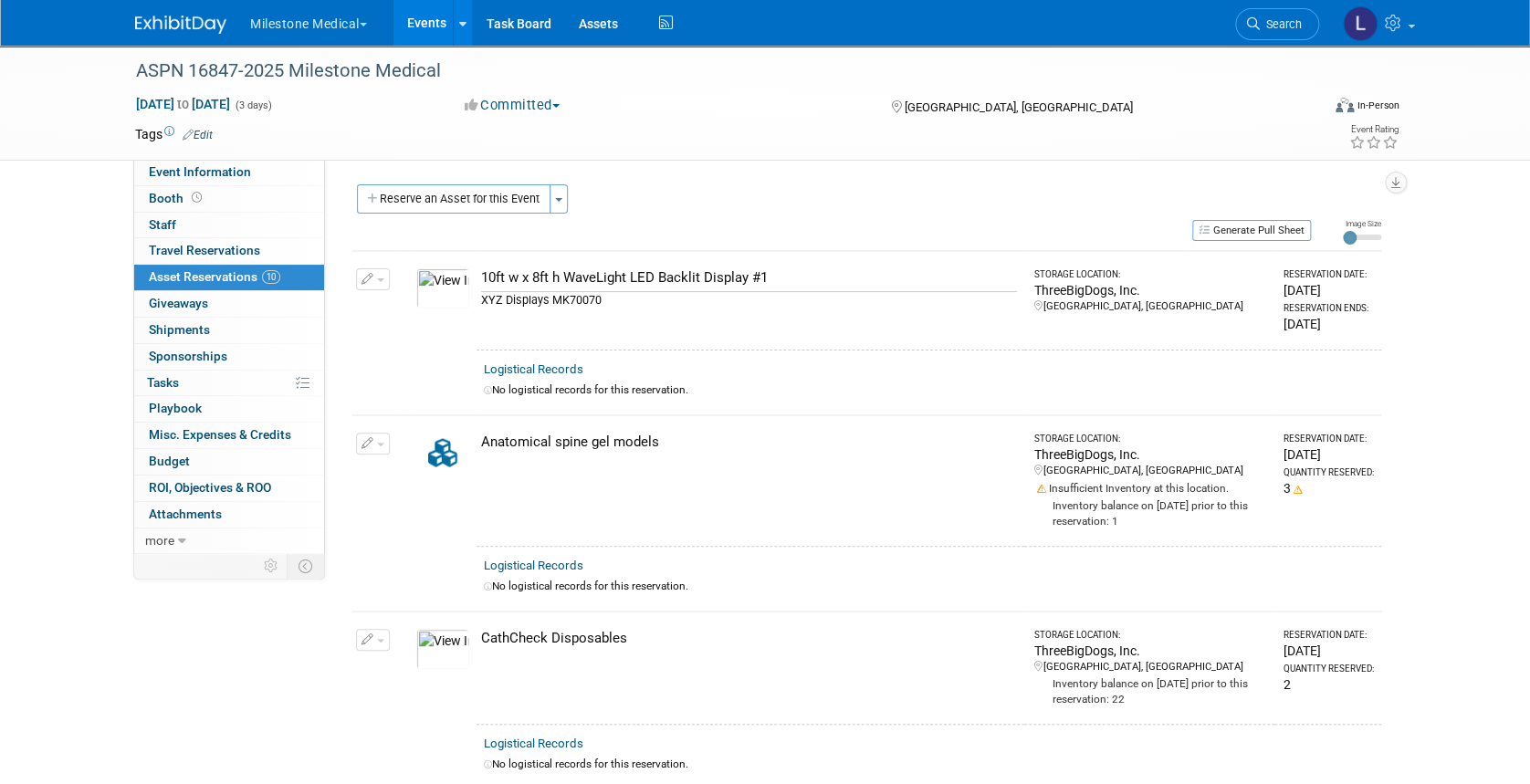 click on "Reserve an Asset for this Event" at bounding box center (454, 199) 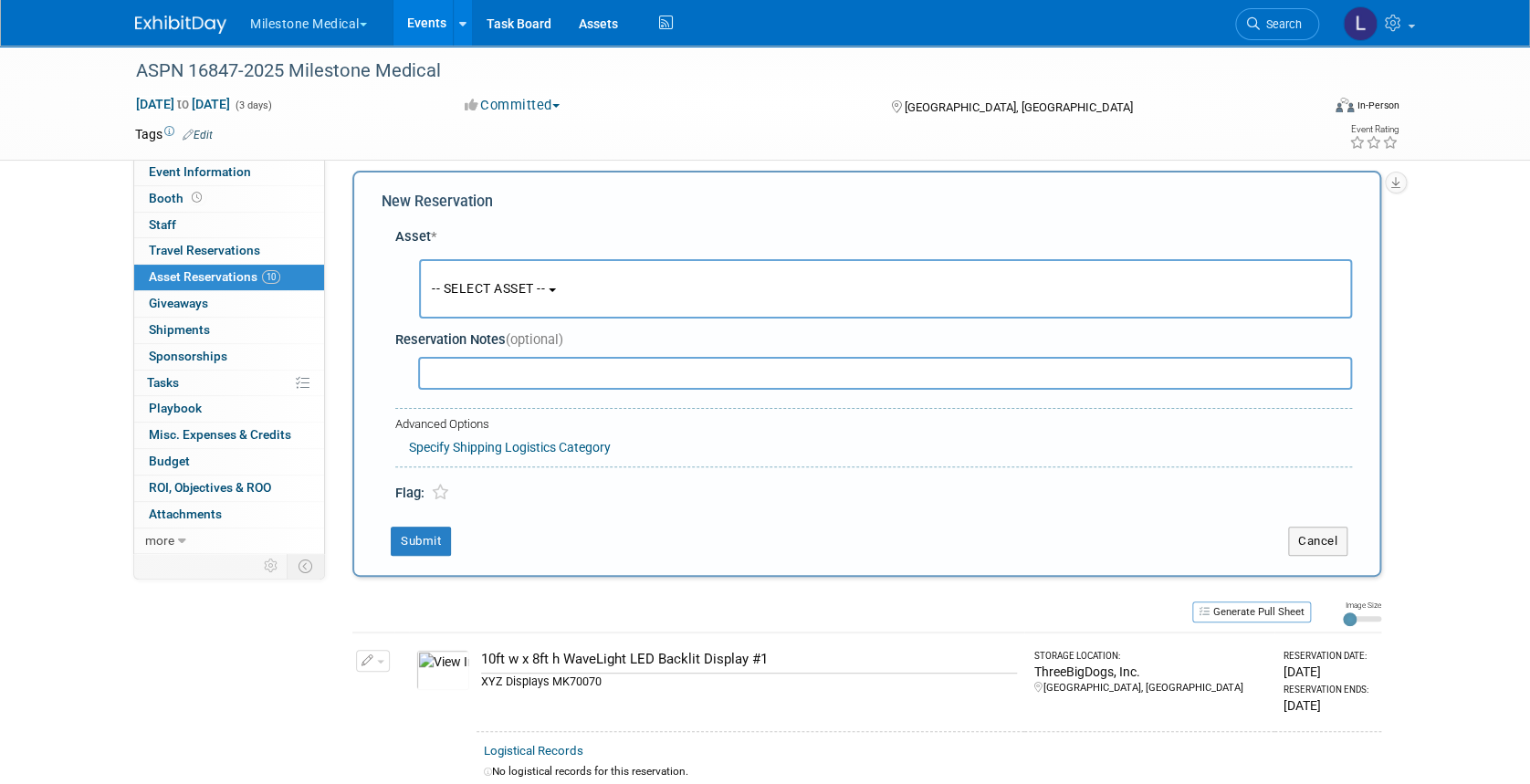 scroll, scrollTop: 16, scrollLeft: 0, axis: vertical 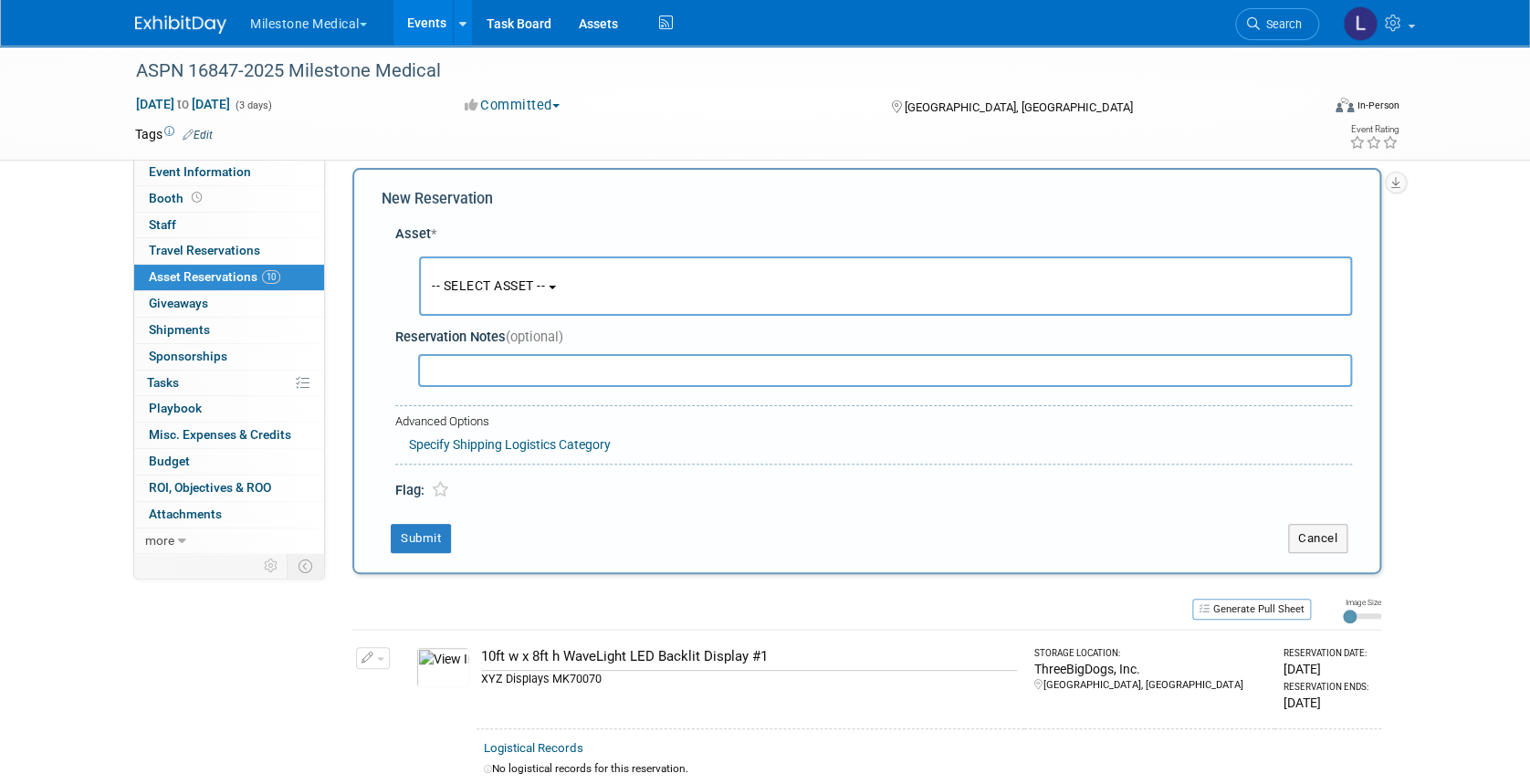 click on "-- SELECT ASSET --" at bounding box center (488, 286) 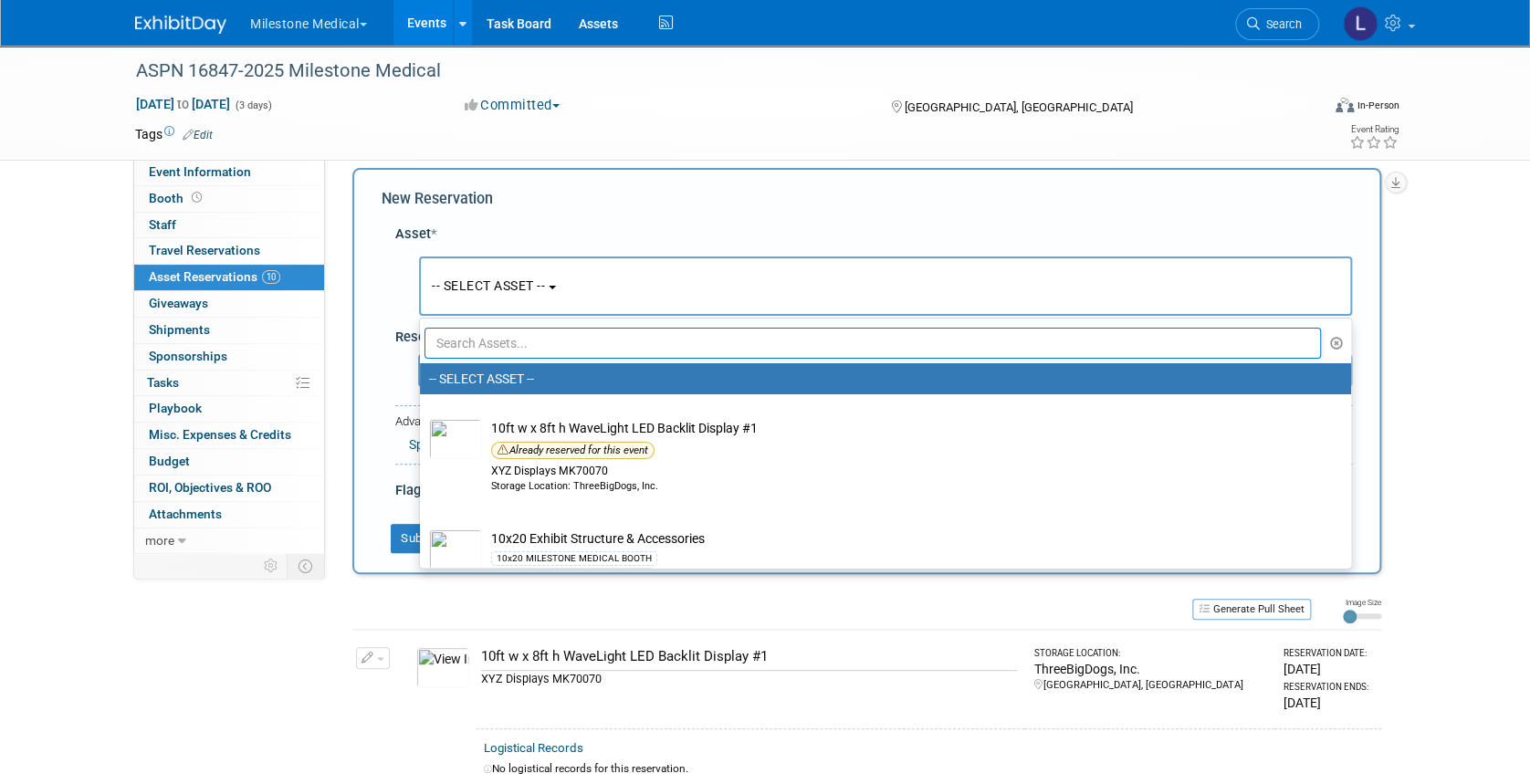 click at bounding box center (873, 343) 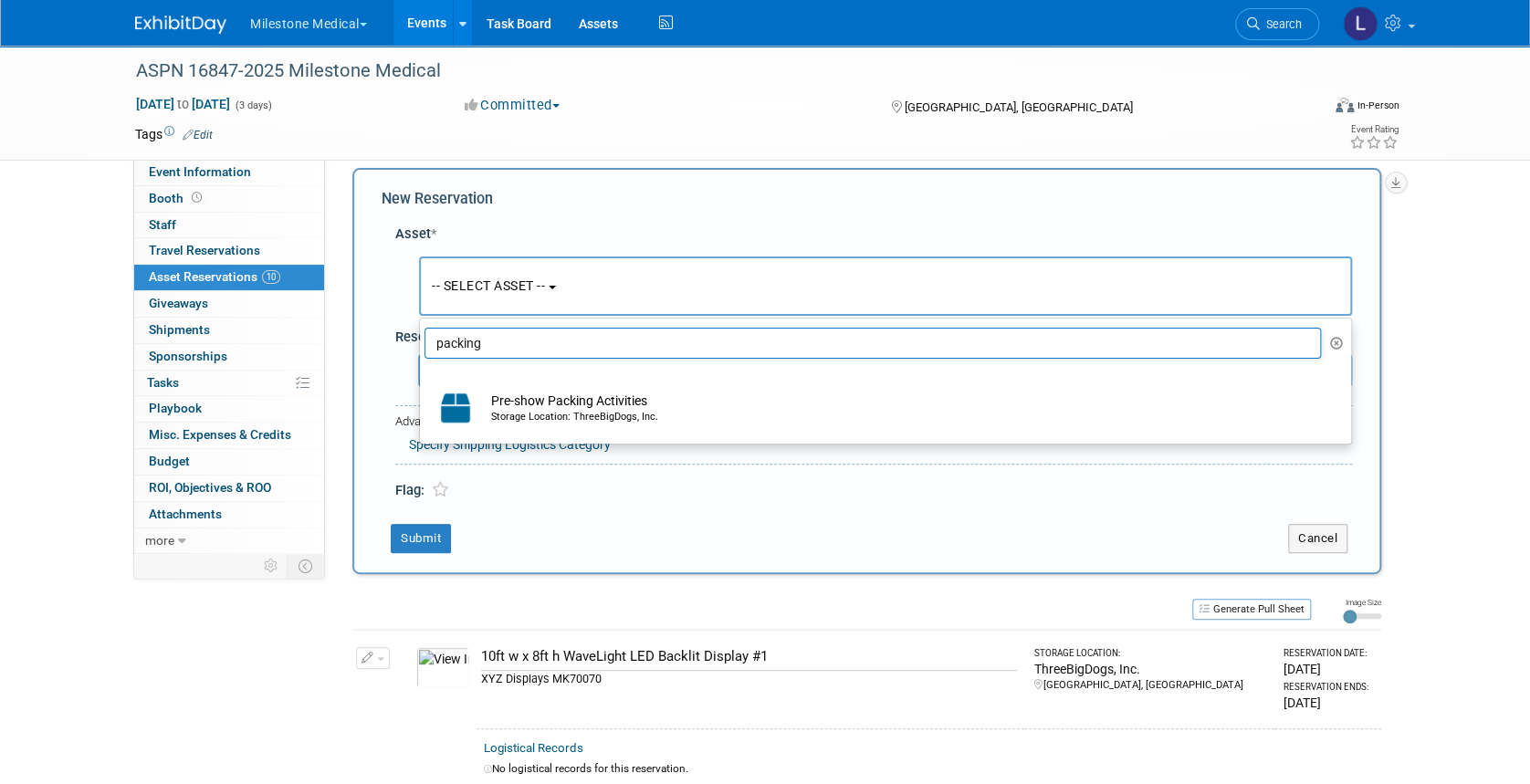 type on "packing" 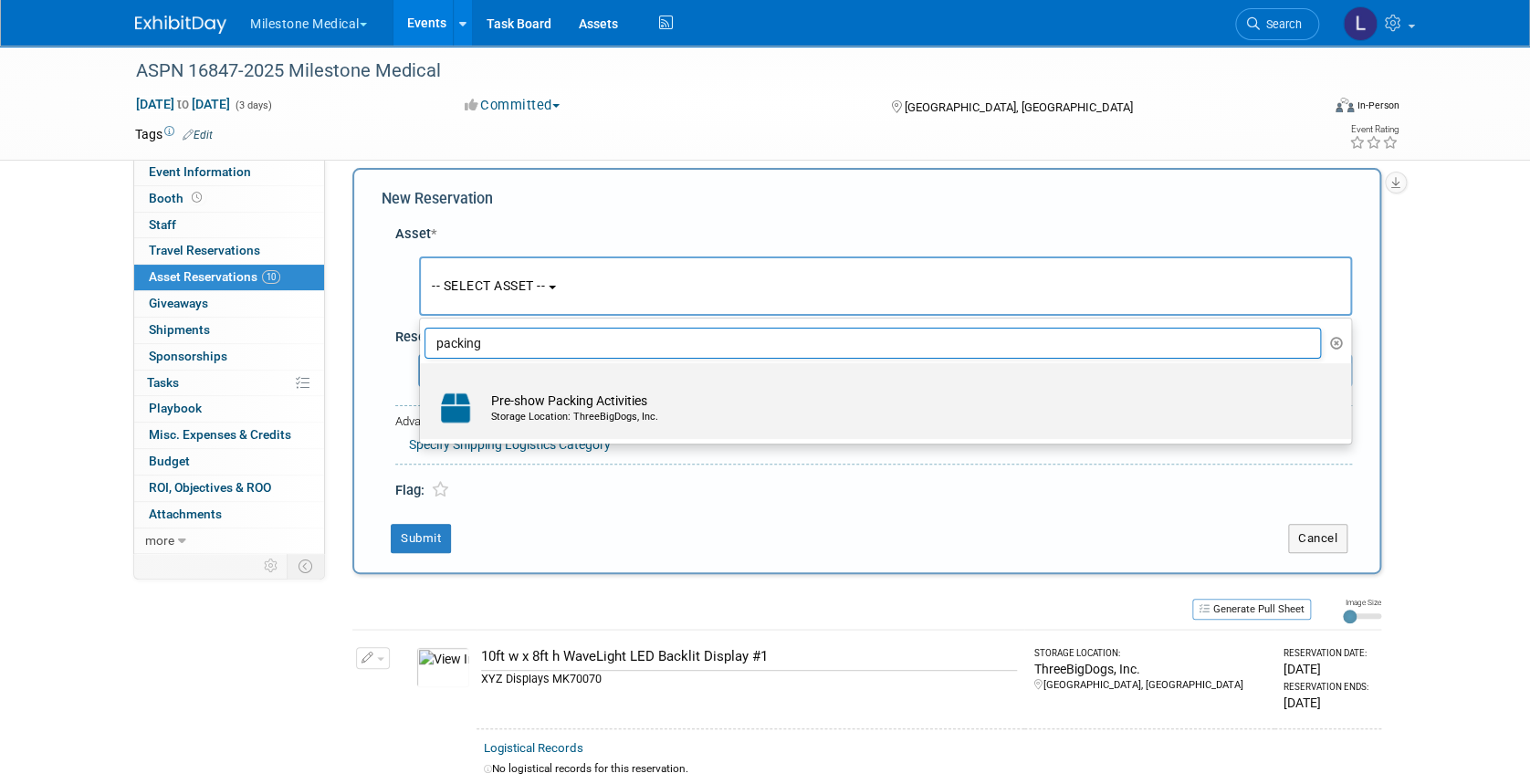click on "Pre-show Packing Activities Storage Location: ThreeBigDogs, Inc." at bounding box center (898, 408) 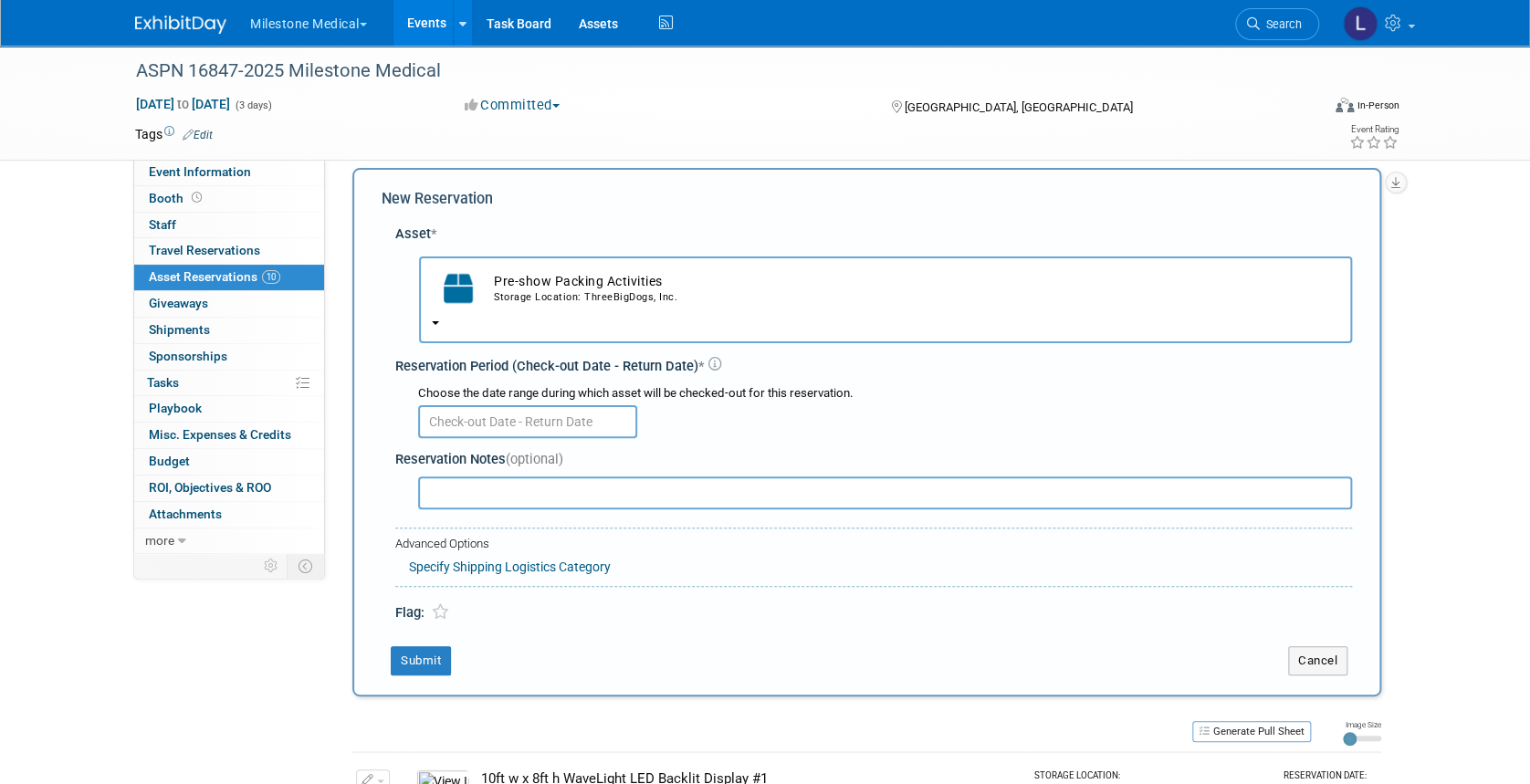 click at bounding box center (528, 422) 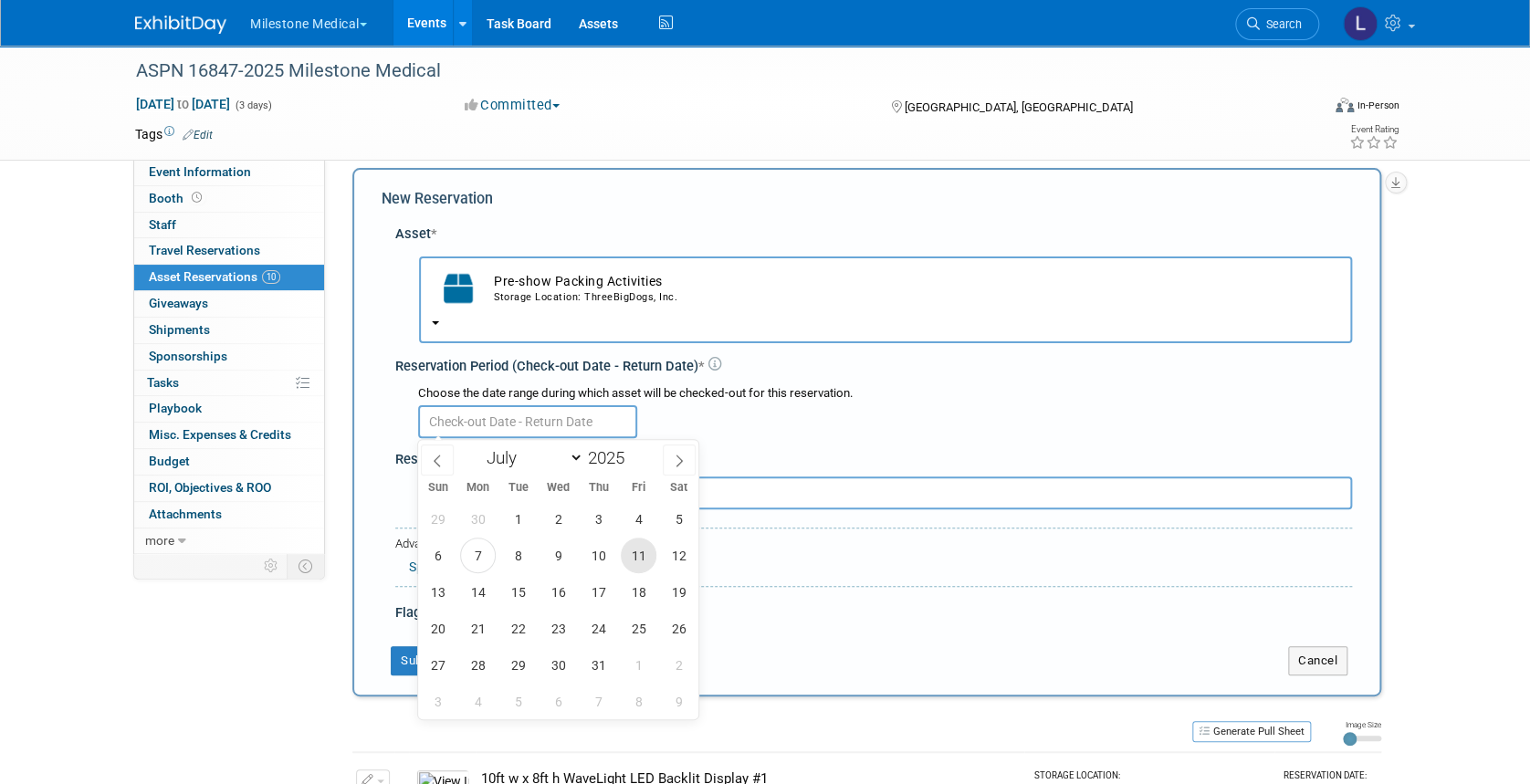 click on "11" at bounding box center [638, 555] 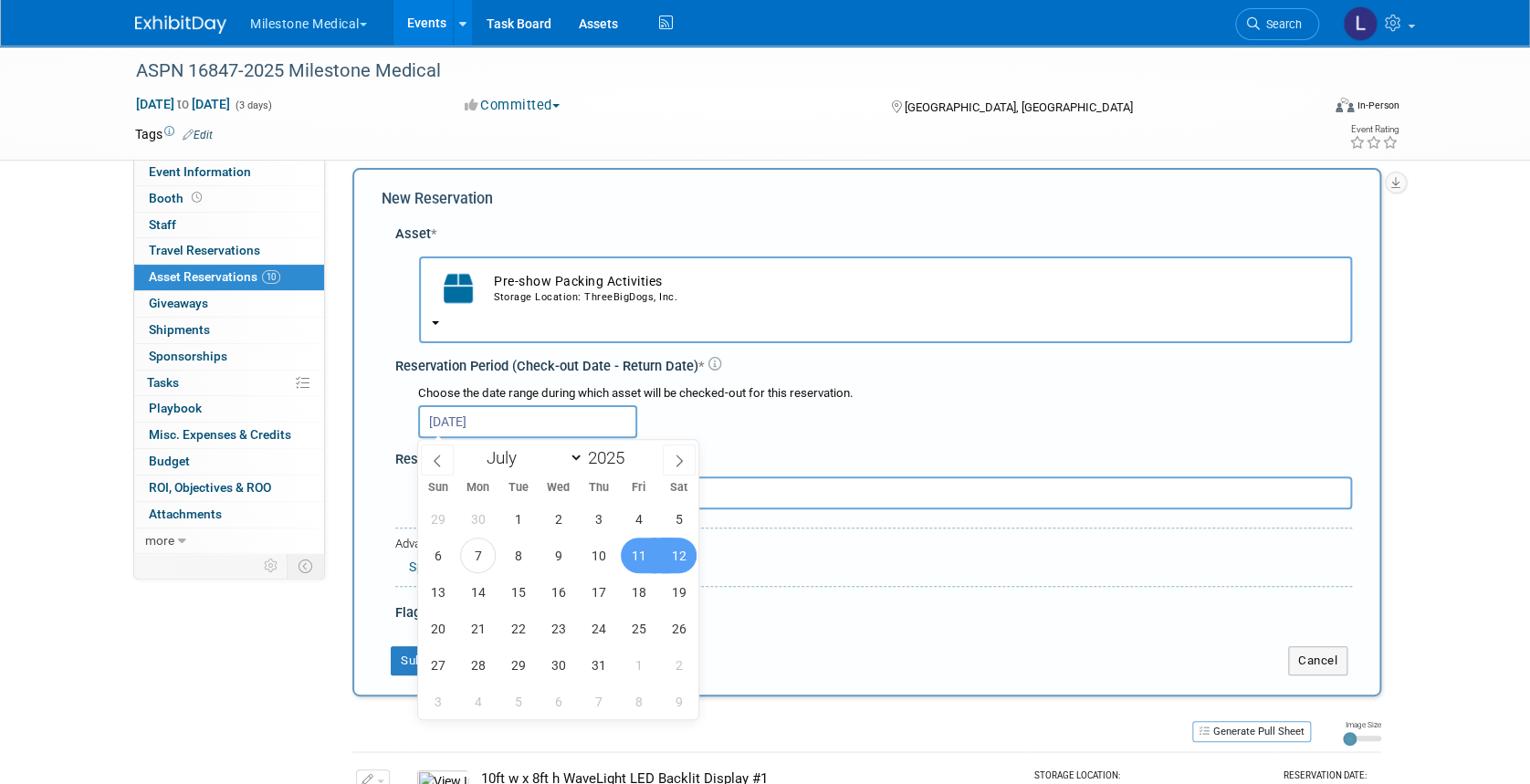 click on "12" at bounding box center (678, 555) 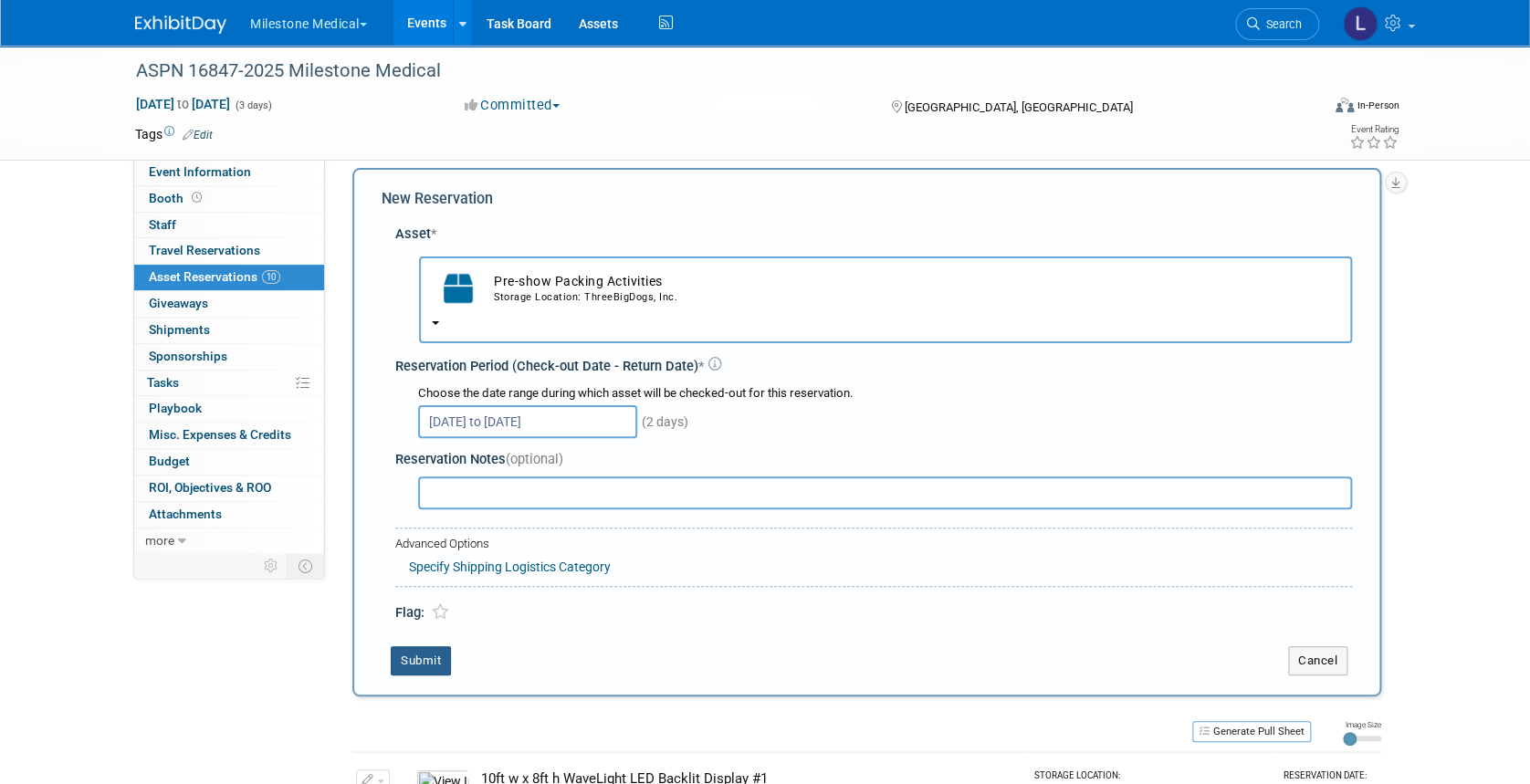 click on "Submit" at bounding box center (421, 661) 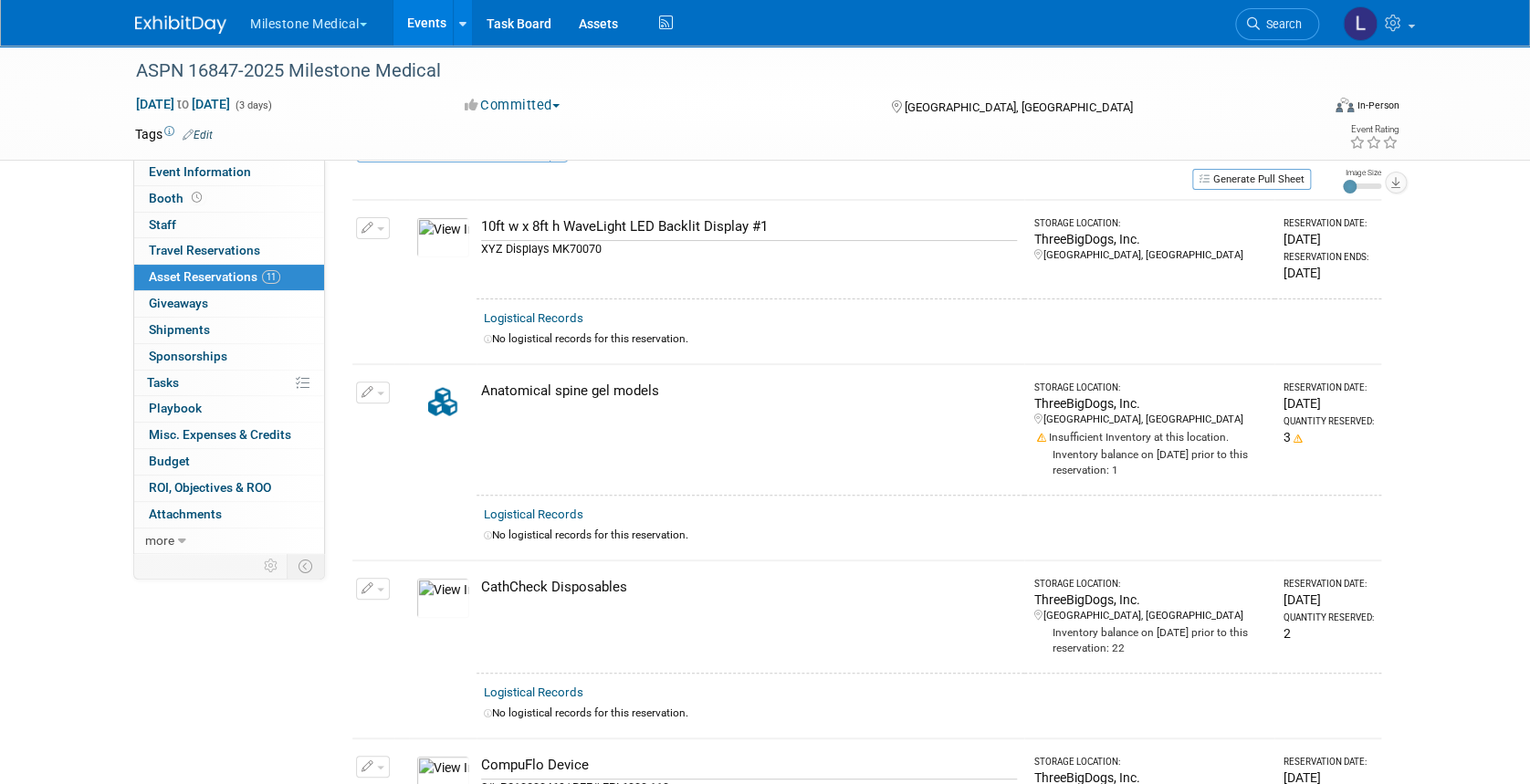 scroll, scrollTop: 0, scrollLeft: 0, axis: both 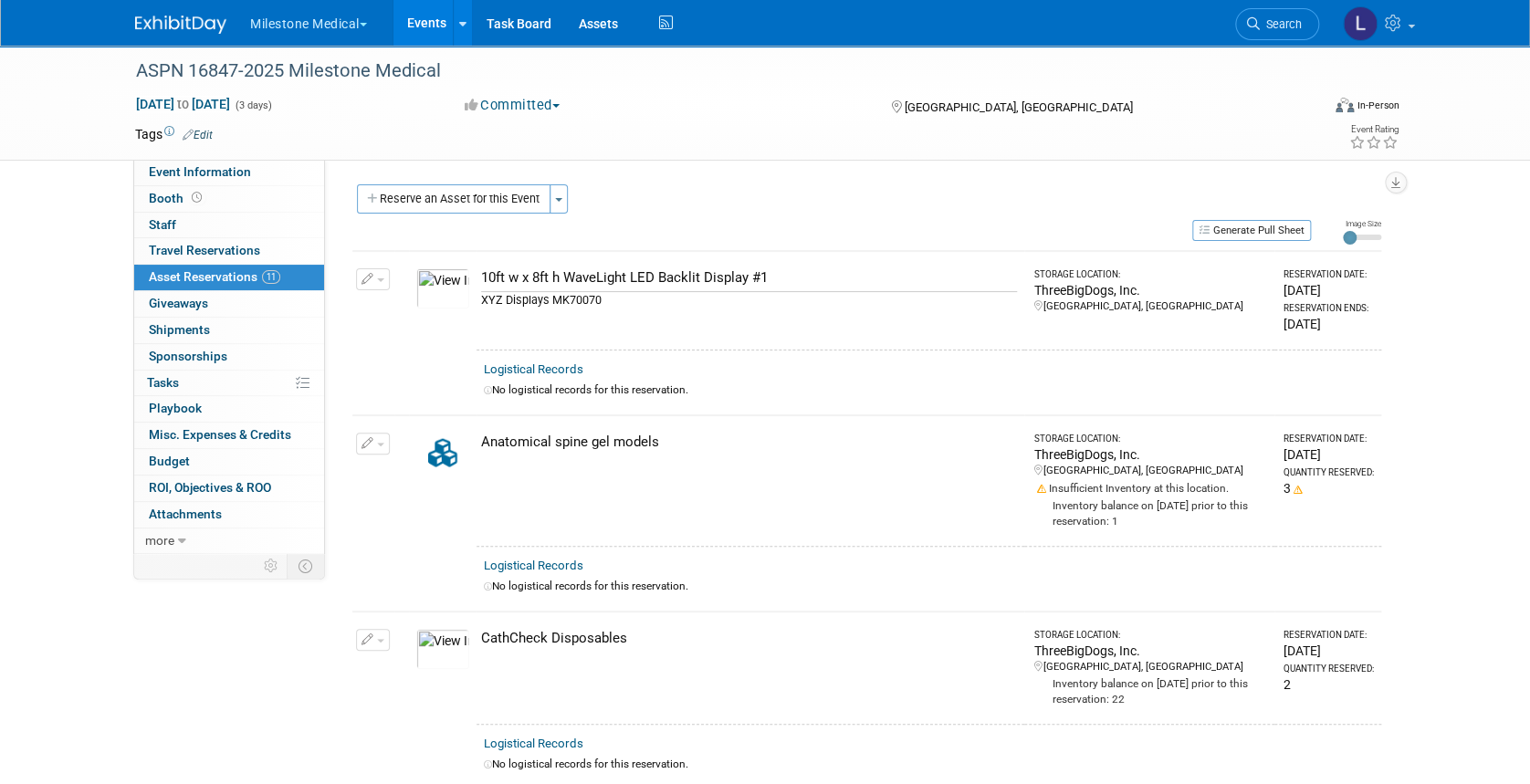 click on "Reserve an Asset for this Event" at bounding box center [454, 199] 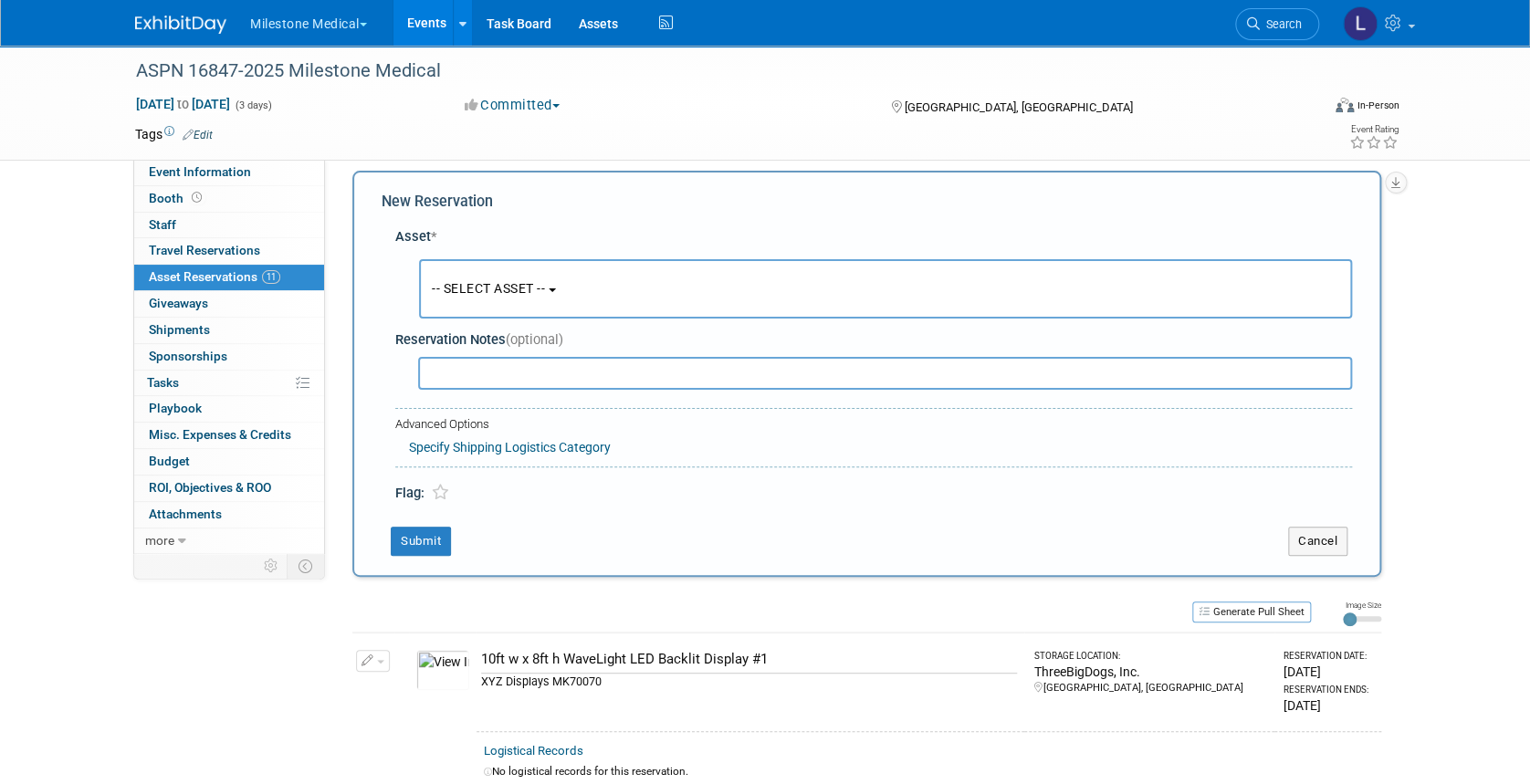 scroll, scrollTop: 16, scrollLeft: 0, axis: vertical 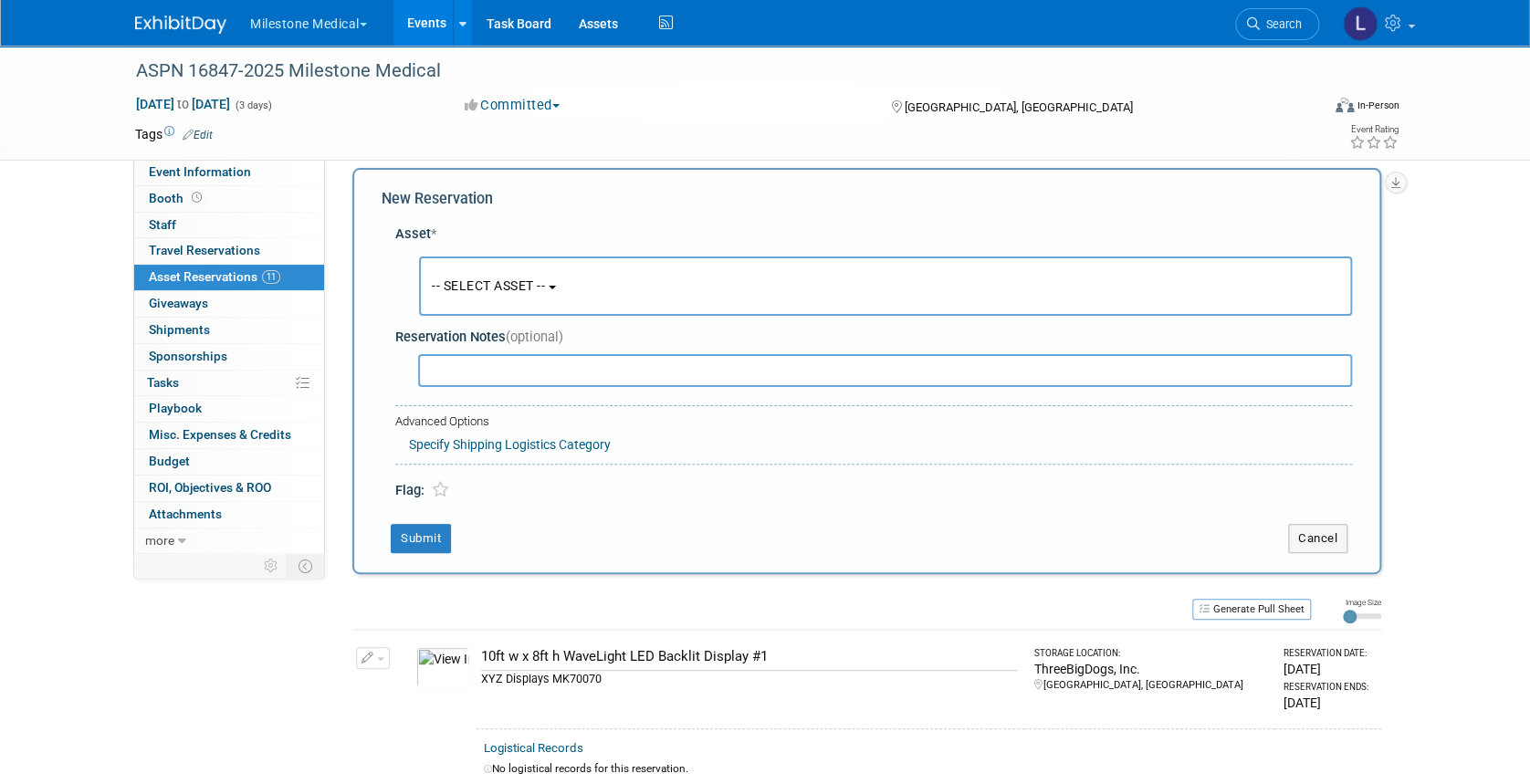 click on "-- SELECT ASSET --" at bounding box center (488, 286) 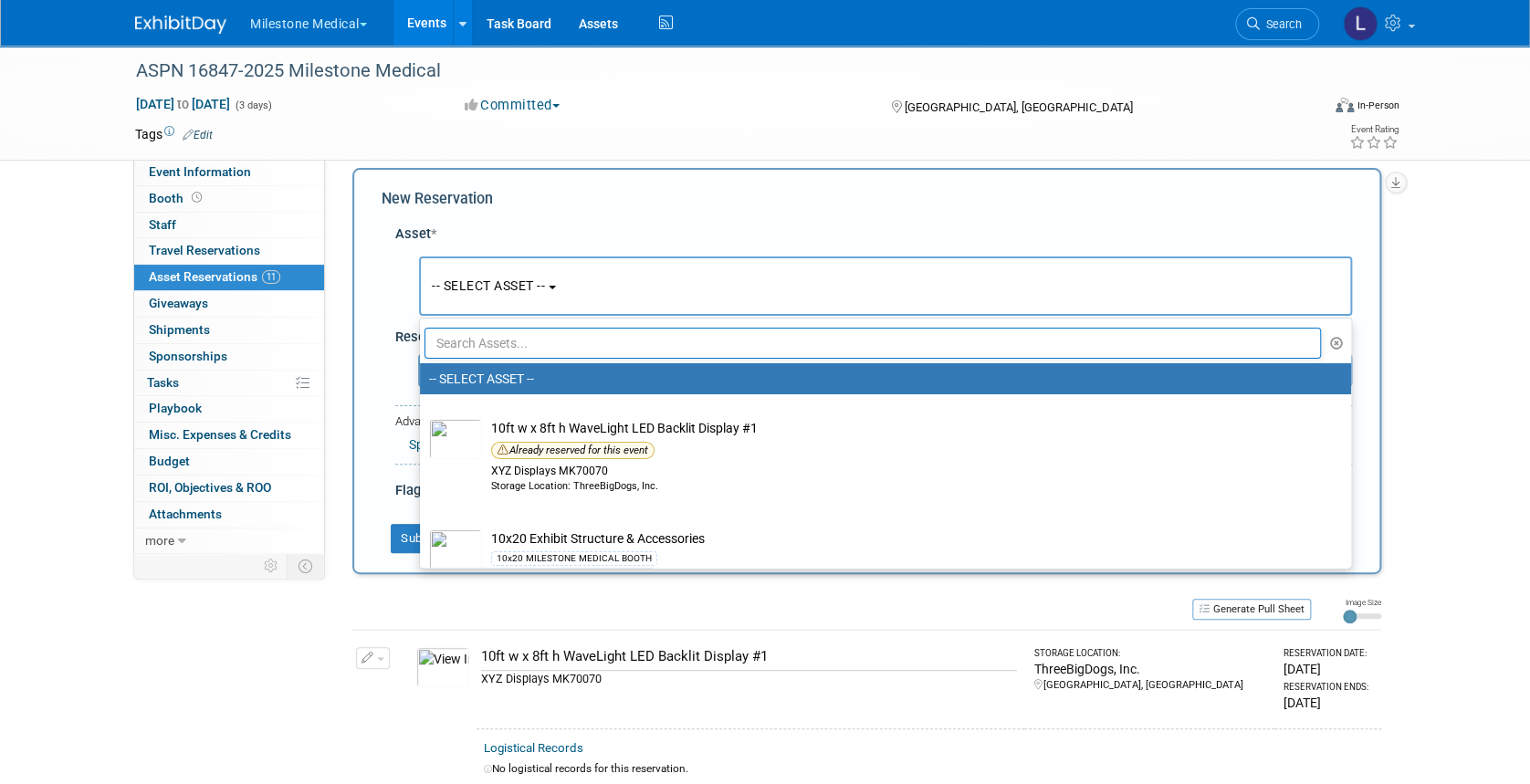click at bounding box center [873, 343] 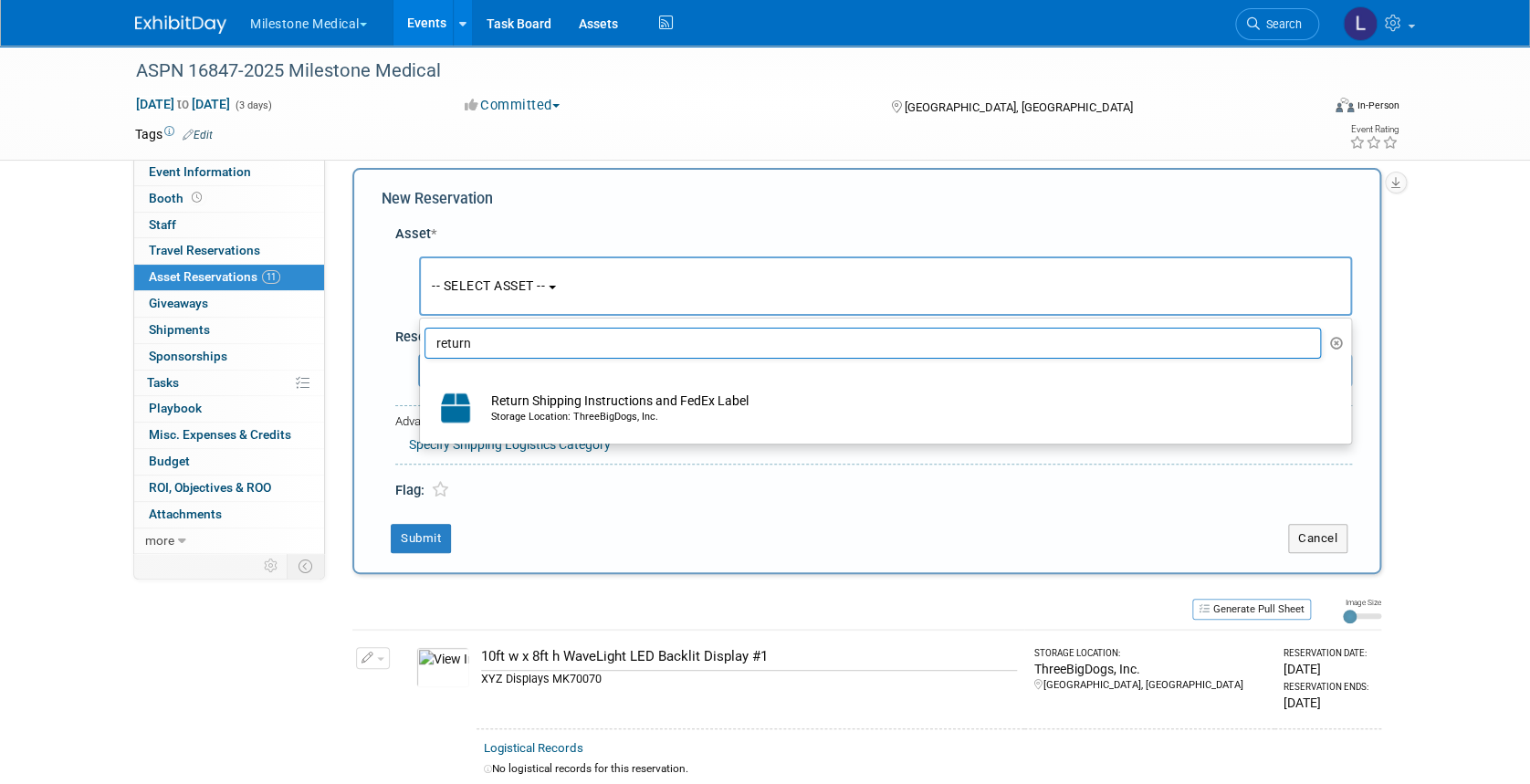 type on "return" 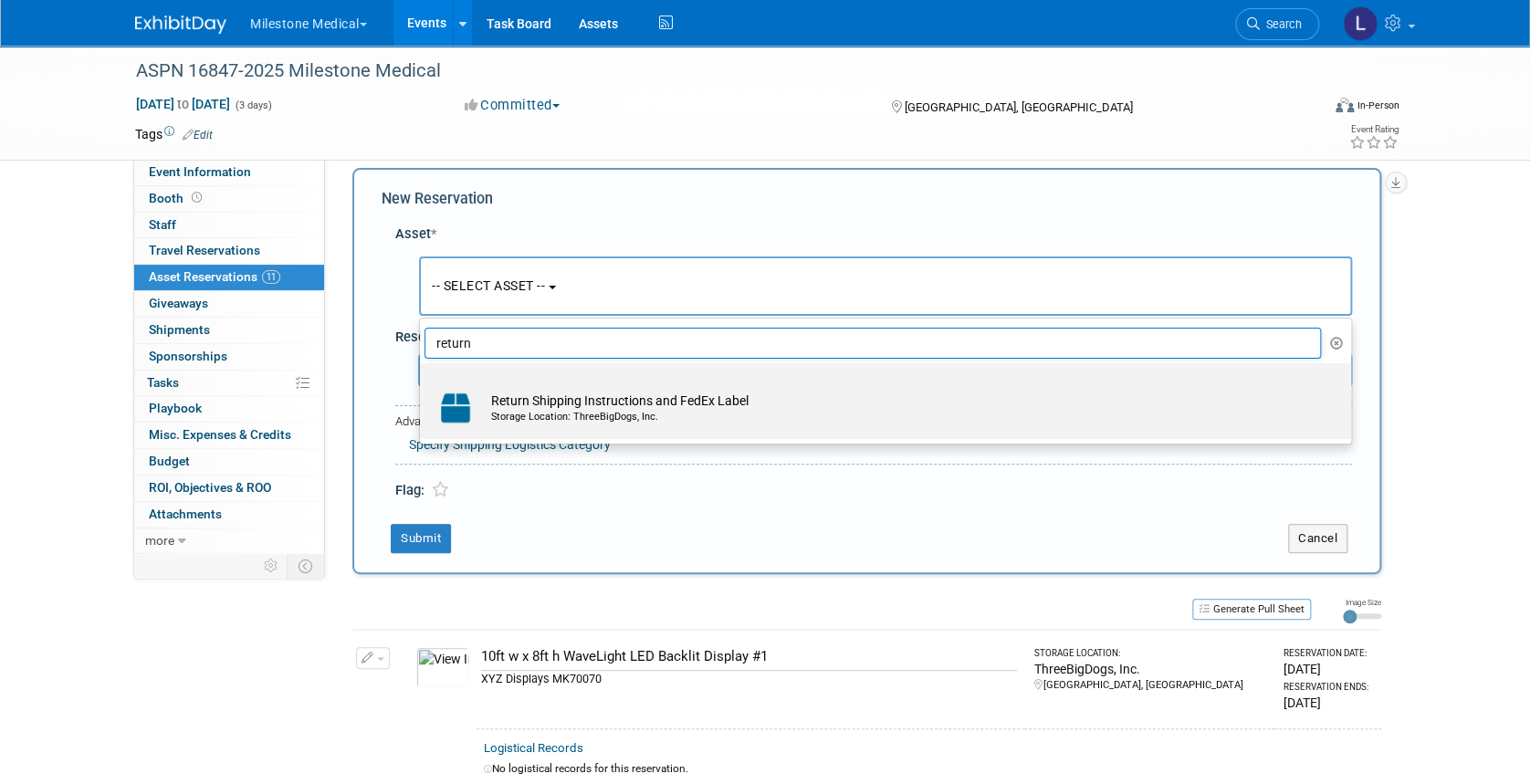 click on "Storage Location: ThreeBigDogs, Inc." at bounding box center [903, 417] 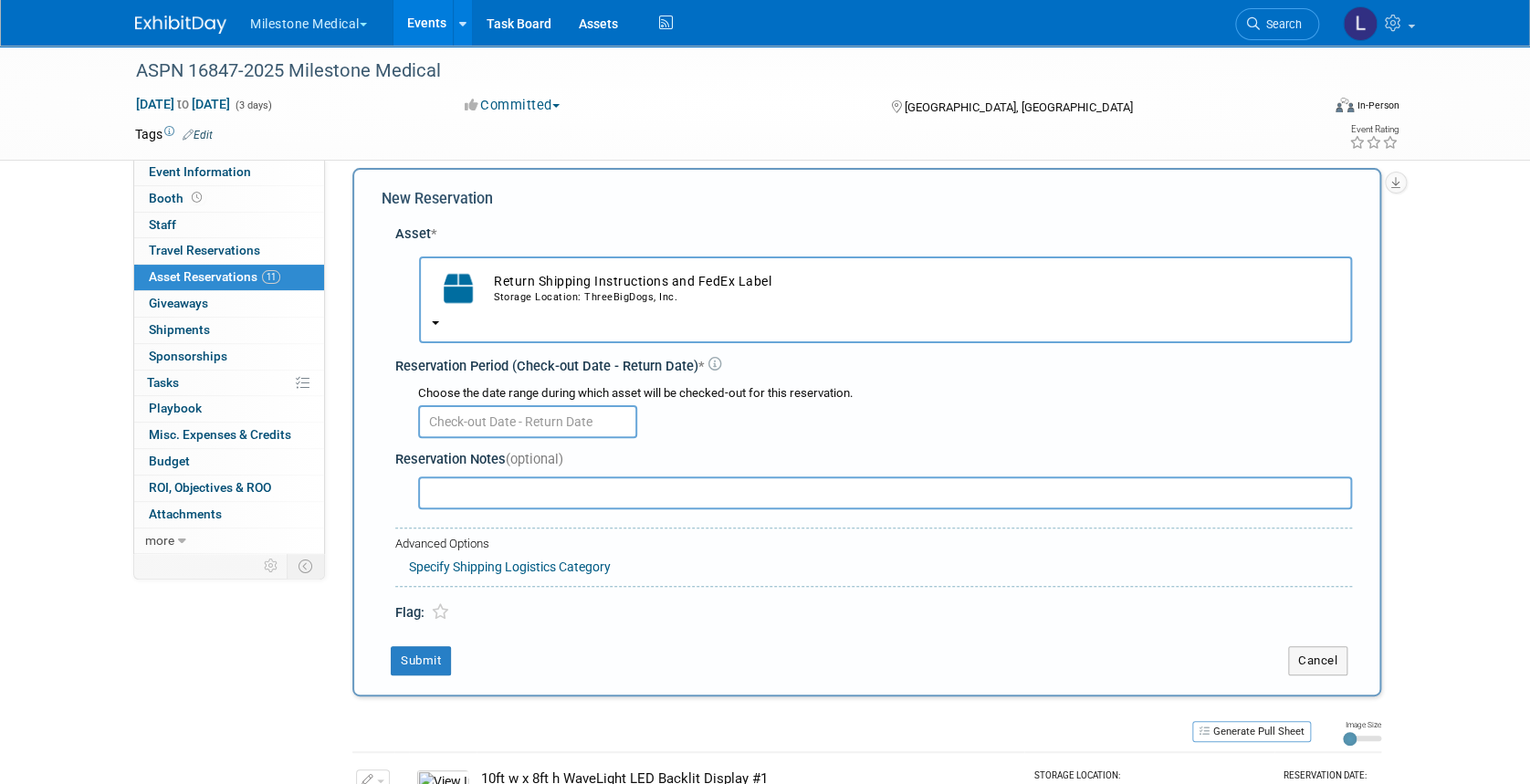 click at bounding box center (528, 422) 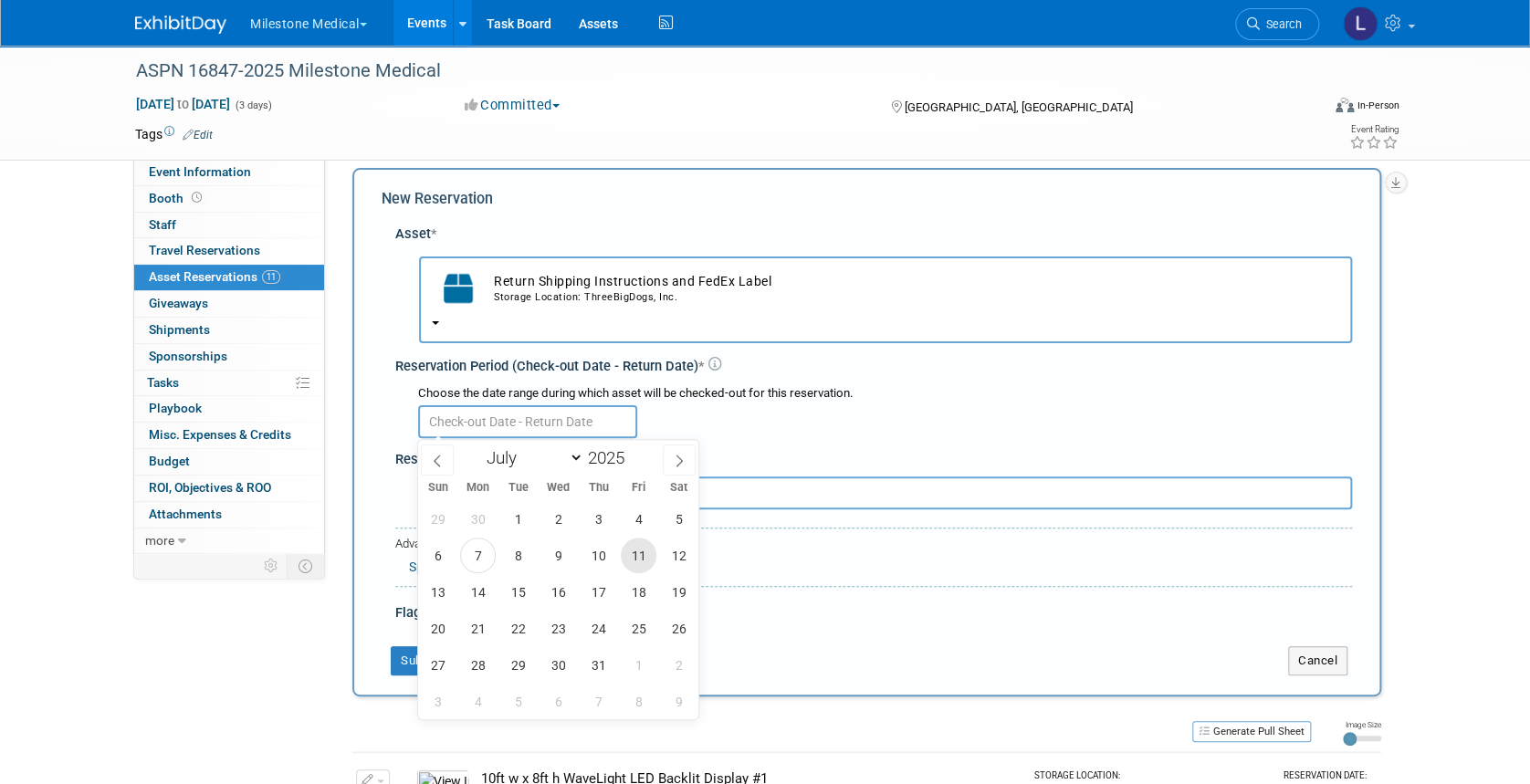 click on "11" at bounding box center (638, 555) 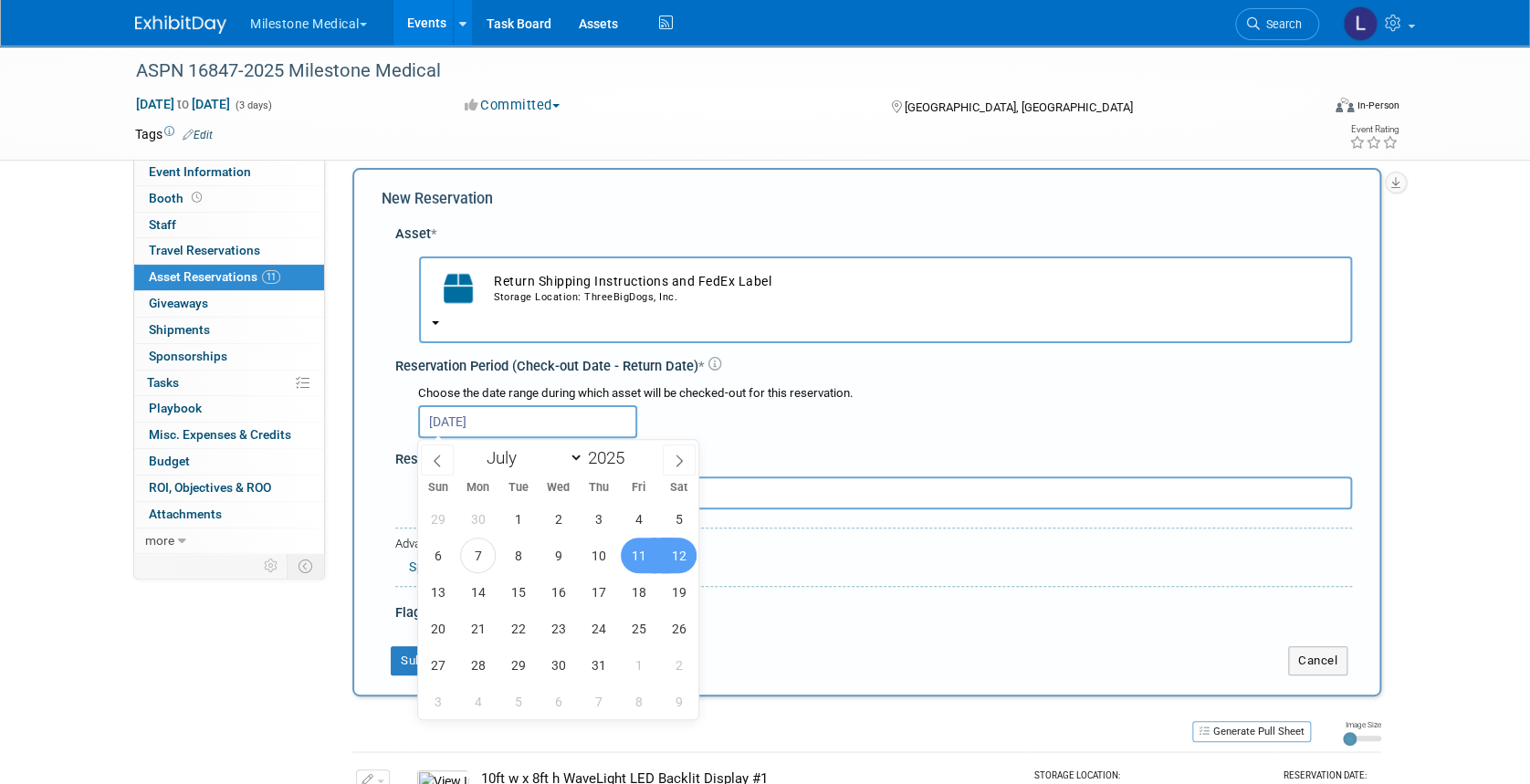 click on "12" at bounding box center (678, 555) 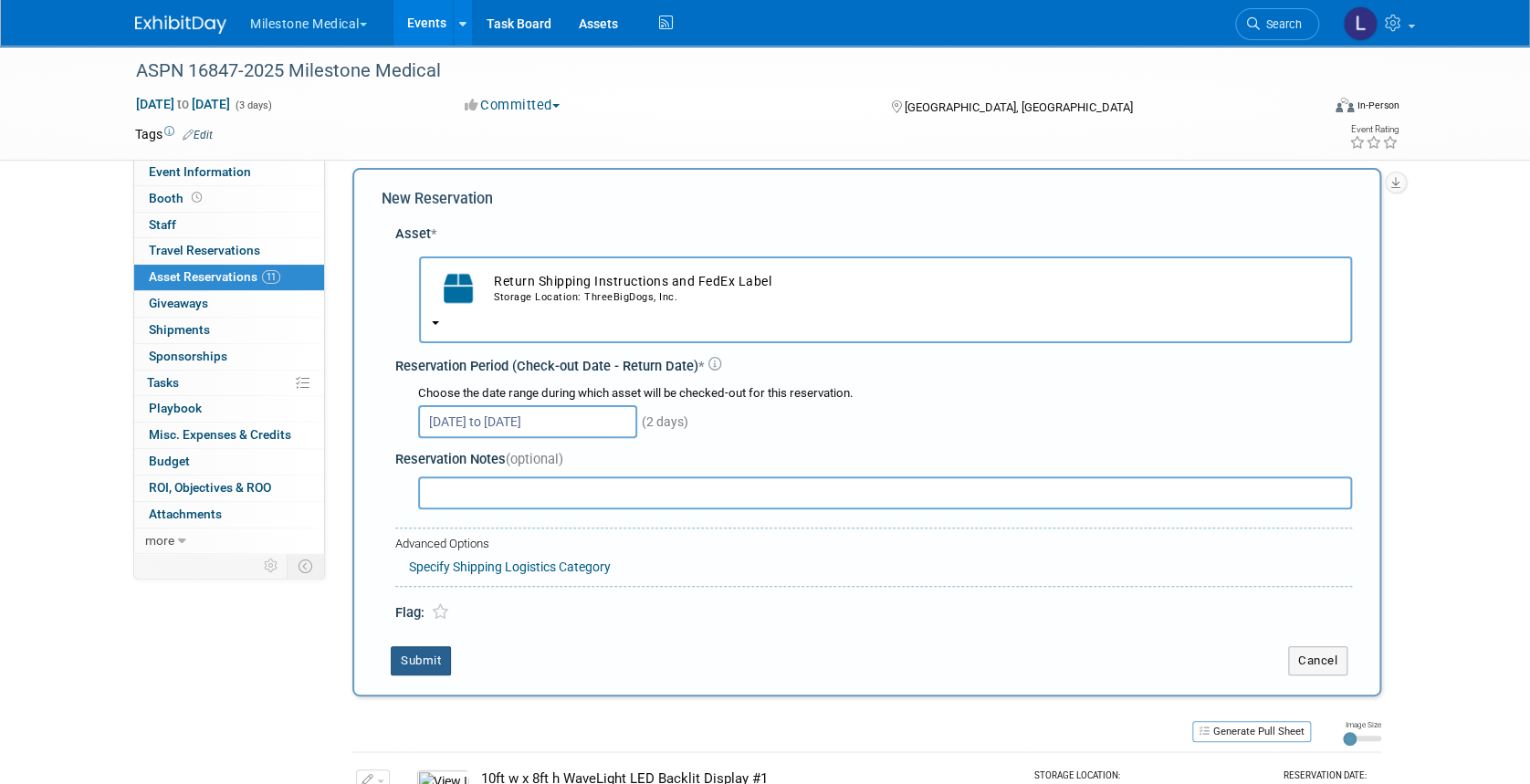 click on "Submit" at bounding box center [421, 661] 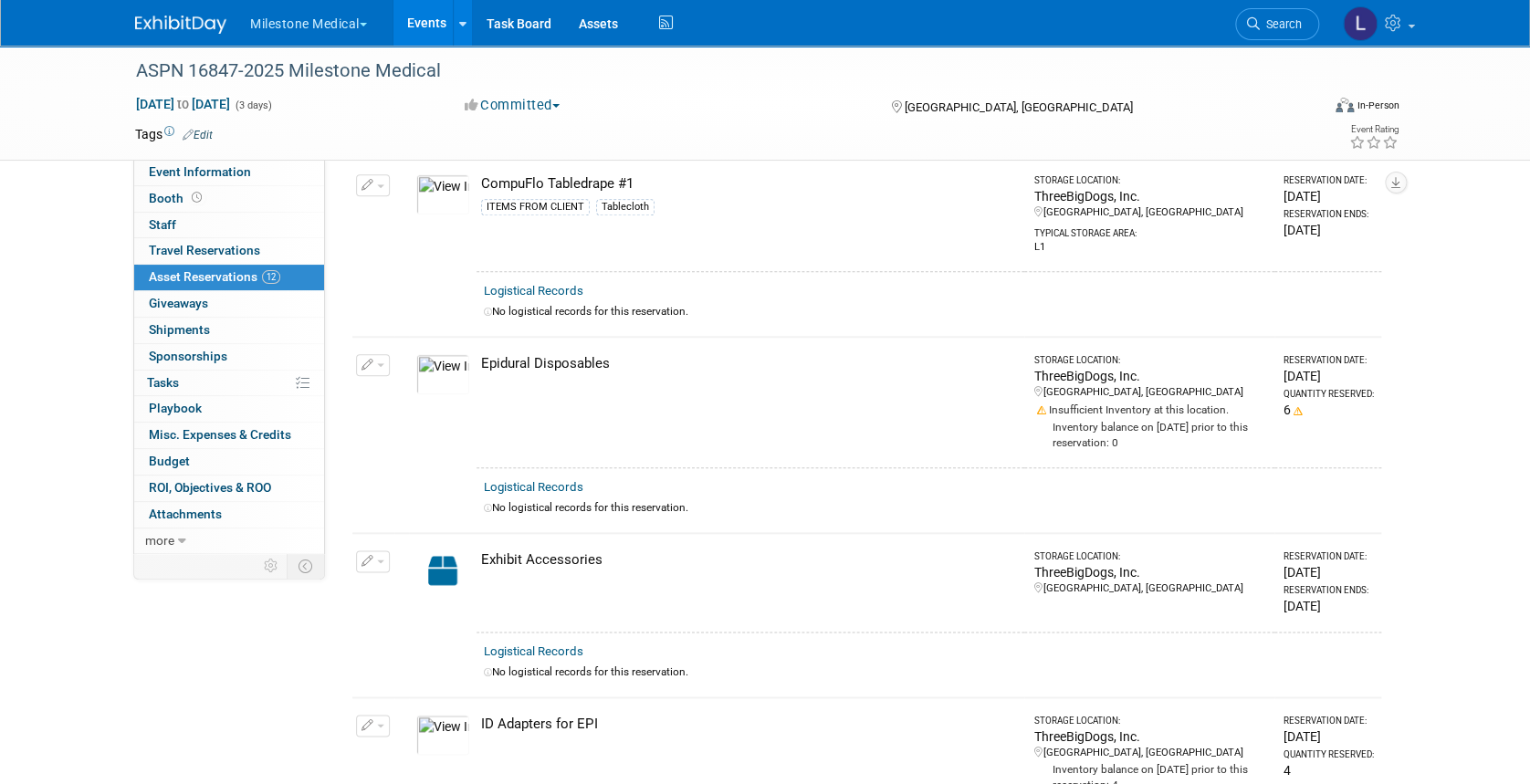 scroll, scrollTop: 0, scrollLeft: 0, axis: both 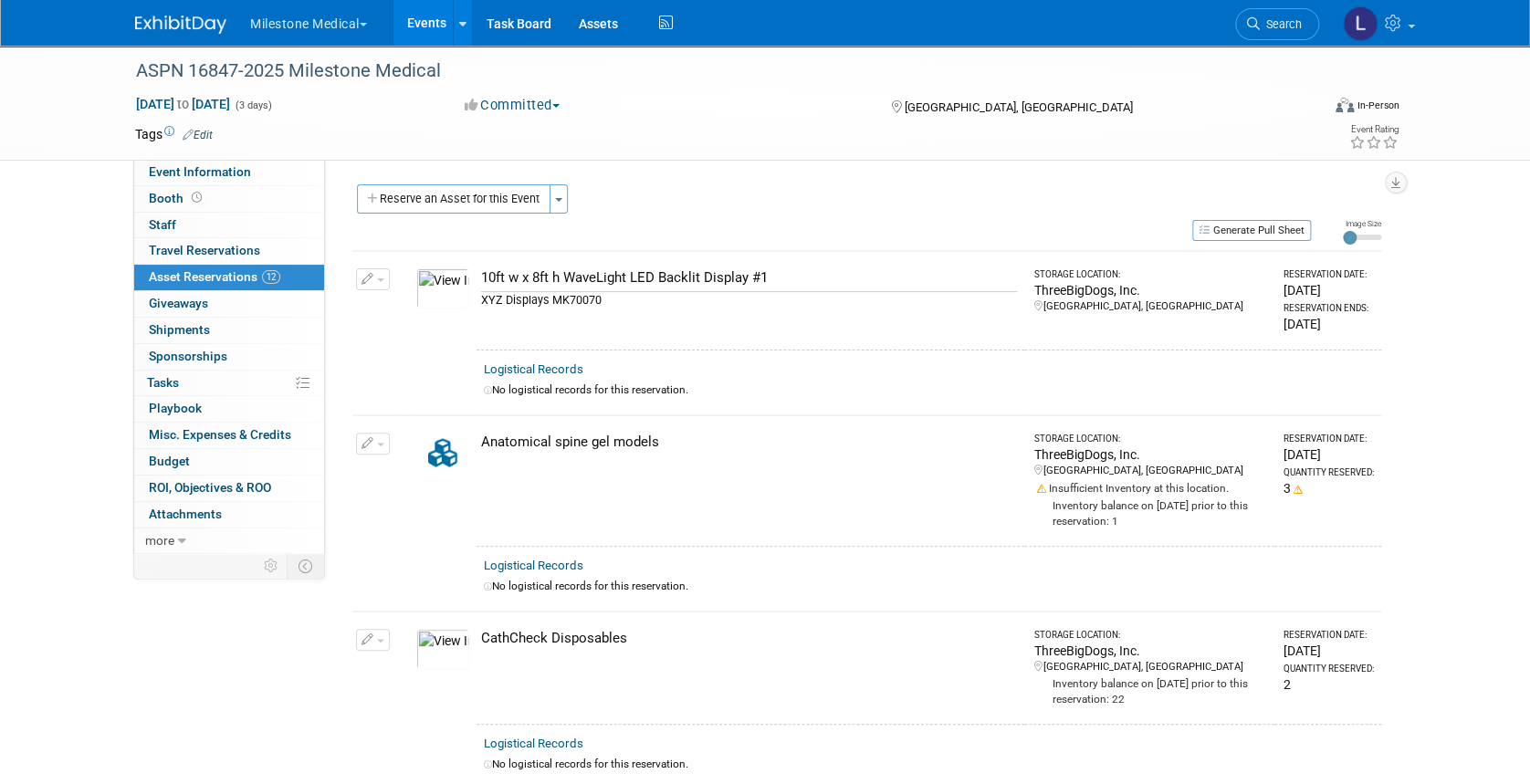 click on "Generate Pull Sheet" at bounding box center [1252, 230] 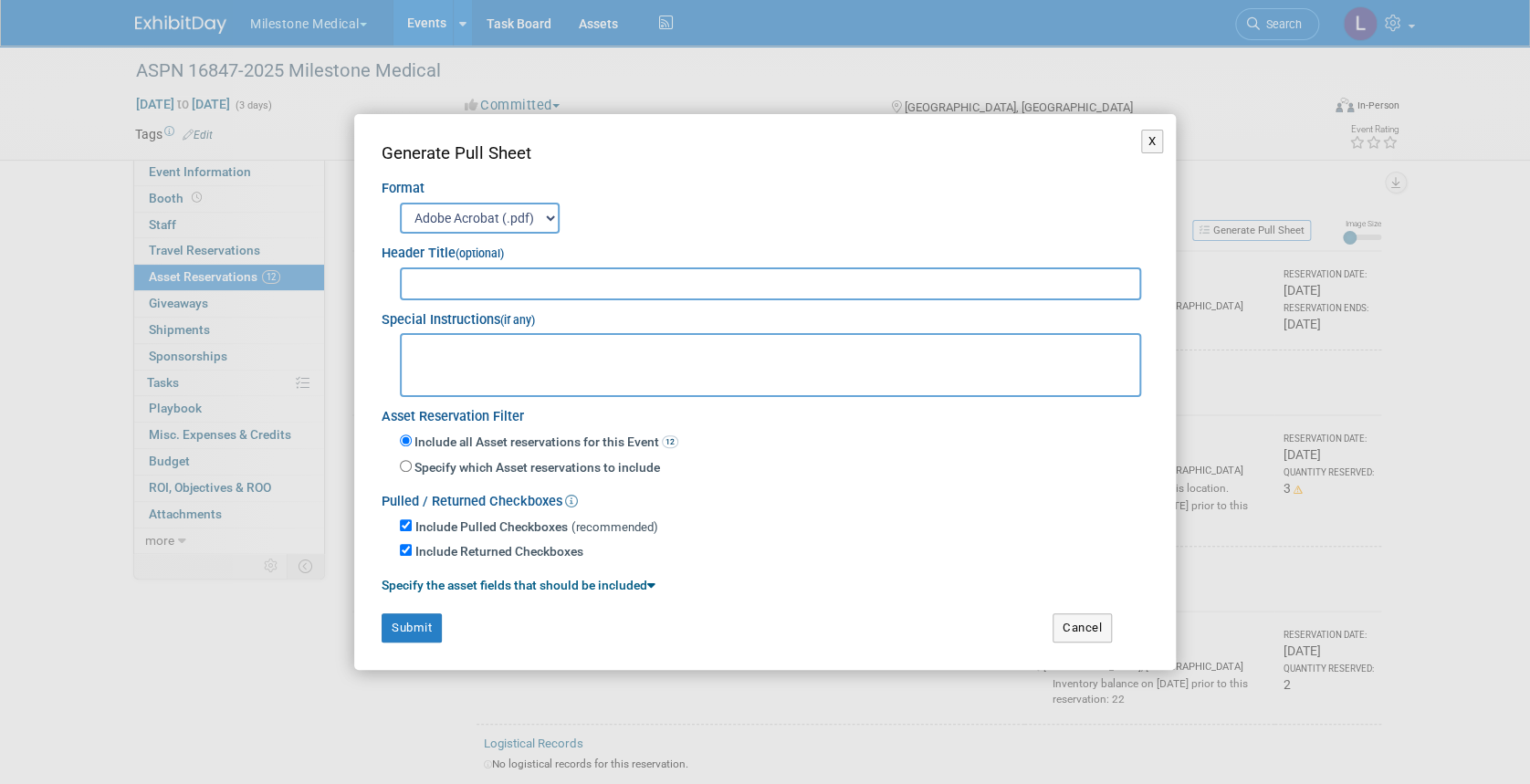 click at bounding box center [770, 284] 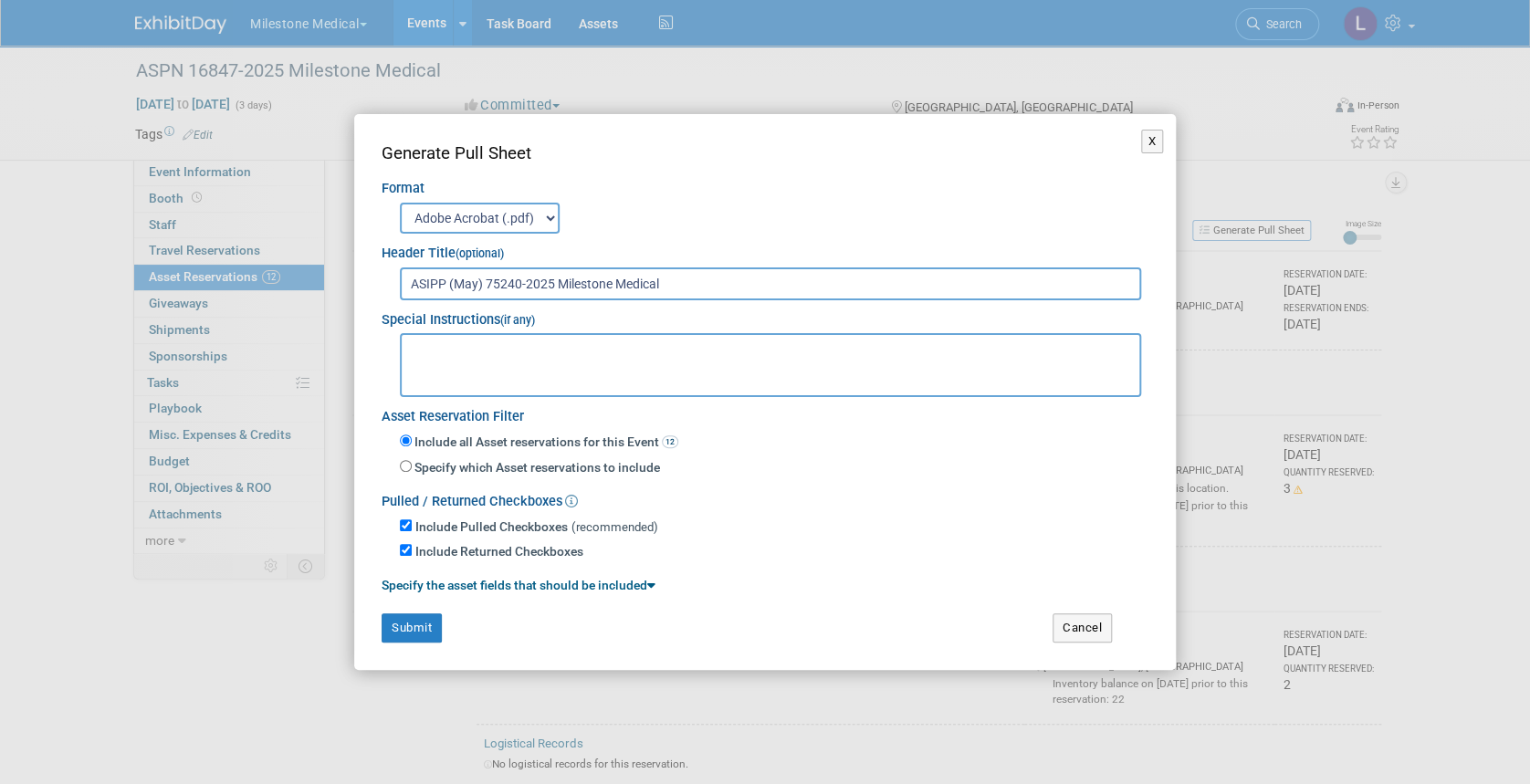 type on "ASIPP (May) 75240-2025 Milestone Medical" 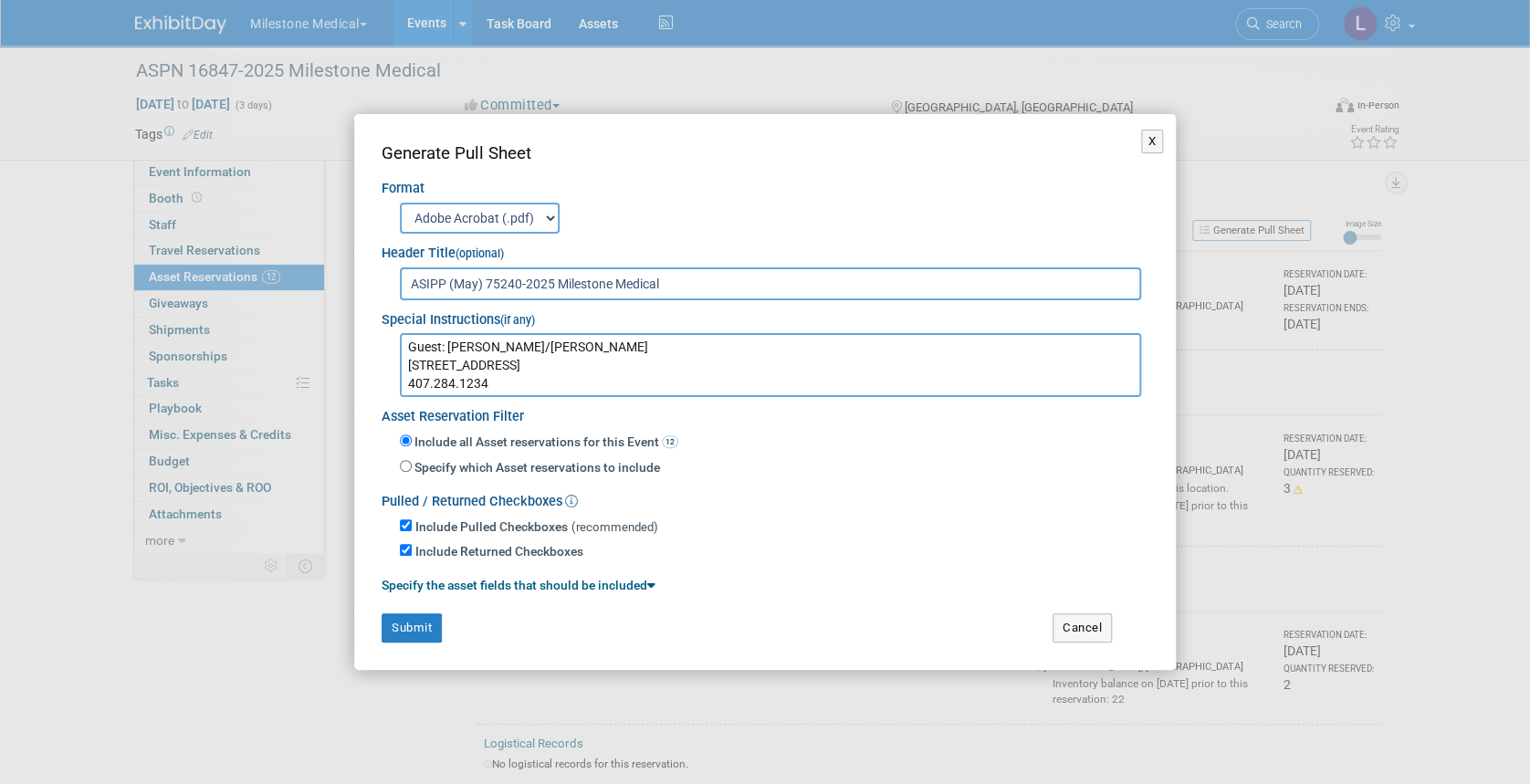 scroll, scrollTop: 73, scrollLeft: 0, axis: vertical 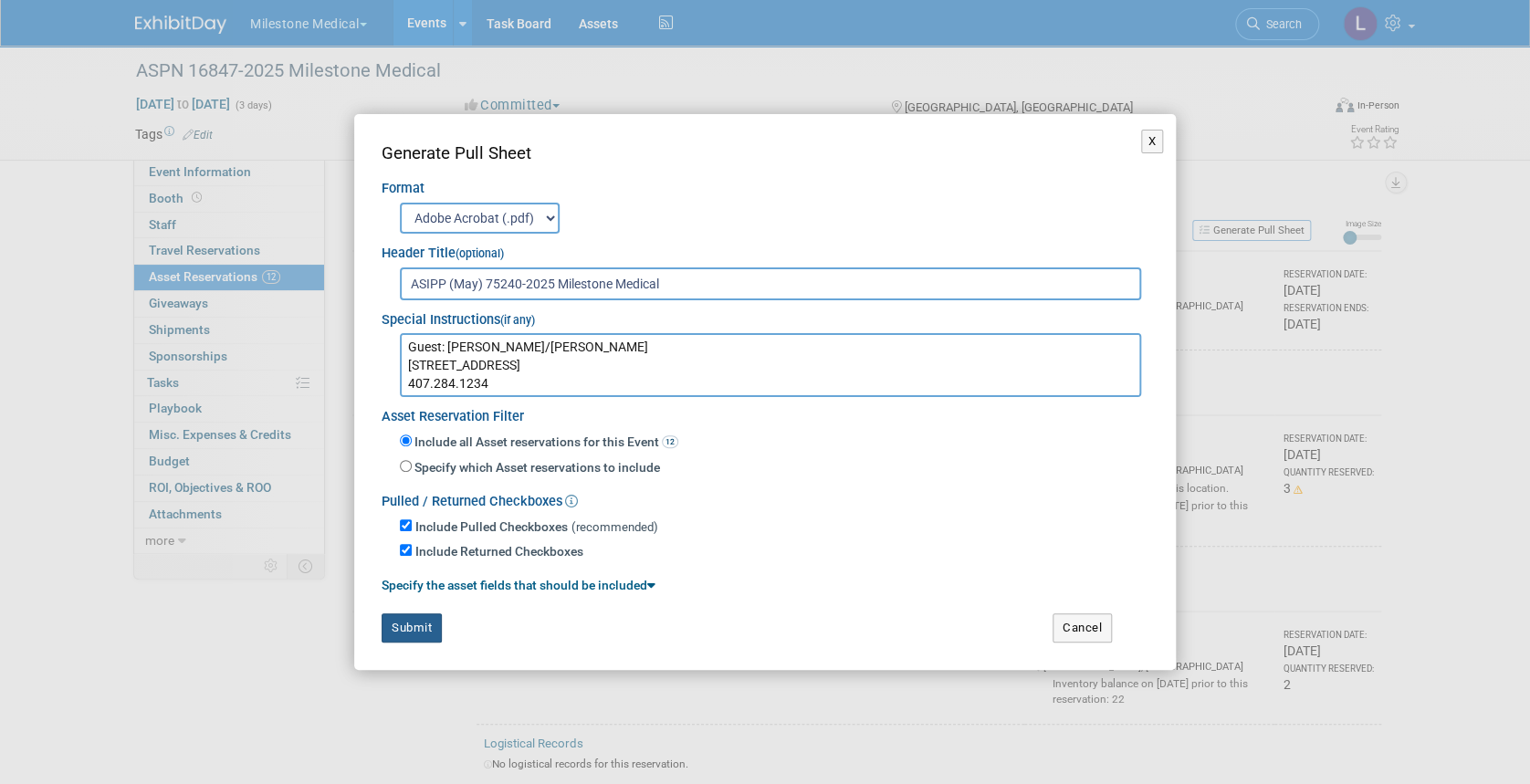 click on "Submit" at bounding box center [412, 628] 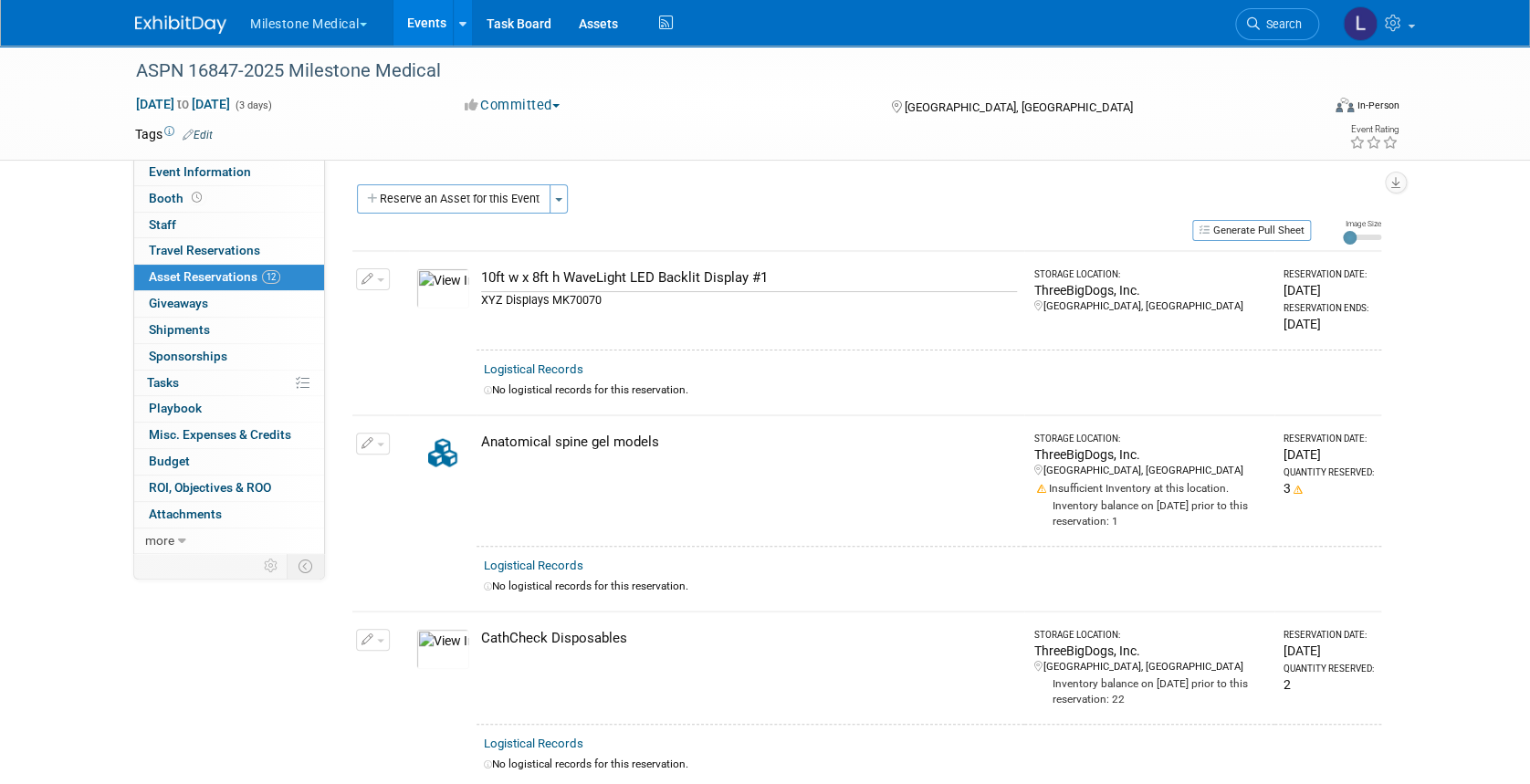 click on "Jul 16, 2025  to  Jul 18, 2025
(3 days)
Jul 16, 2025 to Jul 18, 2025
Committed
Committed
Considering
Not Going
Miami Beach, FL
Virtual
In-Person
Hybrid
<img src="https://www.exhibitday.com/Images/Format-Virtual.png" style="width: 22px; height: 18px; margin-top: 2px; margin-bottom: 2px; margin-left: 2px; filter: Grayscale(70%); opacity: 0.9;" />   Virtual
<img src="https://www.exhibitday.com/Images/Format-InPerson.png" style="width: 22px; height: 18px; margin-top: 2px; margin-bottom: 2px; margin-left: 2px; filter: Grayscale(70%); opacity: 0.9;" />   In-Person
<img src="https://www.exhibitday.com/Images/Format-Hybrid.png" style="width: 22px; height: 18px; margin-top: 2px; margin-bottom: 2px; margin-left: 2px; filter: Grayscale(70%); opacity: 0.9;" />   Hybrid" at bounding box center [767, 109] 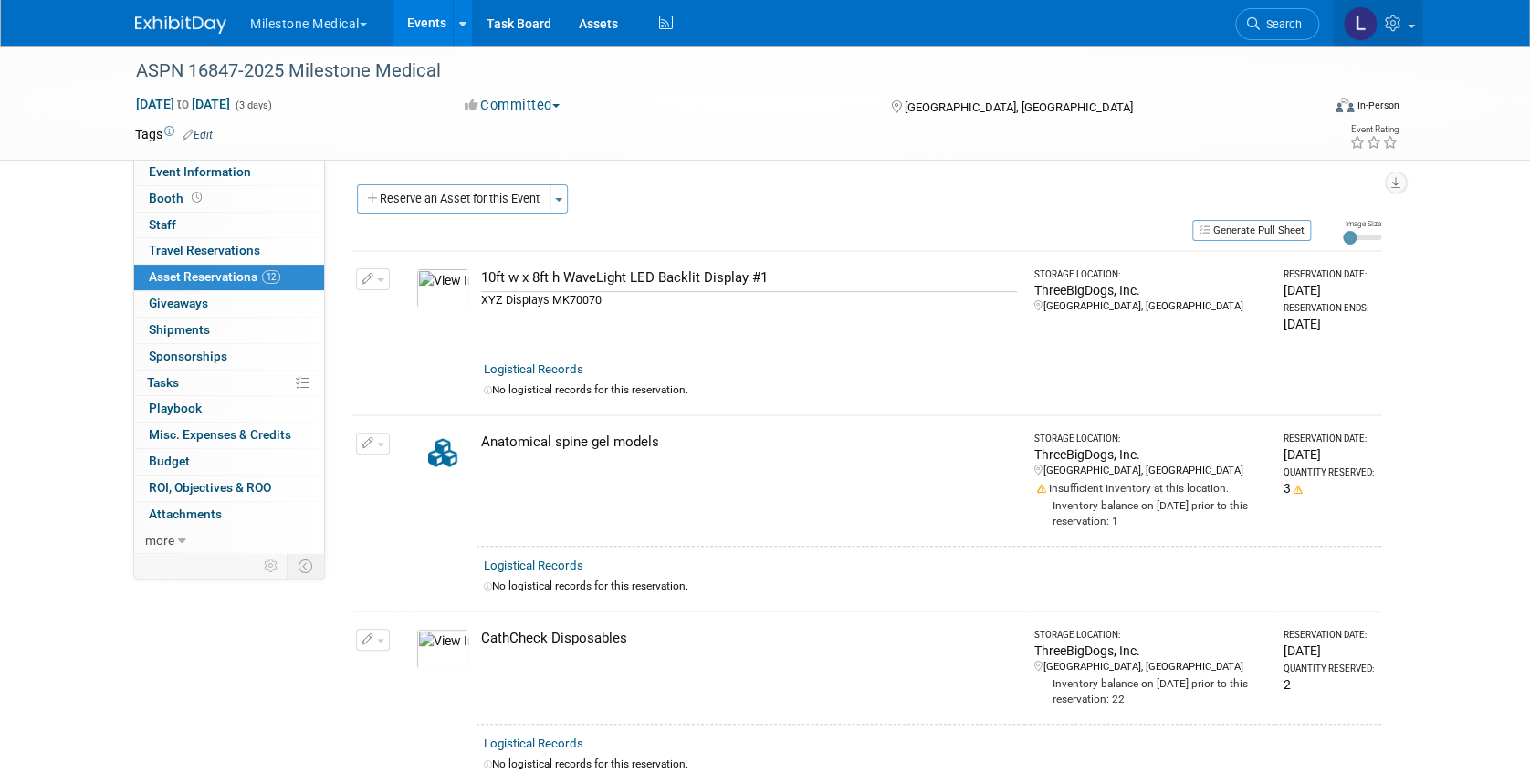 click at bounding box center (1395, 23) 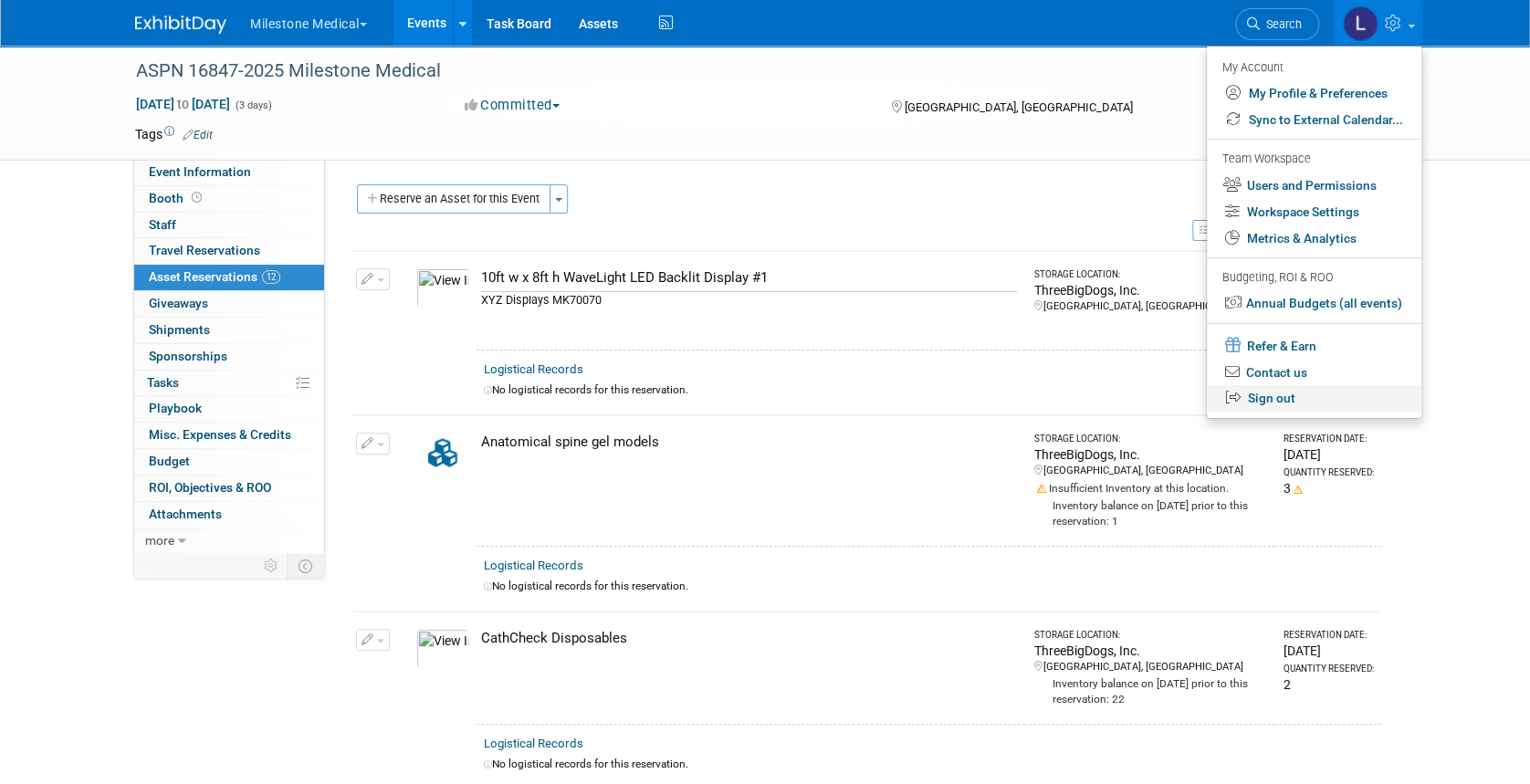 click on "Sign out" at bounding box center (1314, 398) 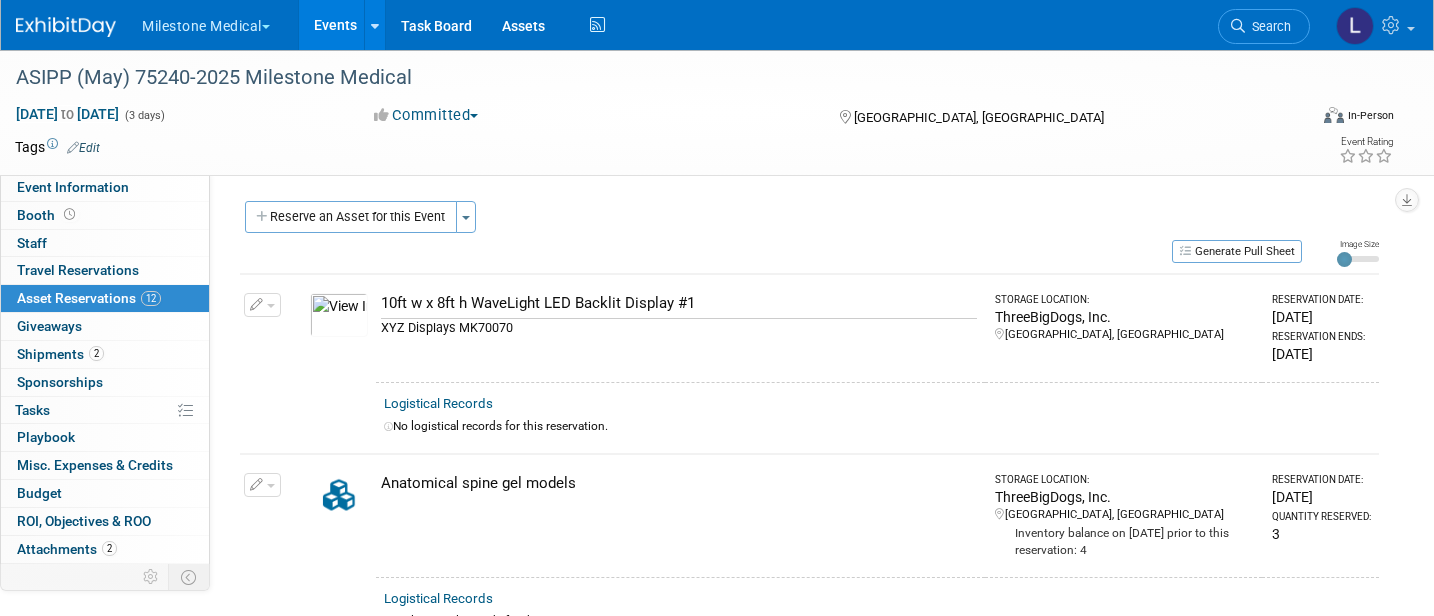 scroll, scrollTop: 1200, scrollLeft: 0, axis: vertical 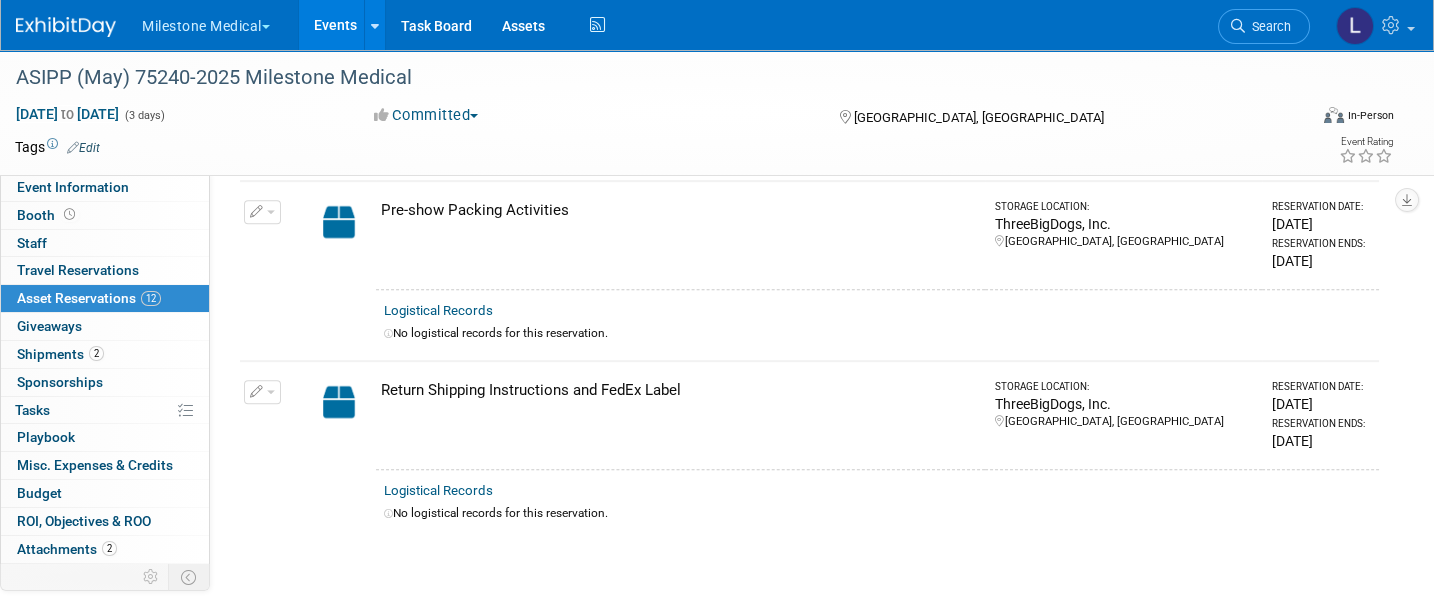 click on "ASIPP (May) 75240-2025 Milestone Medical" at bounding box center (643, 78) 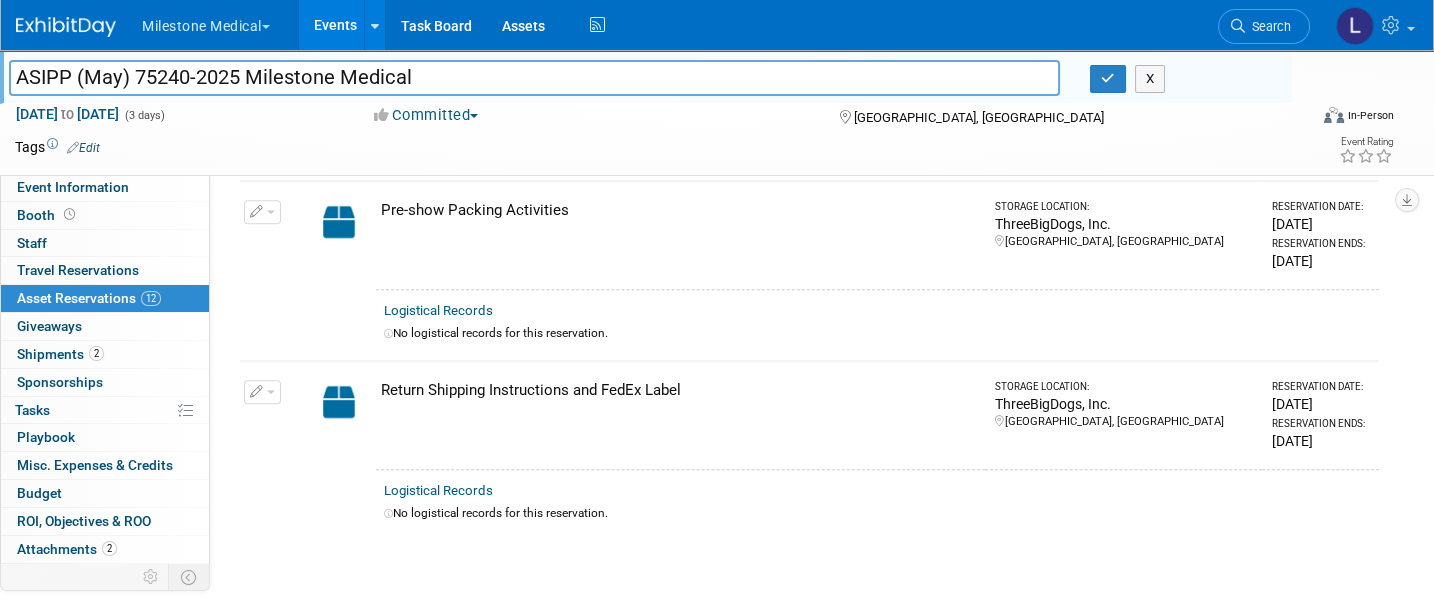 drag, startPoint x: 440, startPoint y: 76, endPoint x: 6, endPoint y: 72, distance: 434.01843 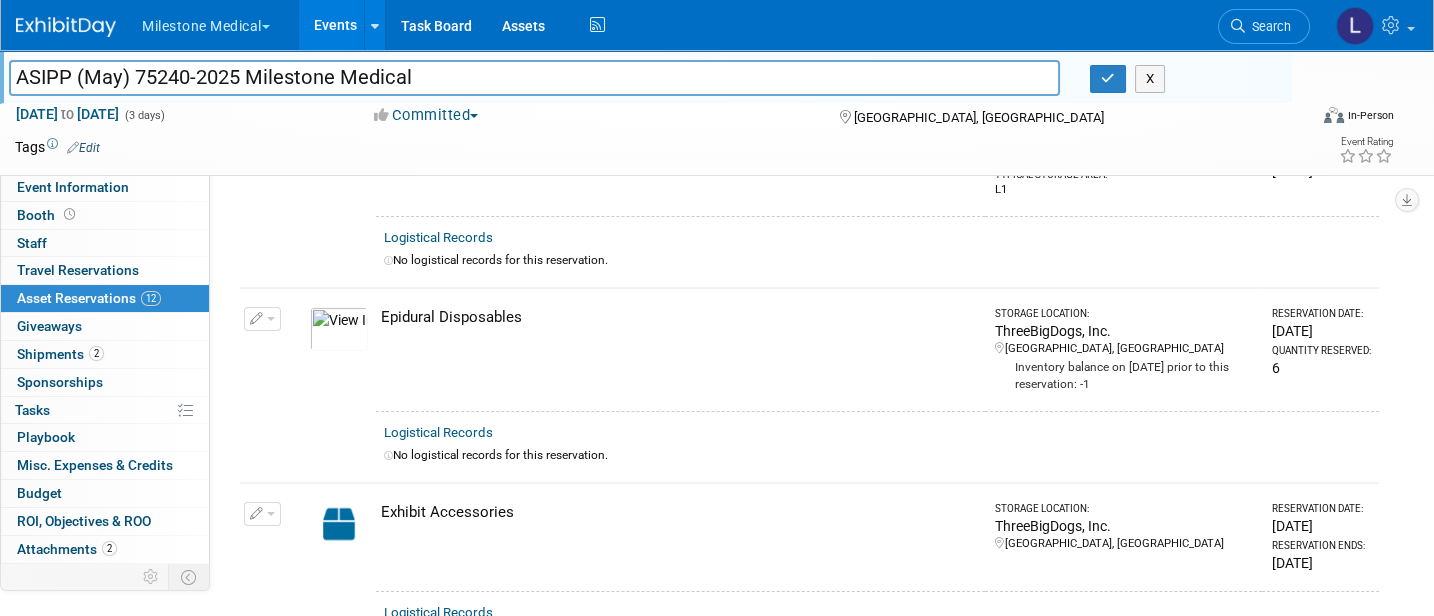 scroll, scrollTop: 0, scrollLeft: 0, axis: both 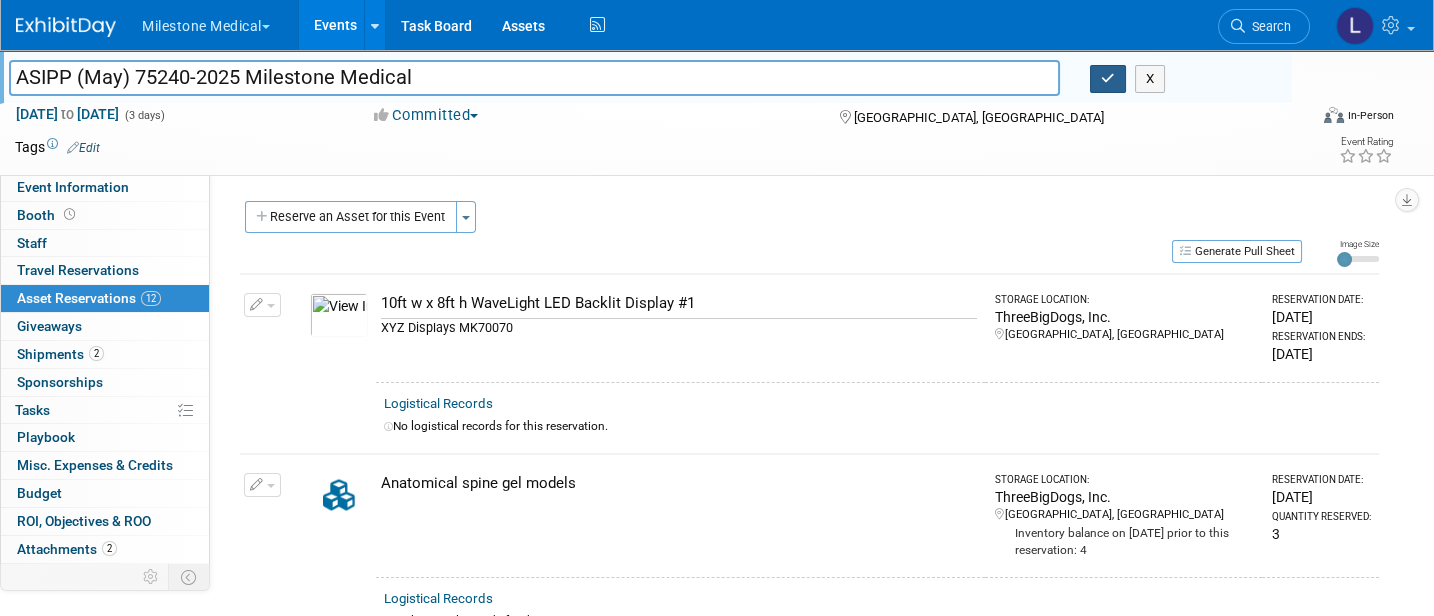 click at bounding box center [1108, 79] 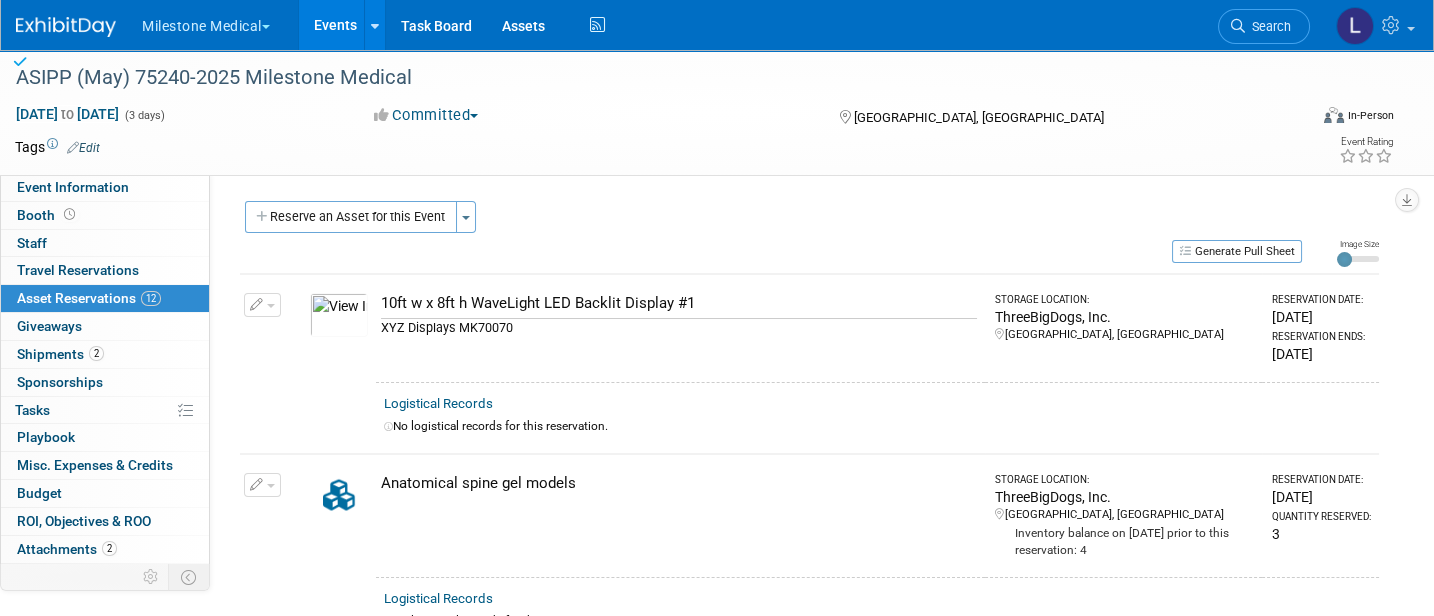 click on "Event Information" at bounding box center (73, 187) 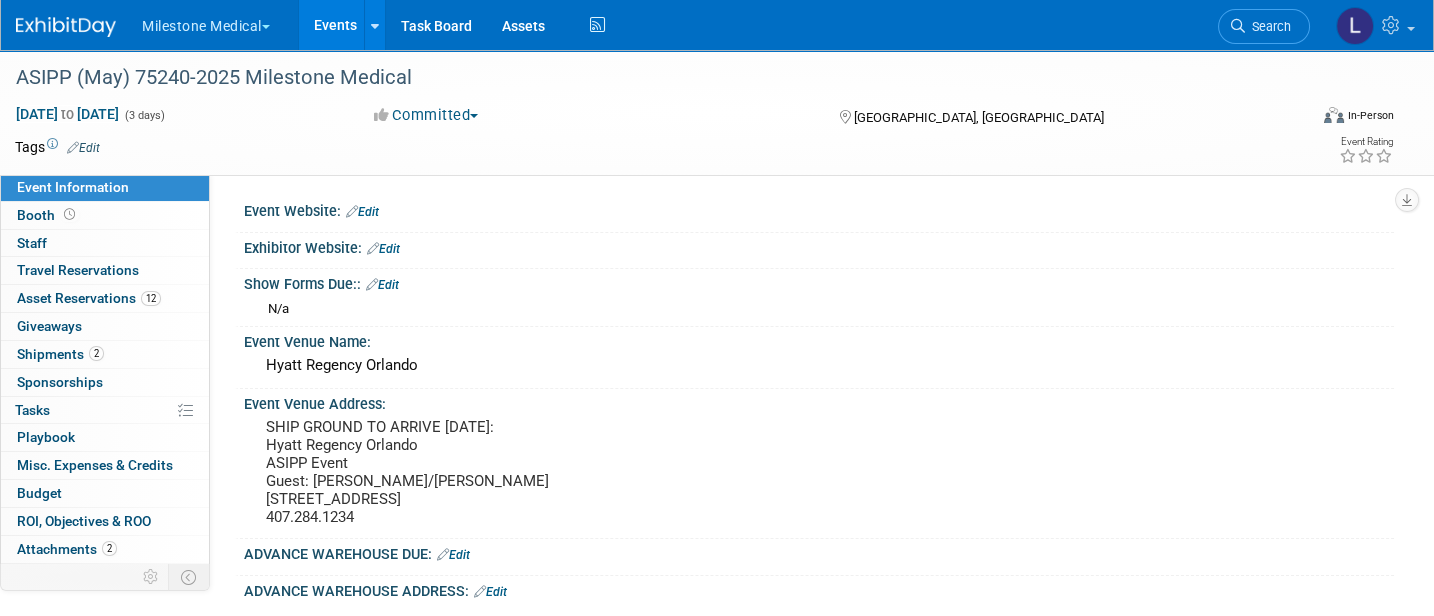 click on "SHIP GROUND TO ARRIVE MAY 13:
Hyatt Regency Orlando
ASIPP Event
Guest: Tricia Dittlau/Shelby Hickman
9801 International Drive
Orlando, FL 32819
407.284.1234" at bounding box center [483, 472] 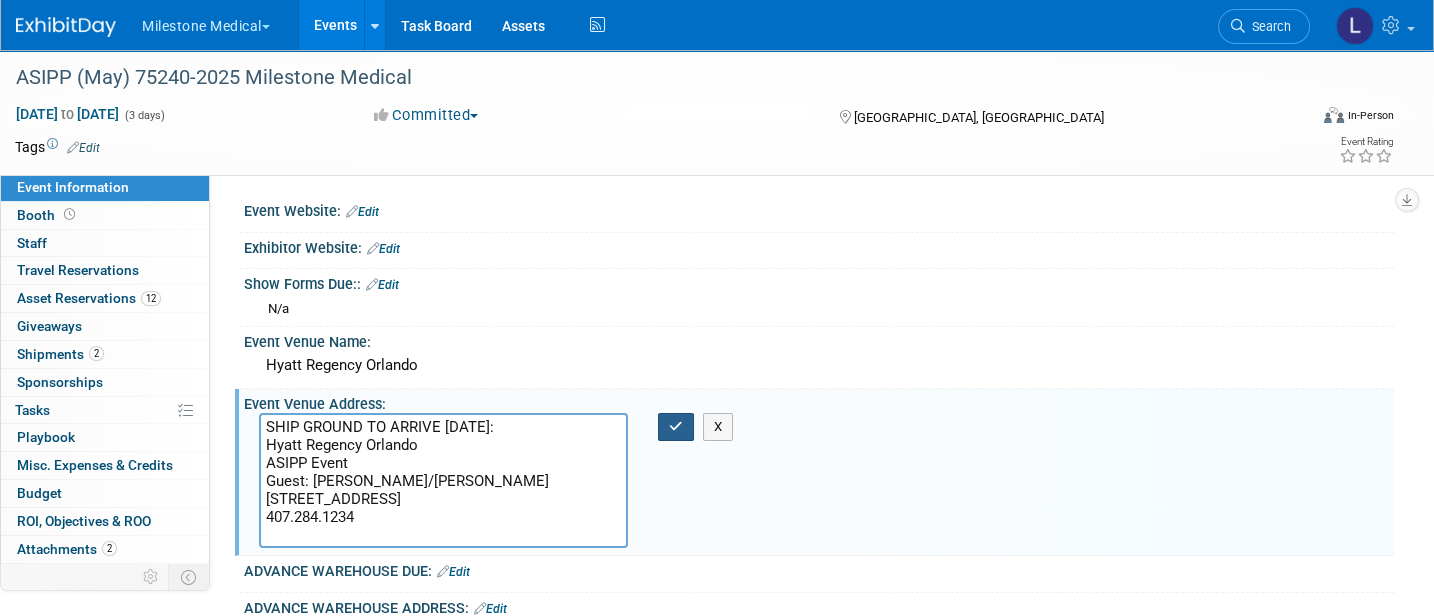 drag, startPoint x: 676, startPoint y: 427, endPoint x: 646, endPoint y: 607, distance: 182.48288 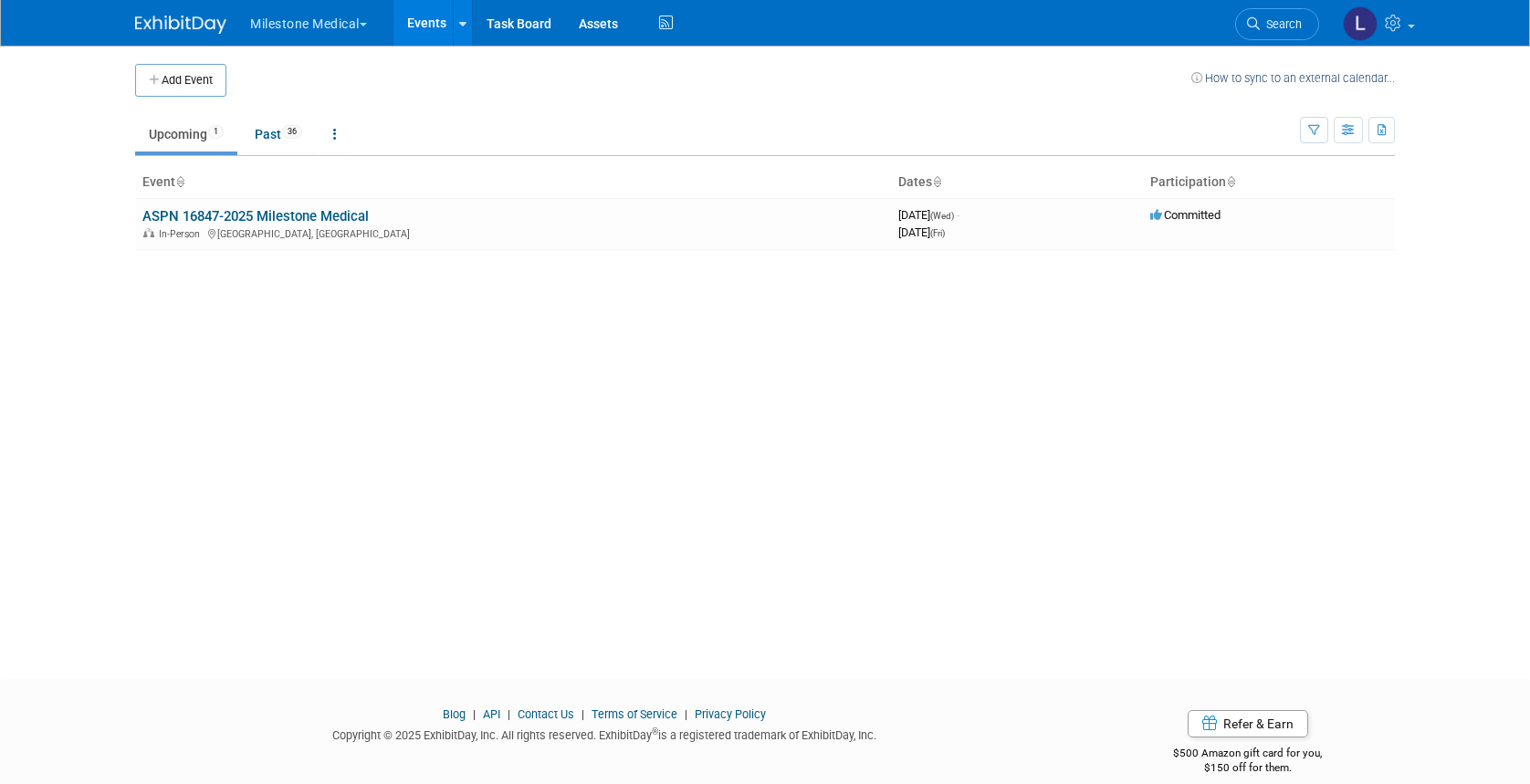 scroll, scrollTop: 0, scrollLeft: 0, axis: both 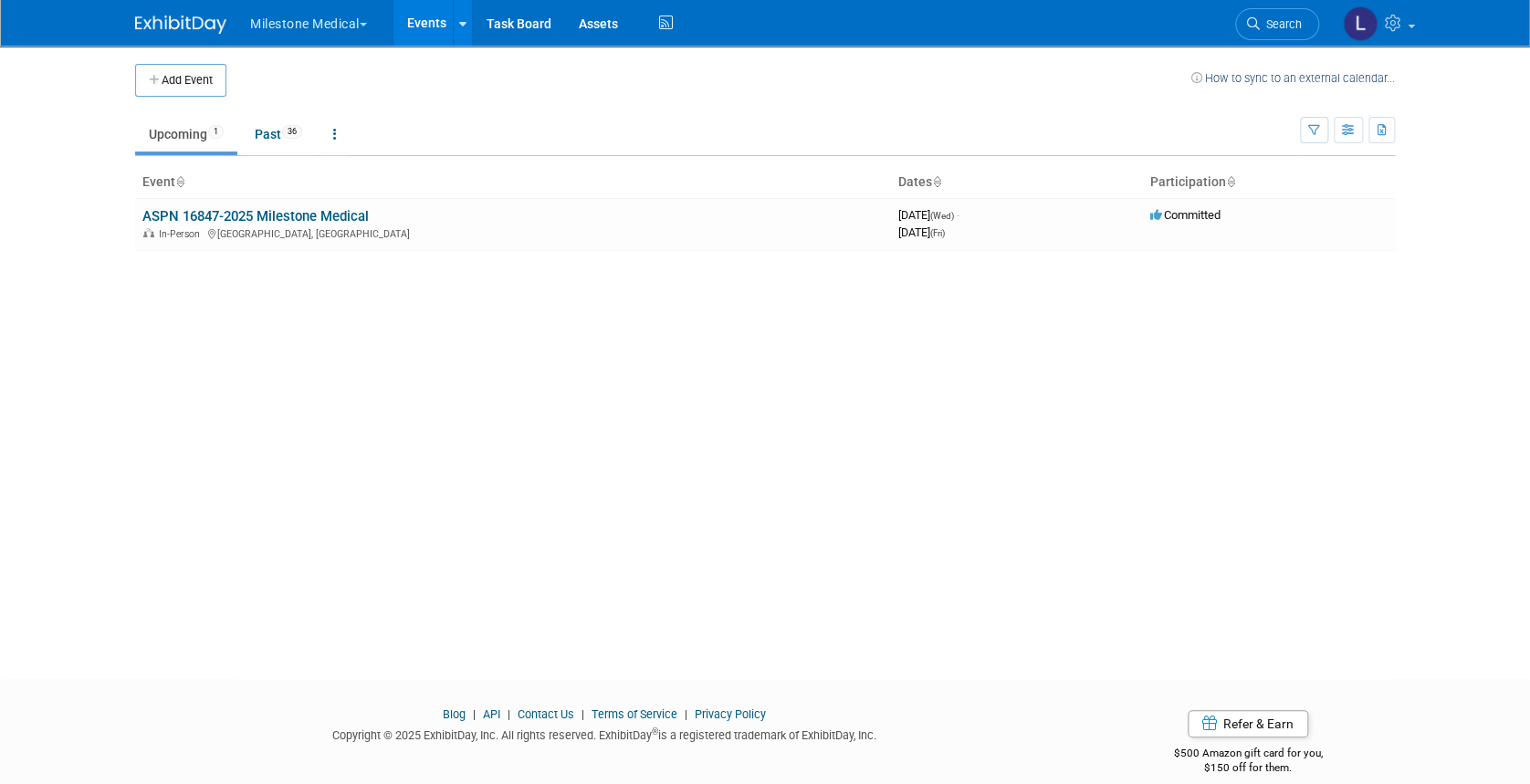 drag, startPoint x: 299, startPoint y: 212, endPoint x: 309, endPoint y: 216, distance: 10.77033 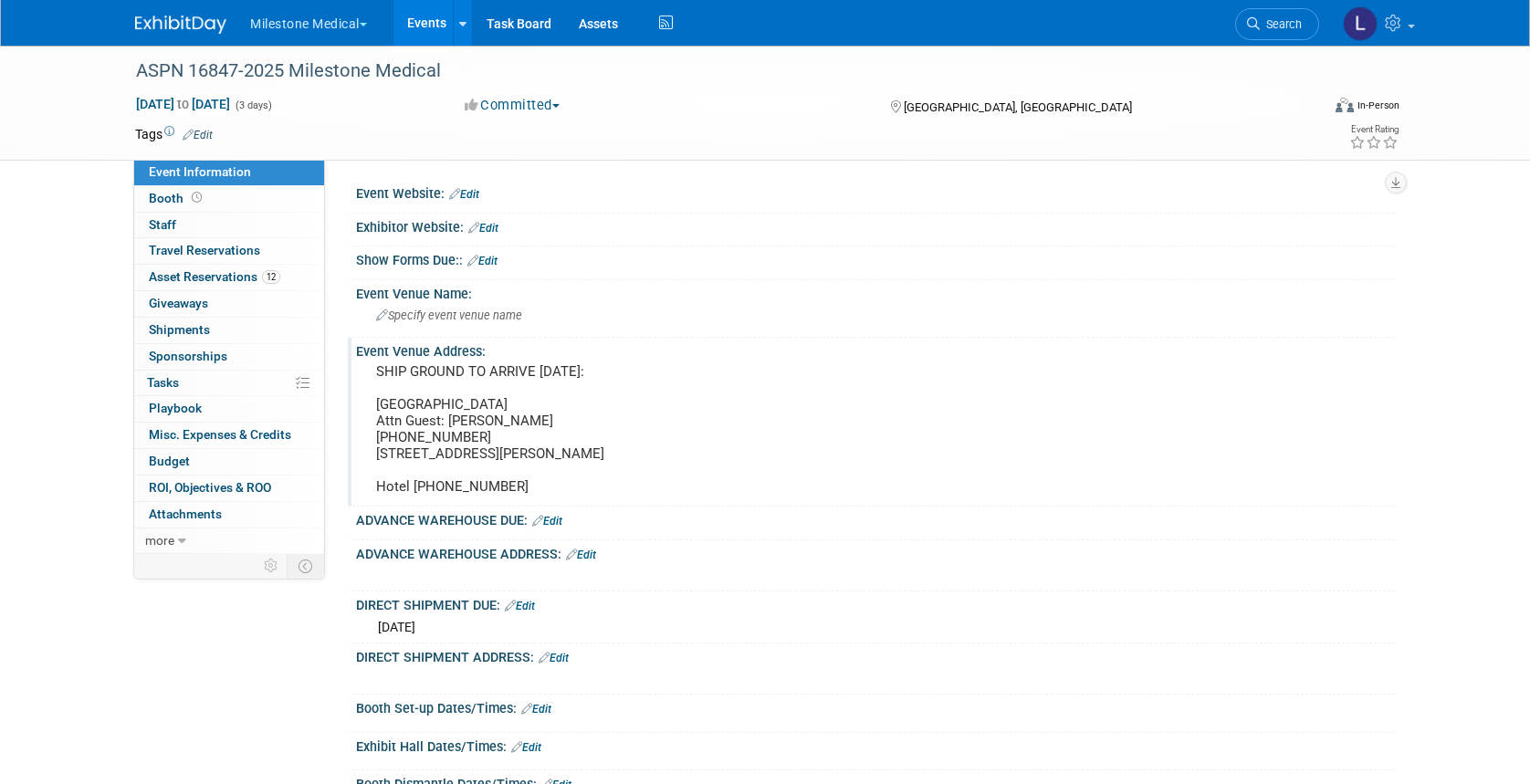 scroll, scrollTop: 0, scrollLeft: 0, axis: both 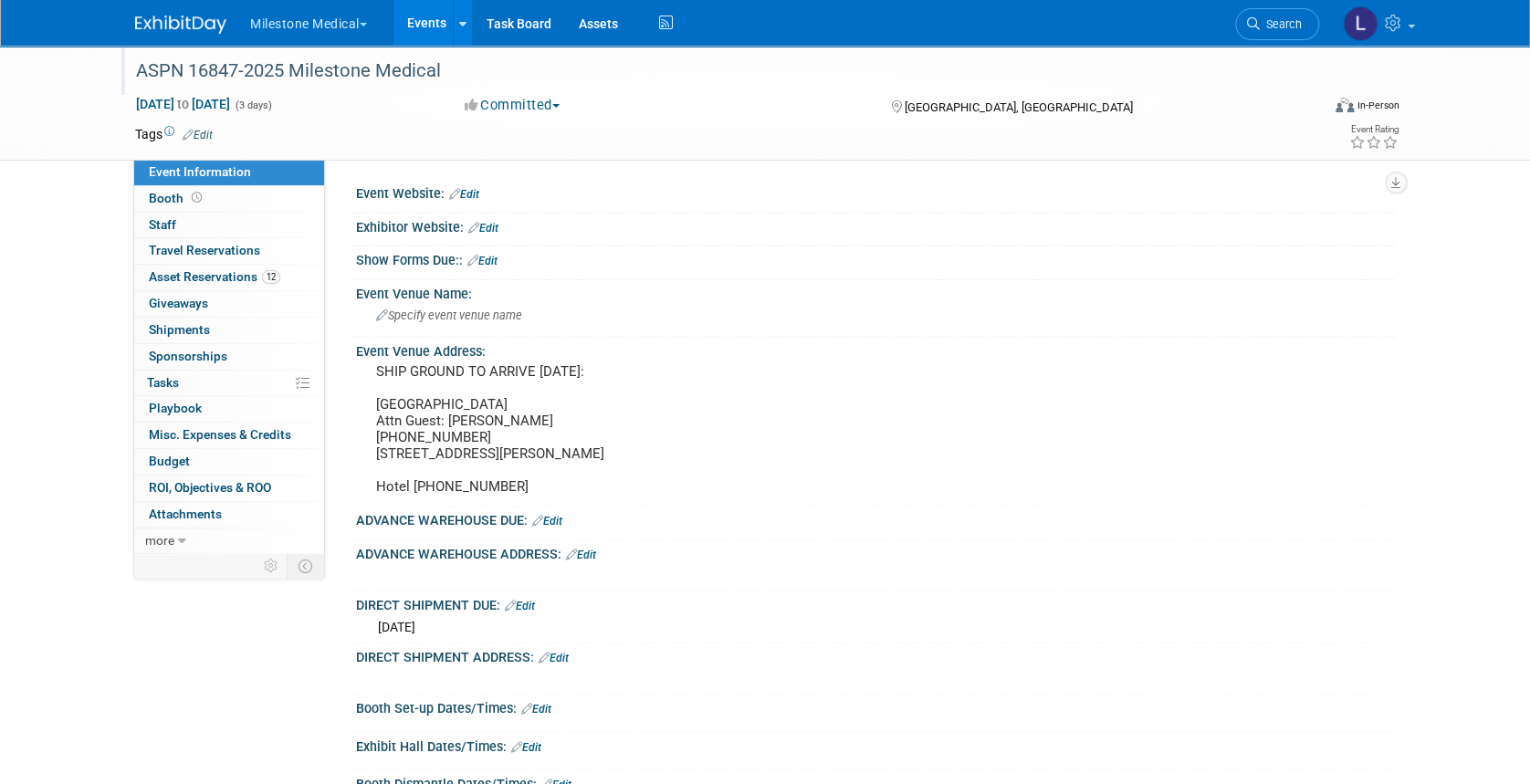 drag, startPoint x: 445, startPoint y: 73, endPoint x: 130, endPoint y: 78, distance: 315.03968 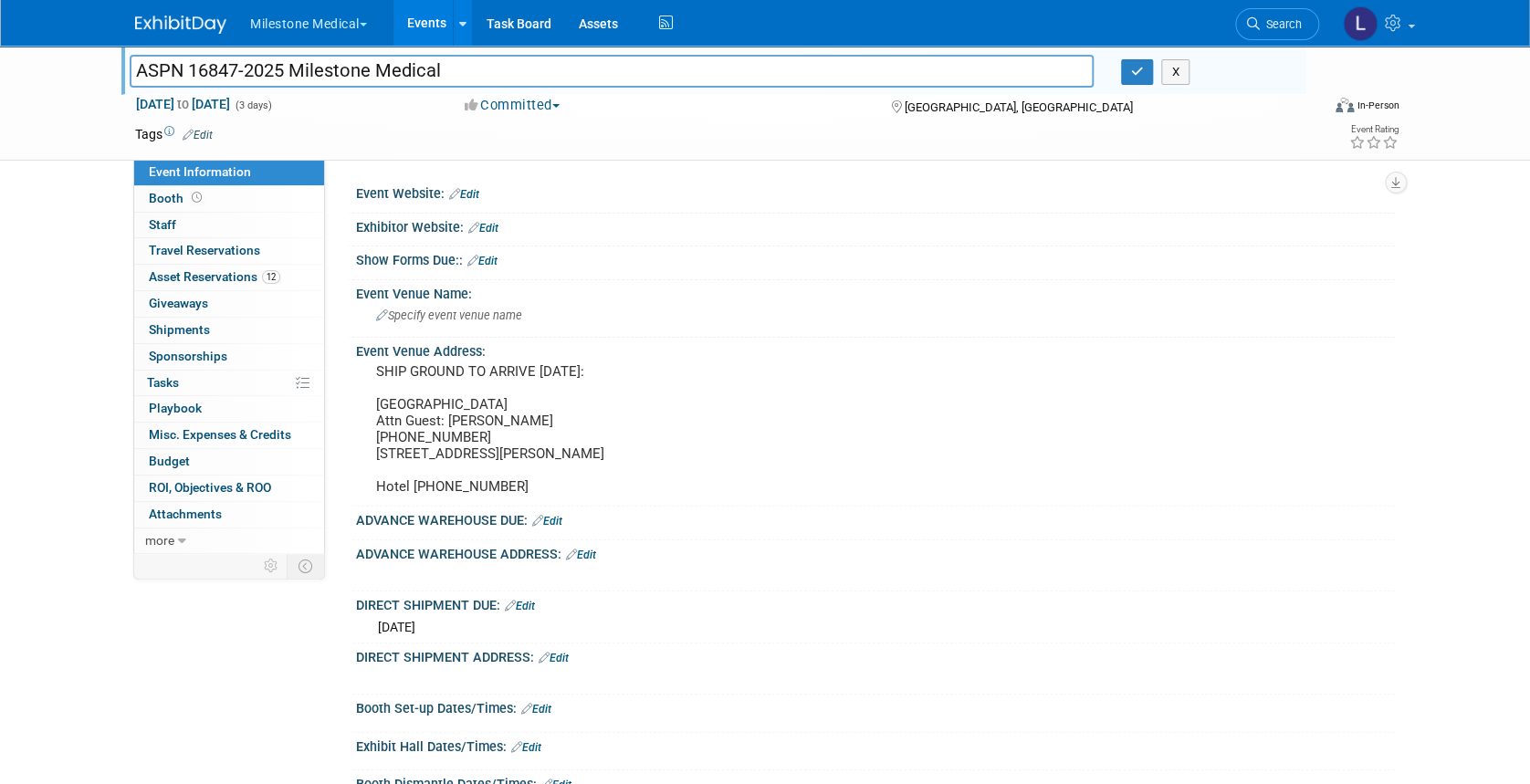 drag, startPoint x: 449, startPoint y: 66, endPoint x: 107, endPoint y: 67, distance: 342.00146 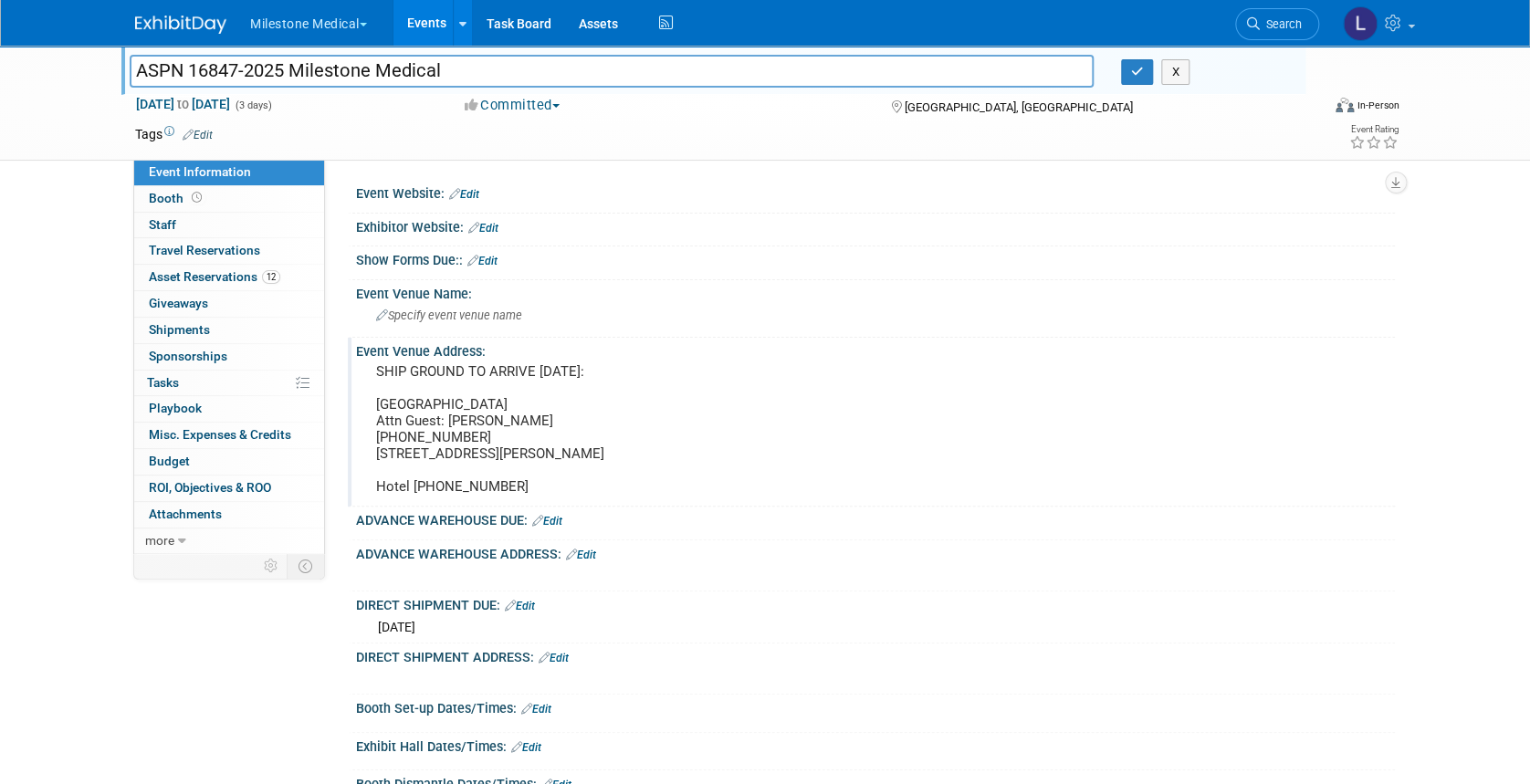 click on "SHIP GROUND TO ARRIVE [DATE]:
[GEOGRAPHIC_DATA]
Attn Guest: [PERSON_NAME]
[PHONE_NUMBER]
[STREET_ADDRESS][PERSON_NAME]
Hotel [PHONE_NUMBER]" at bounding box center (572, 429) 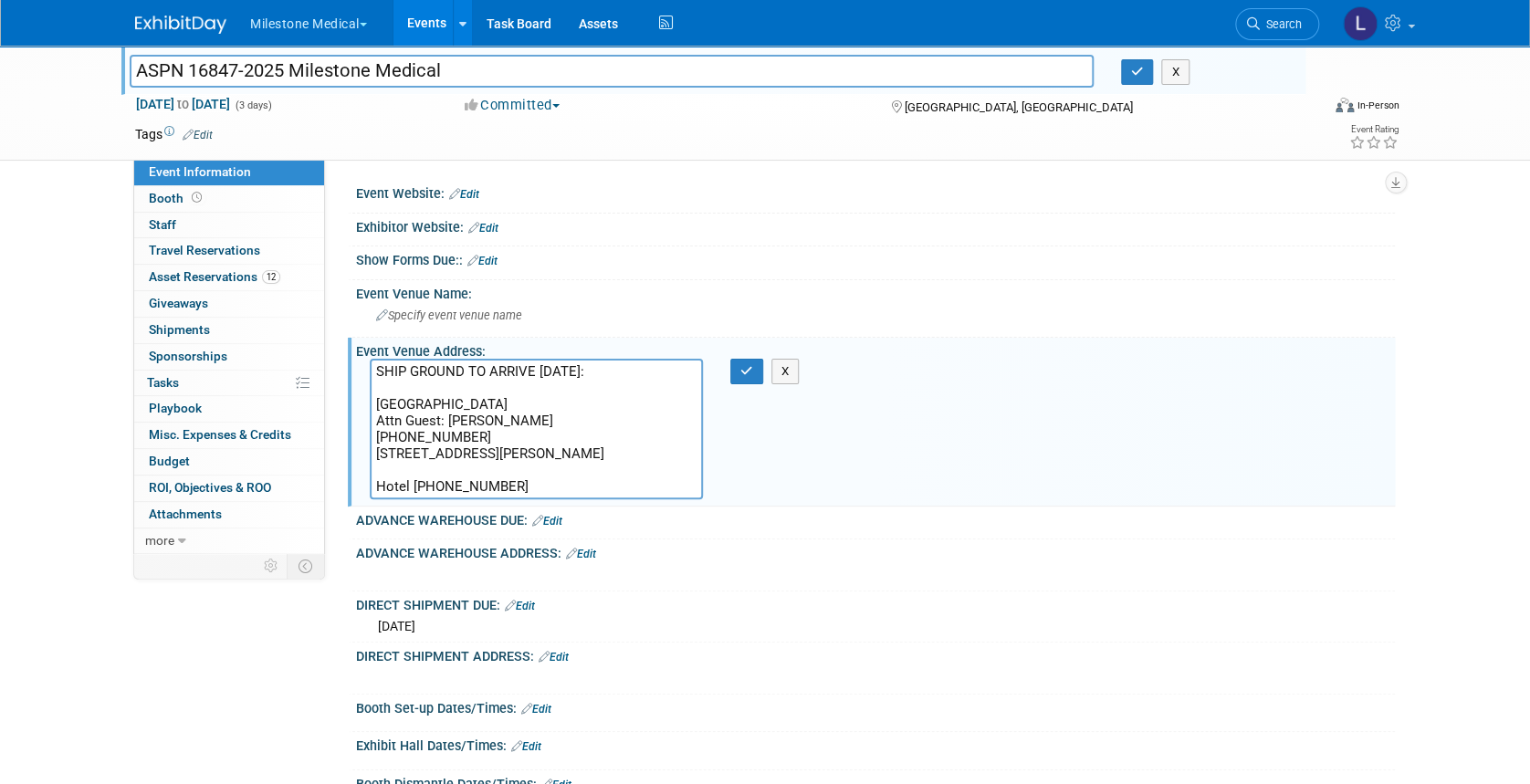 drag, startPoint x: 521, startPoint y: 487, endPoint x: 368, endPoint y: 361, distance: 198.20444 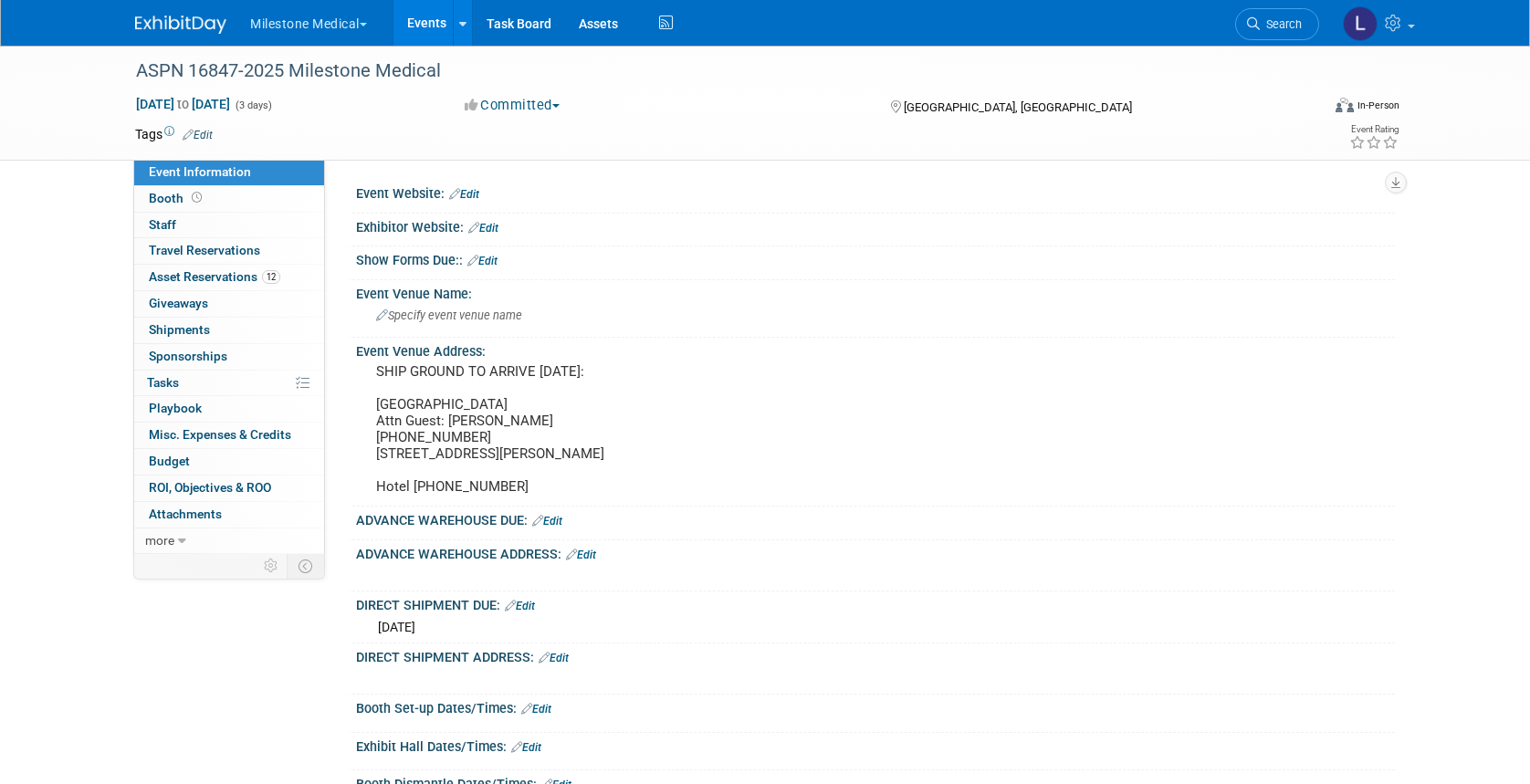 scroll, scrollTop: 0, scrollLeft: 0, axis: both 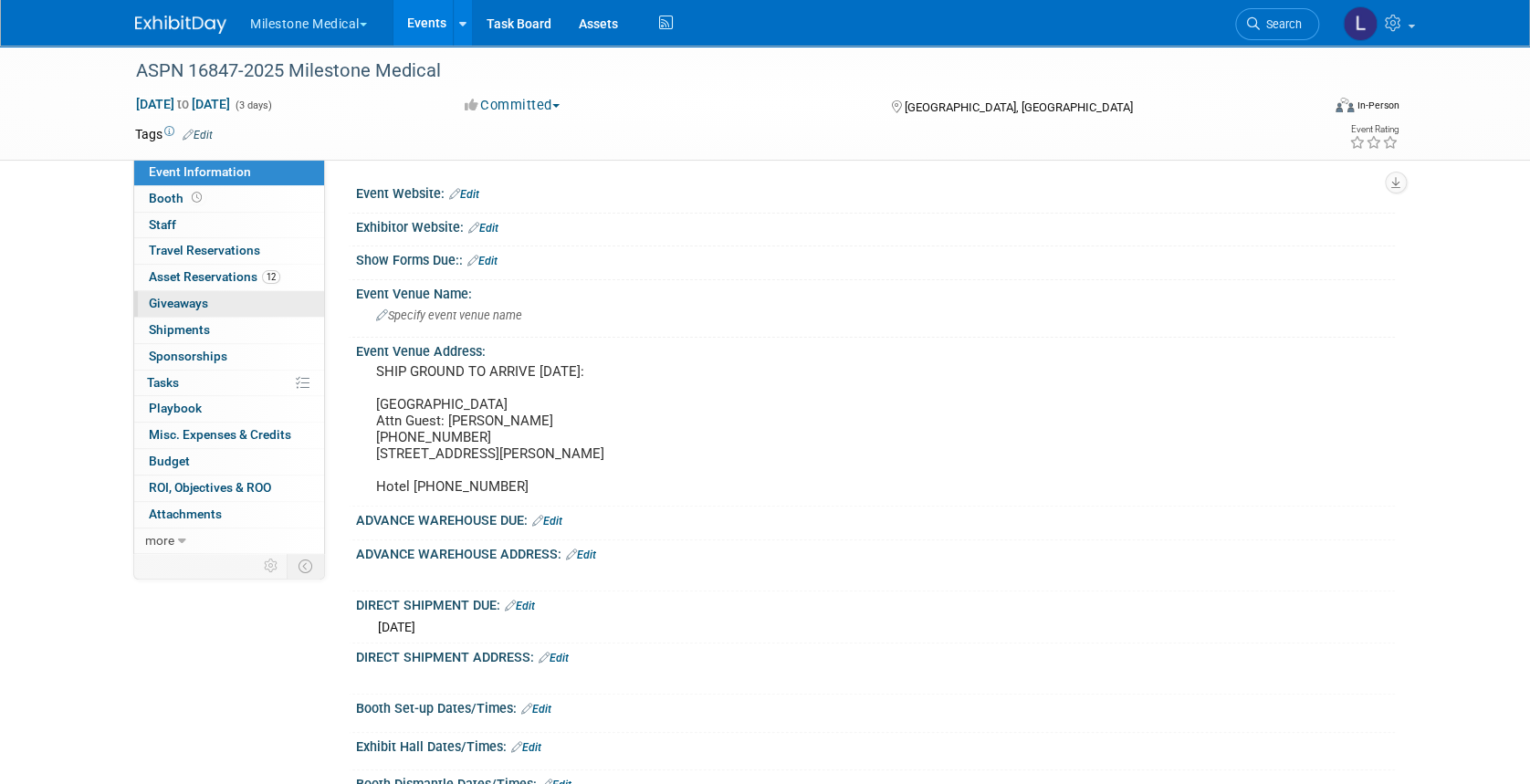drag, startPoint x: 208, startPoint y: 278, endPoint x: 245, endPoint y: 302, distance: 44.102154 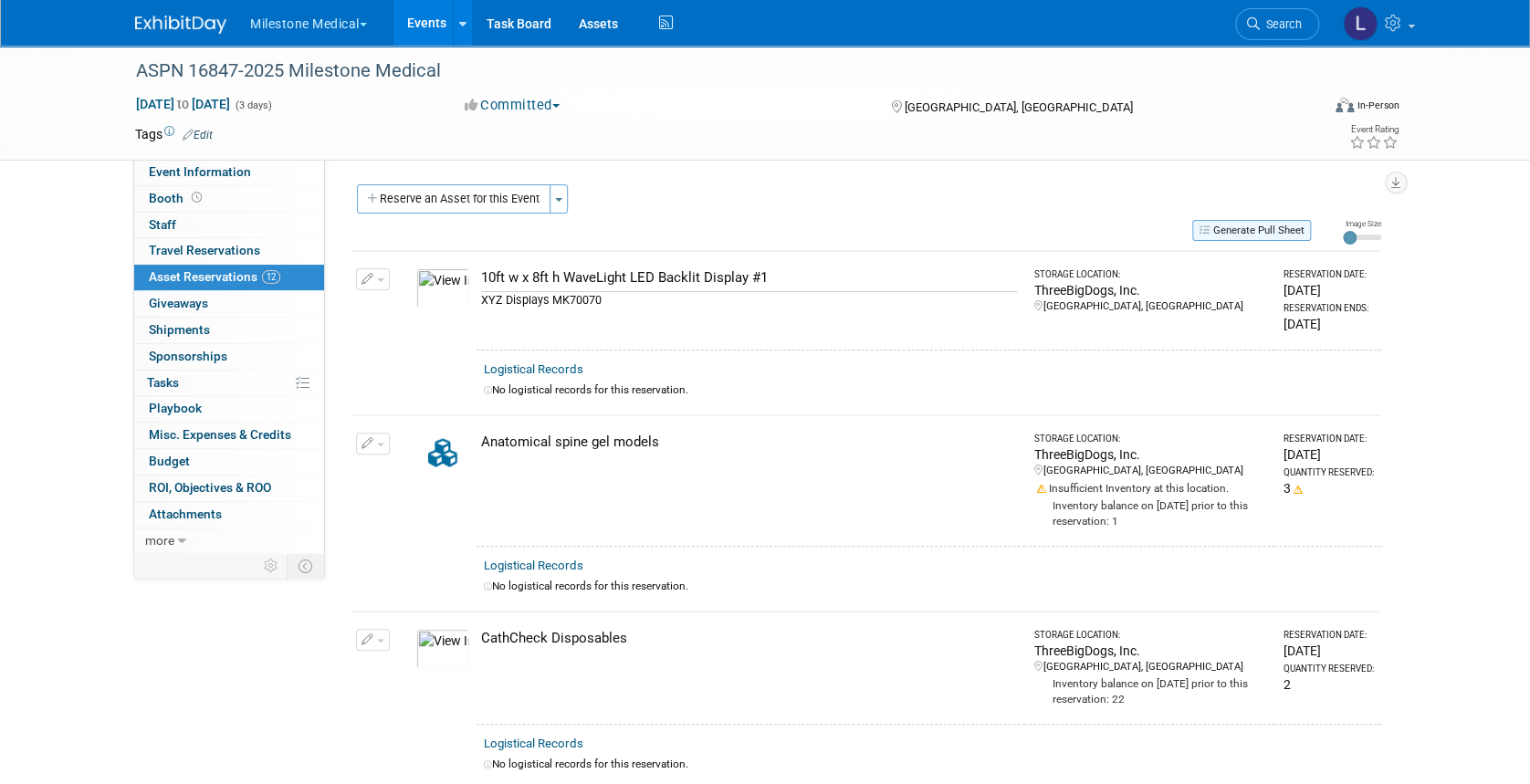 click on "Generate Pull Sheet" at bounding box center [1252, 230] 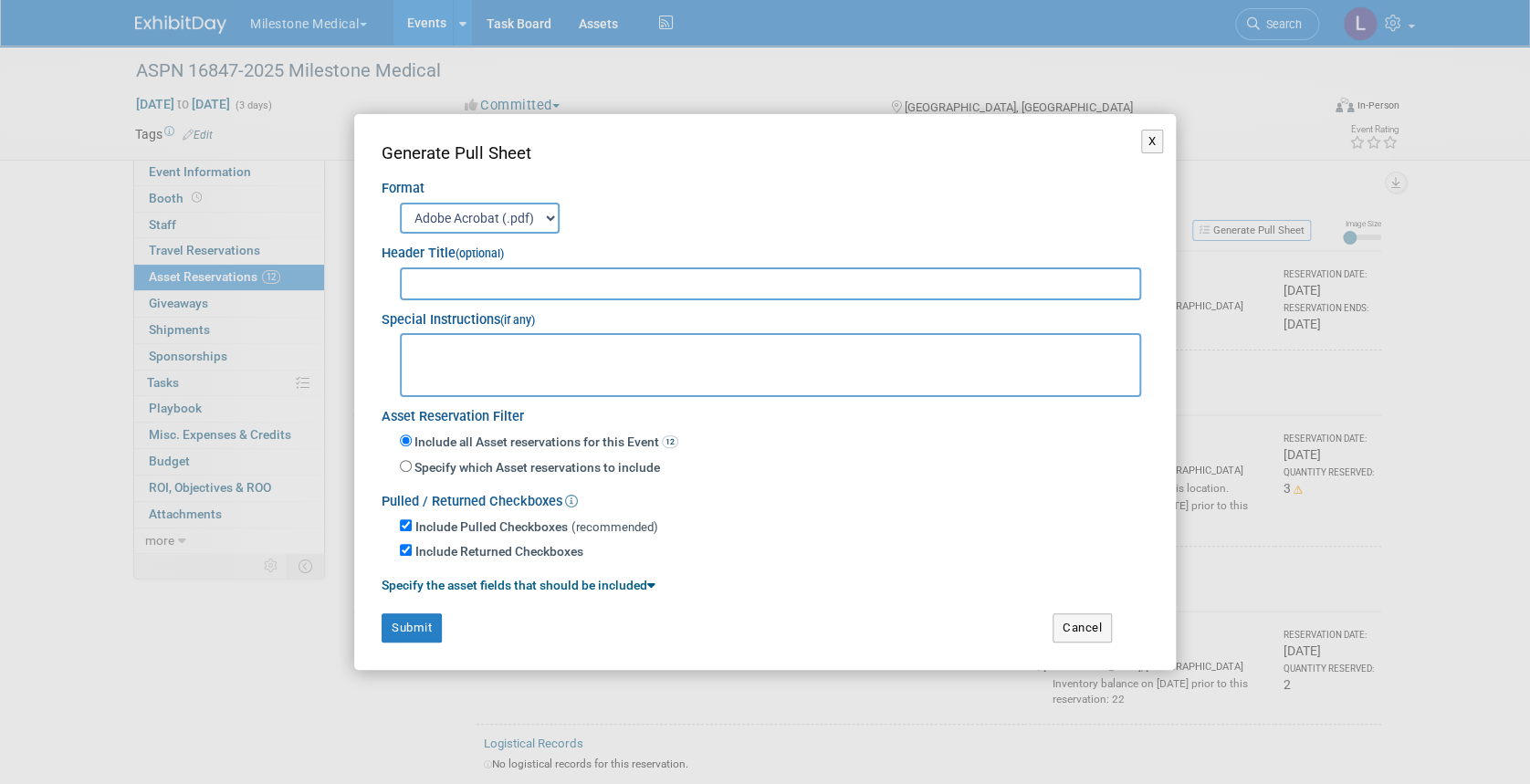 click at bounding box center (770, 284) 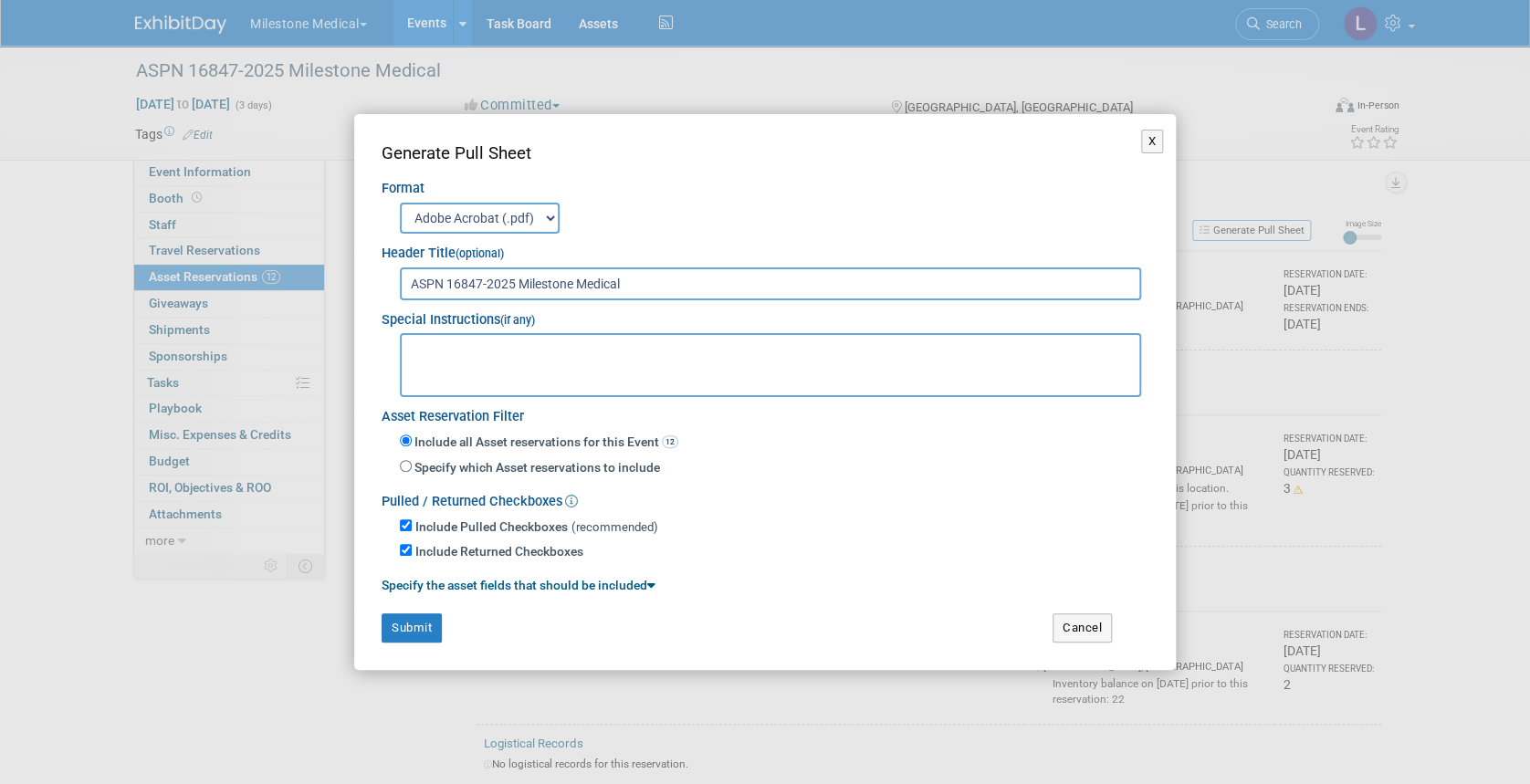 type on "ASPN 16847-2025 Milestone Medical" 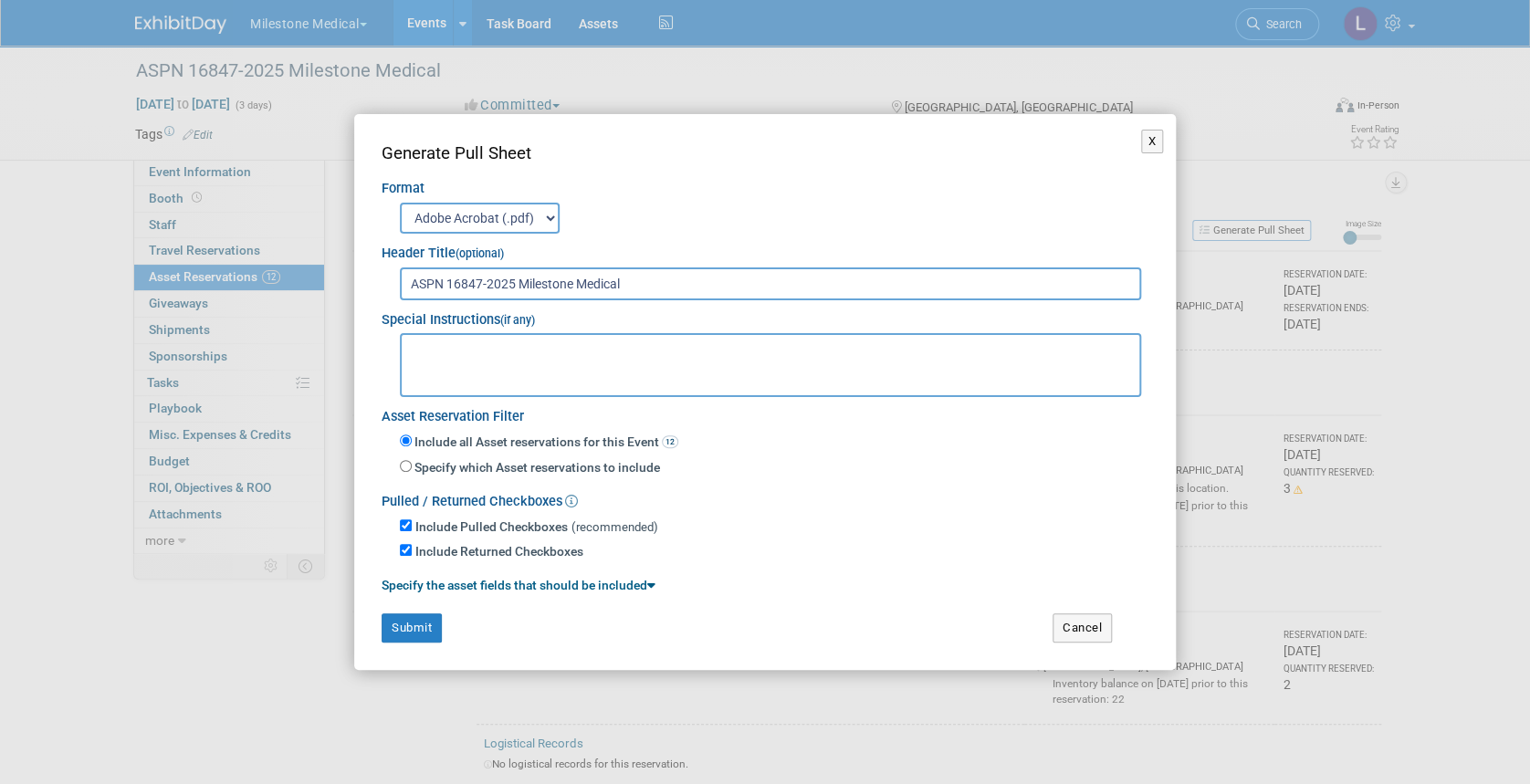 paste on "SHIP GROUND TO ARRIVE [DATE]:
[GEOGRAPHIC_DATA]
Attn Guest: [PERSON_NAME]
[PHONE_NUMBER]
[STREET_ADDRESS][PERSON_NAME]
Hotel [PHONE_NUMBER]" 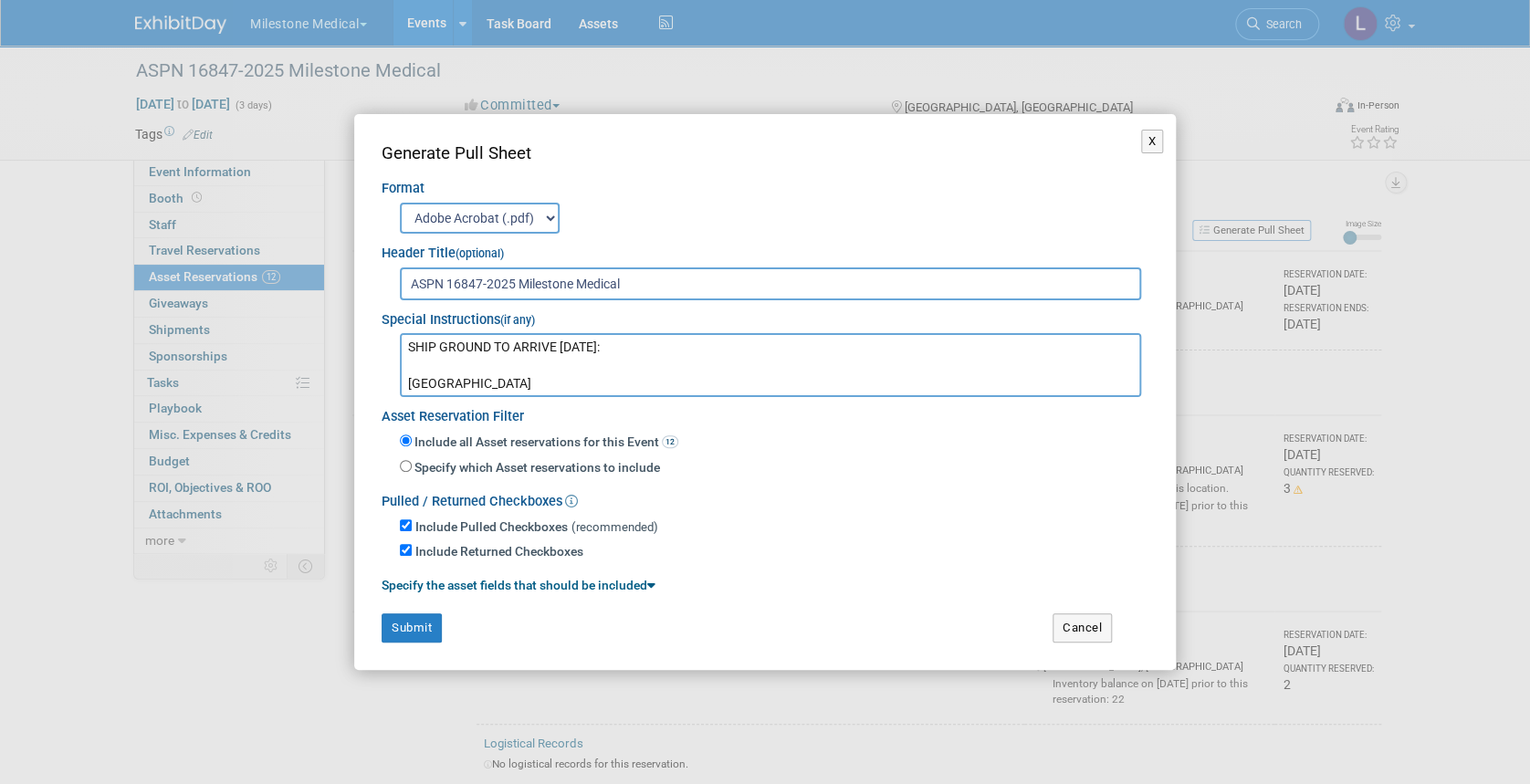 scroll, scrollTop: 87, scrollLeft: 0, axis: vertical 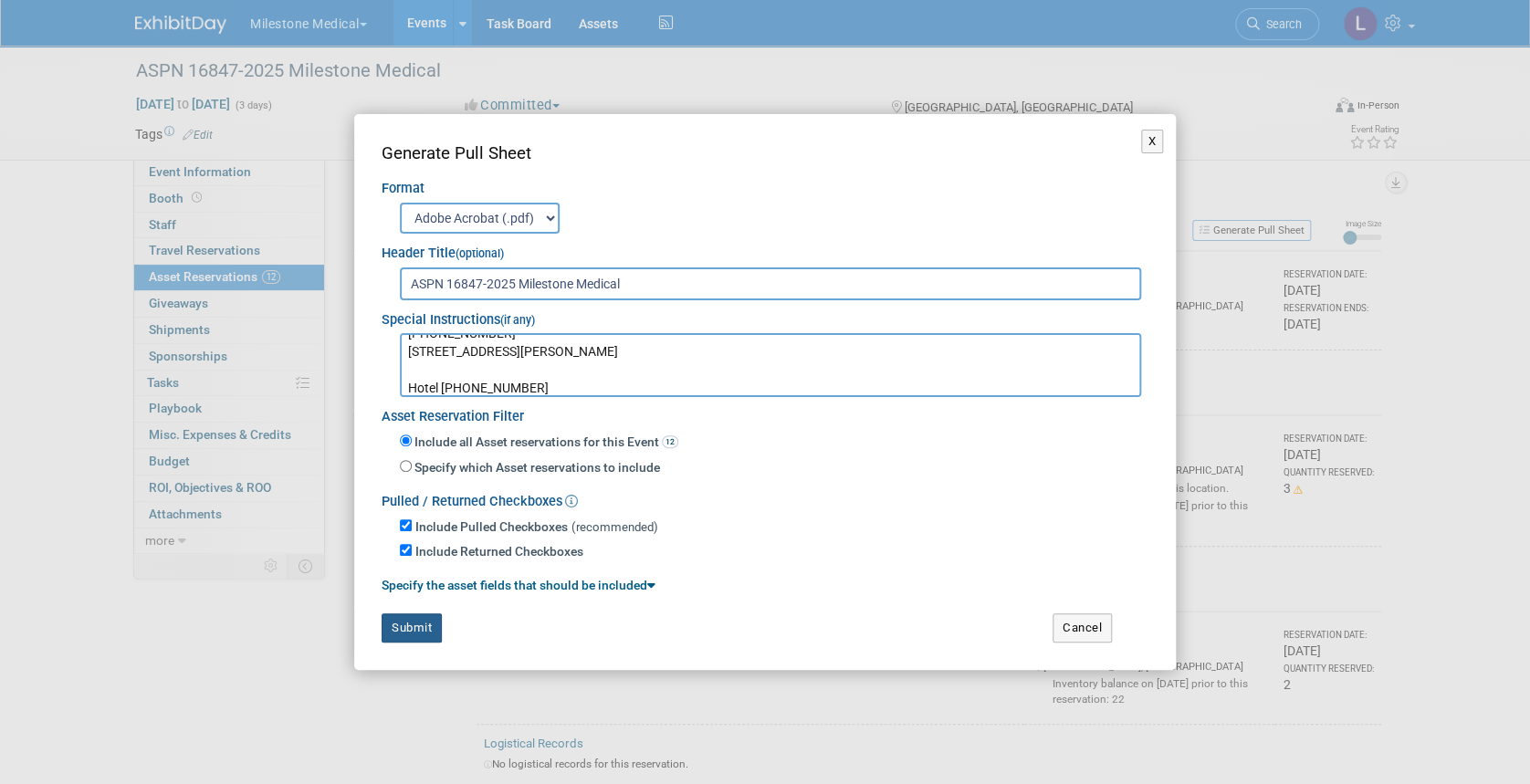 type on "SHIP GROUND TO ARRIVE [DATE]:
[GEOGRAPHIC_DATA]
Attn Guest: [PERSON_NAME]
[PHONE_NUMBER]
[STREET_ADDRESS][PERSON_NAME]
Hotel [PHONE_NUMBER]" 